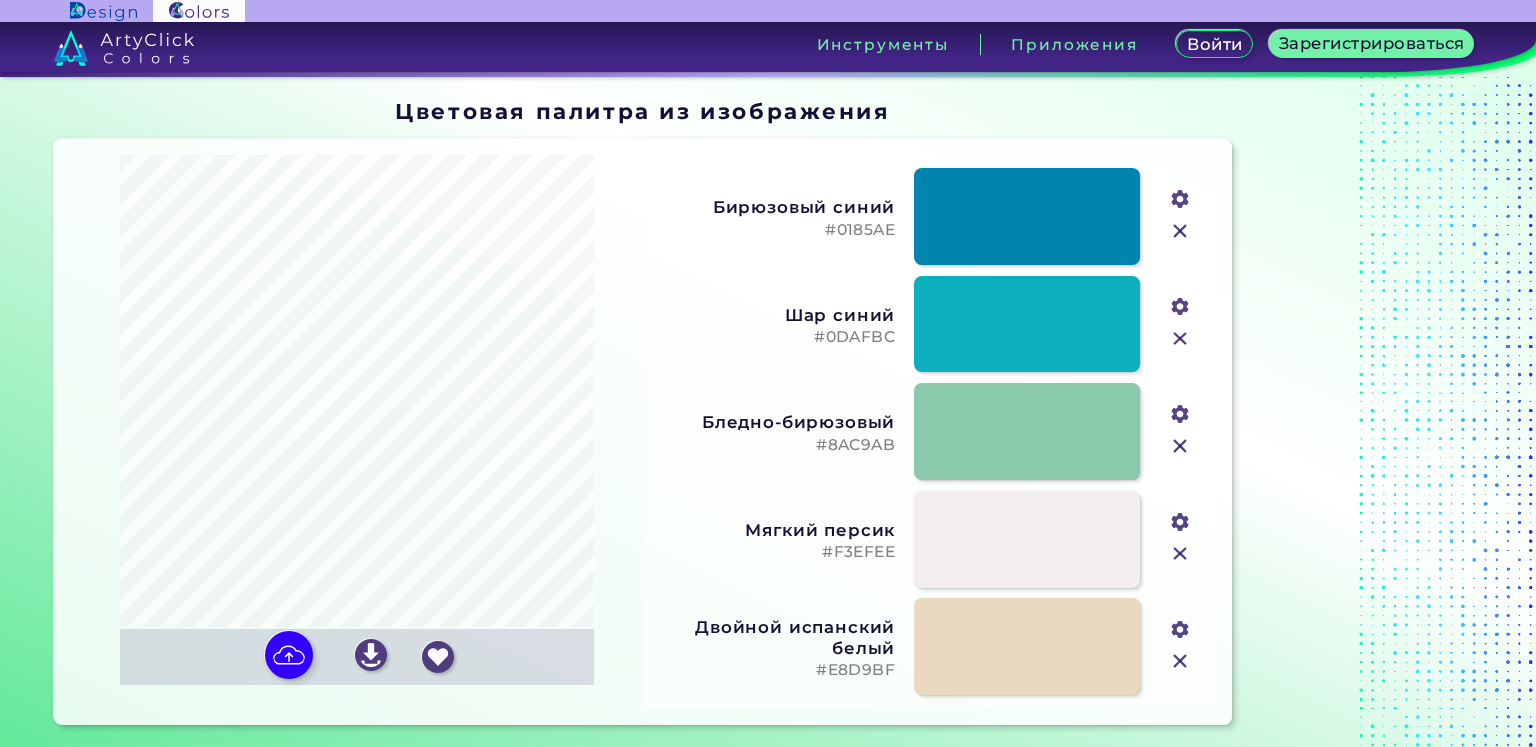scroll, scrollTop: 0, scrollLeft: 0, axis: both 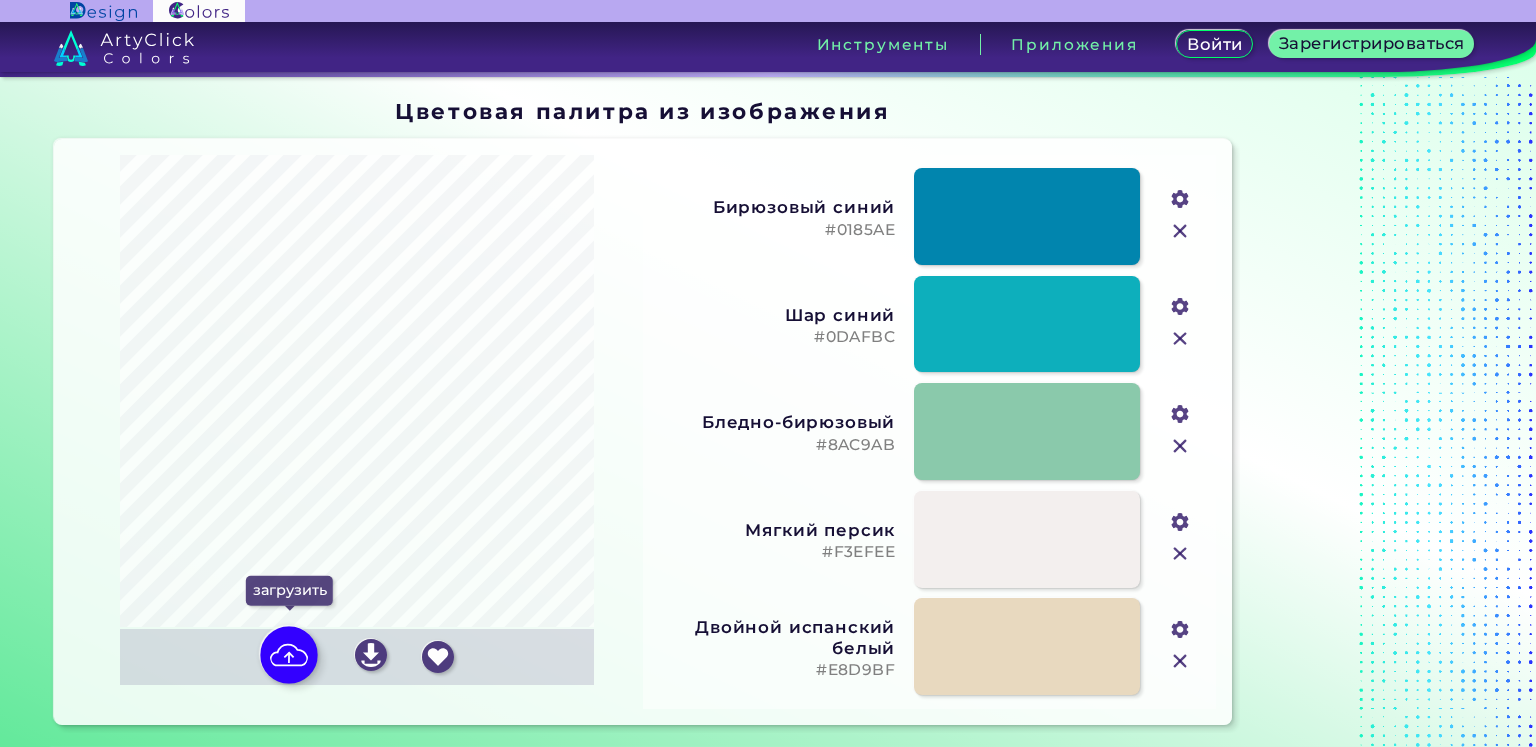 click at bounding box center [290, 655] 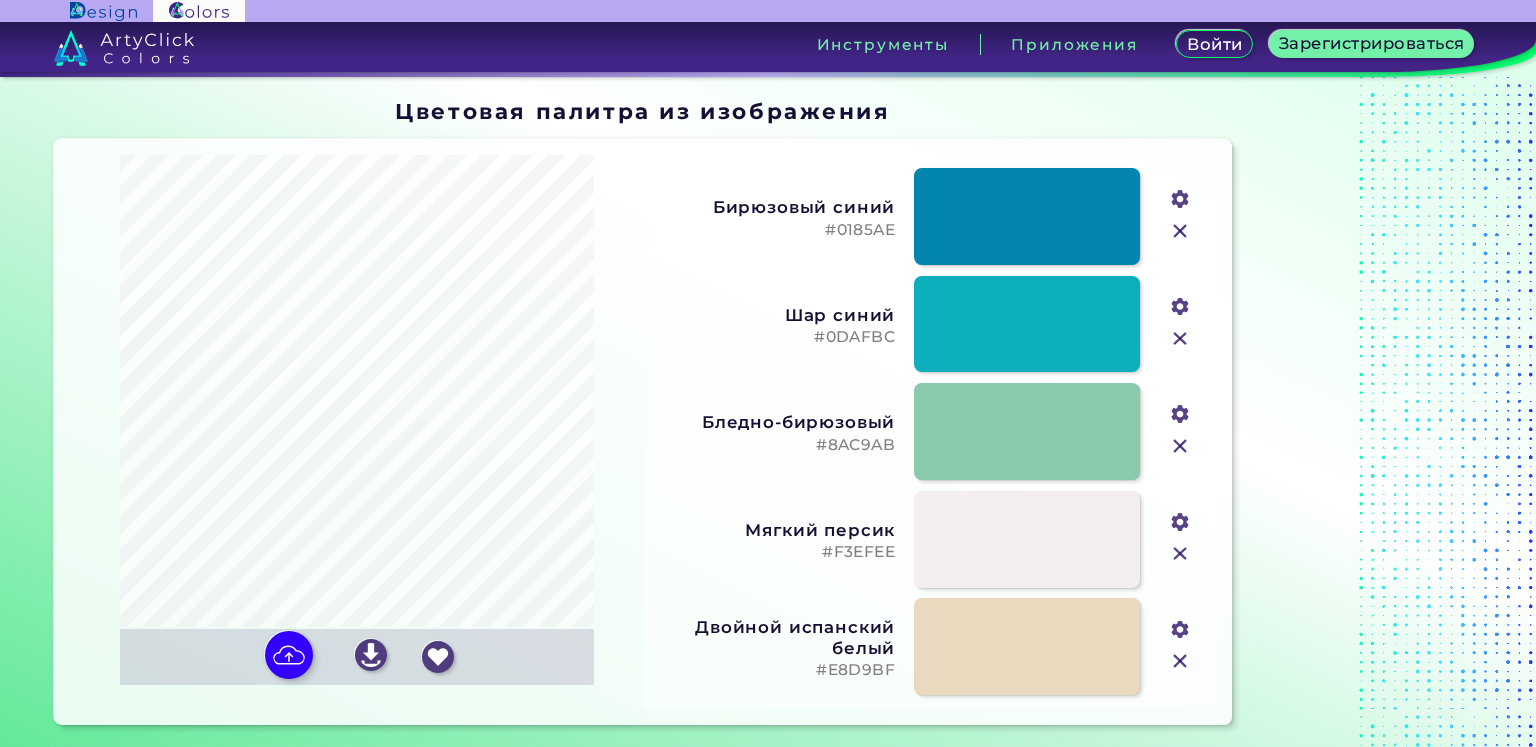 type on "#ffffff" 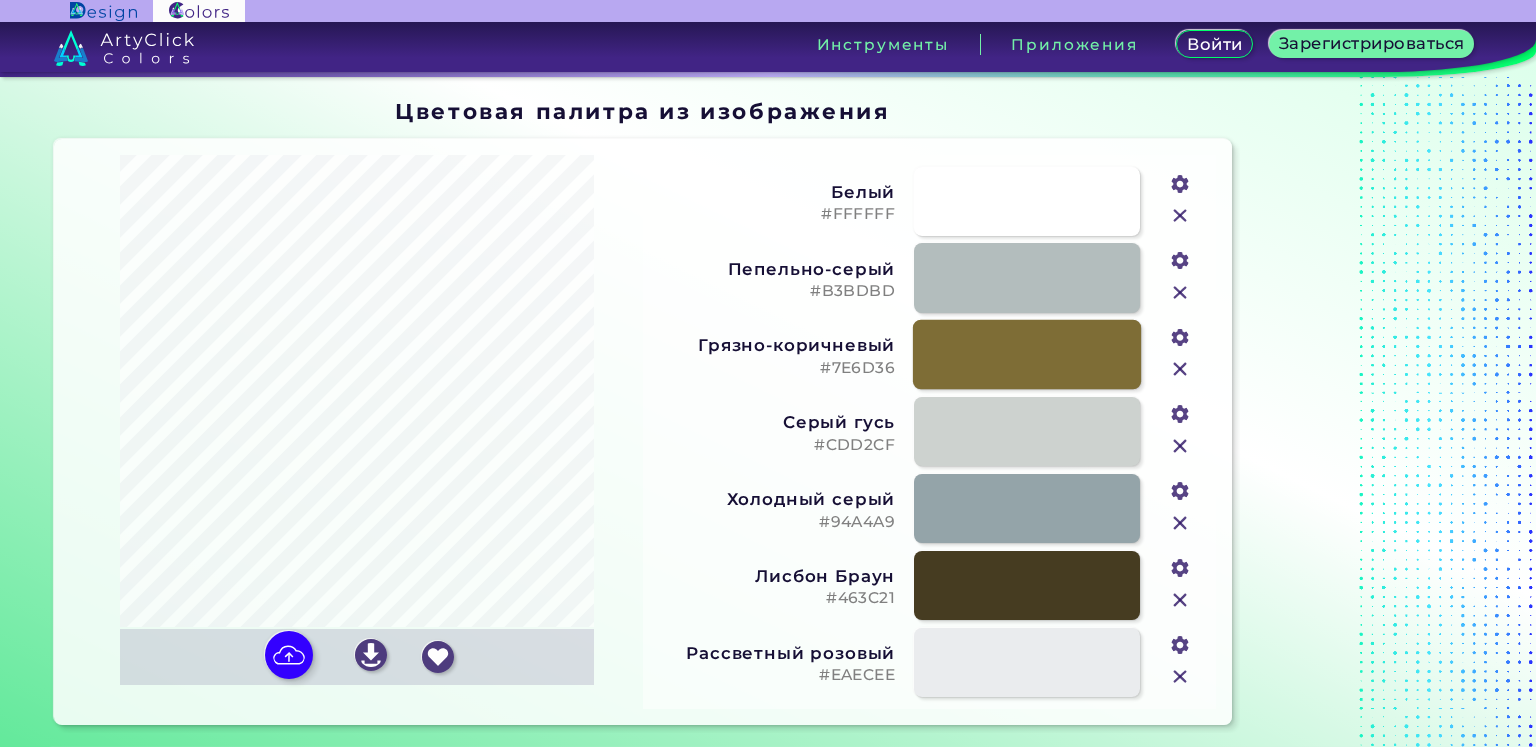 scroll, scrollTop: 0, scrollLeft: 0, axis: both 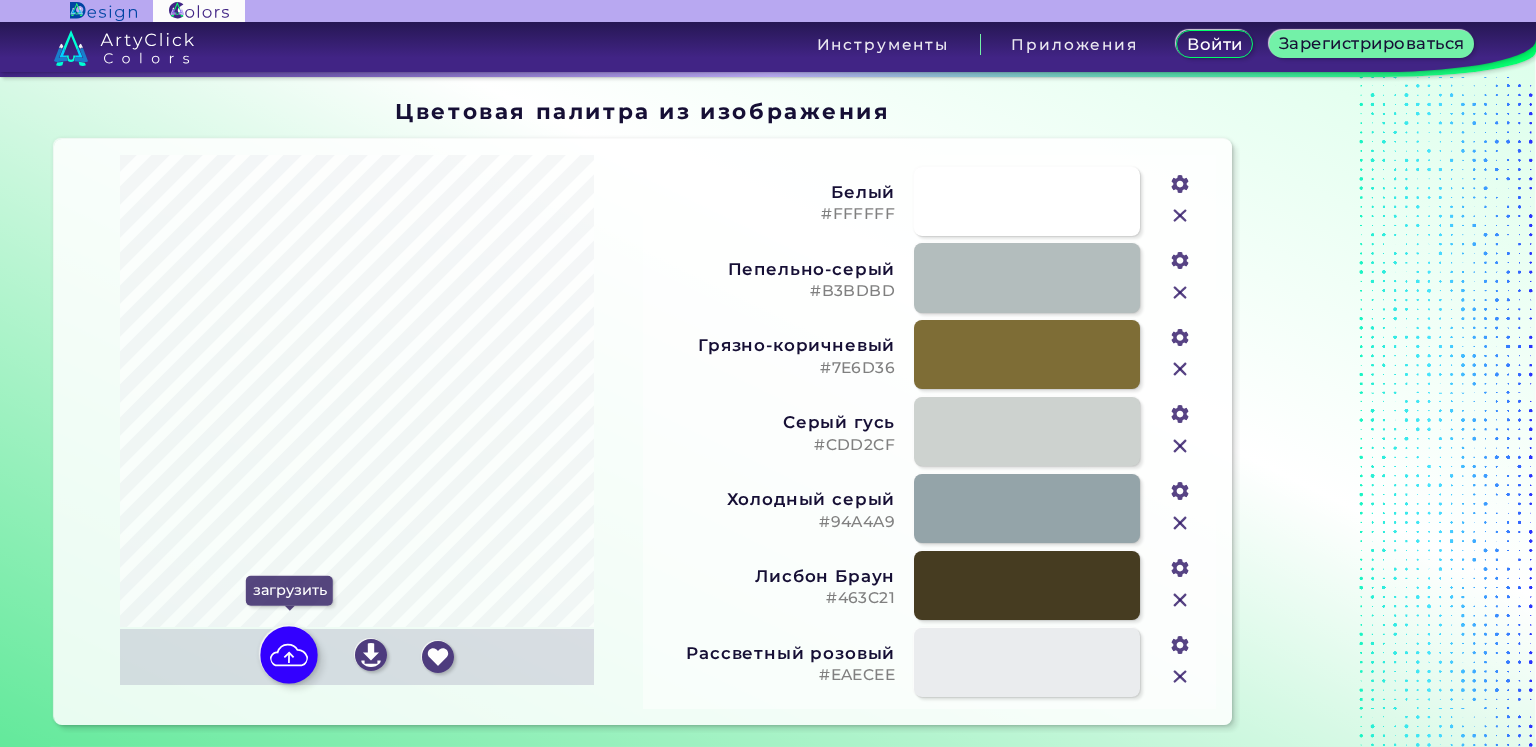 click at bounding box center [290, 655] 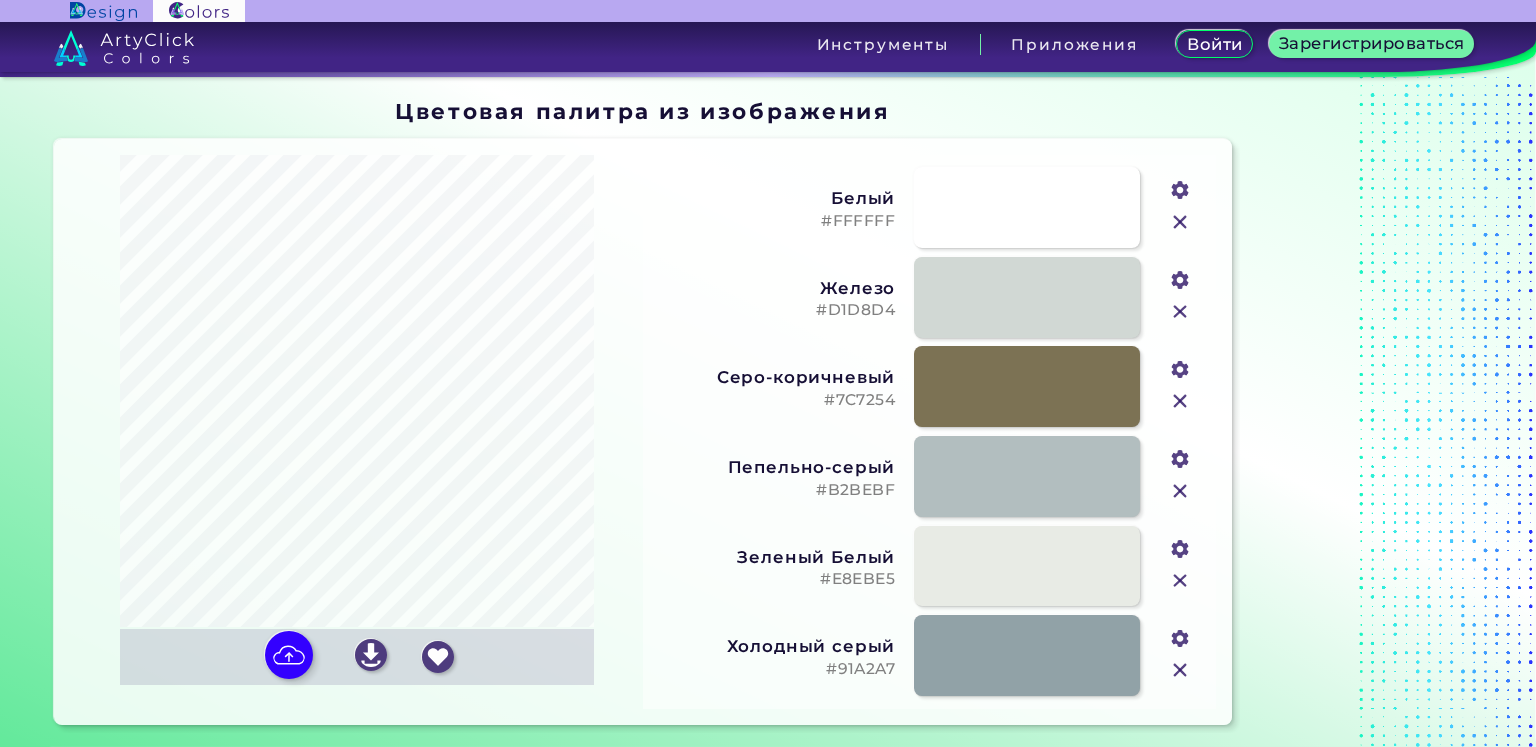 click at bounding box center (0, 0) 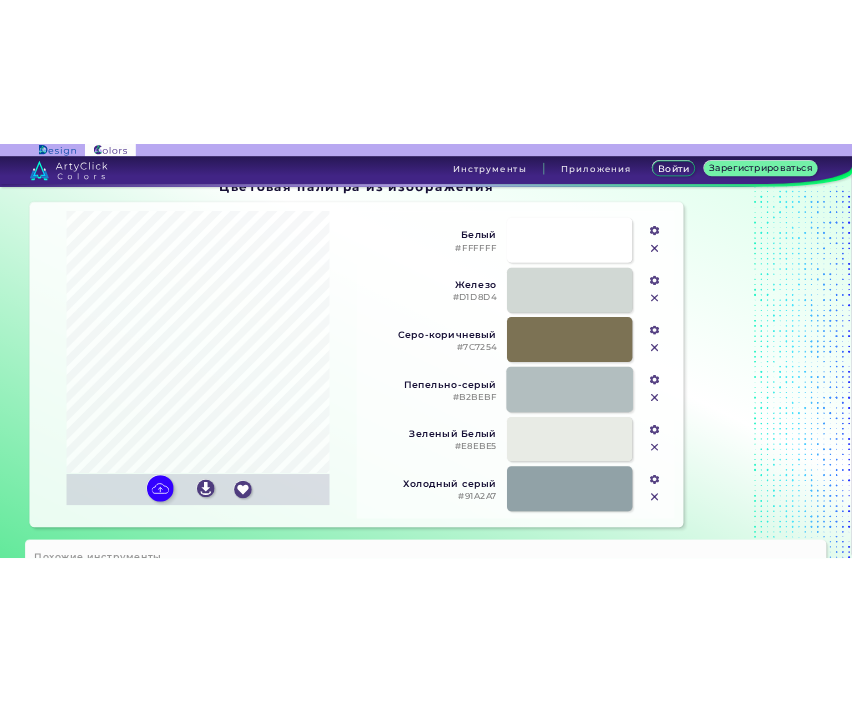scroll, scrollTop: 0, scrollLeft: 0, axis: both 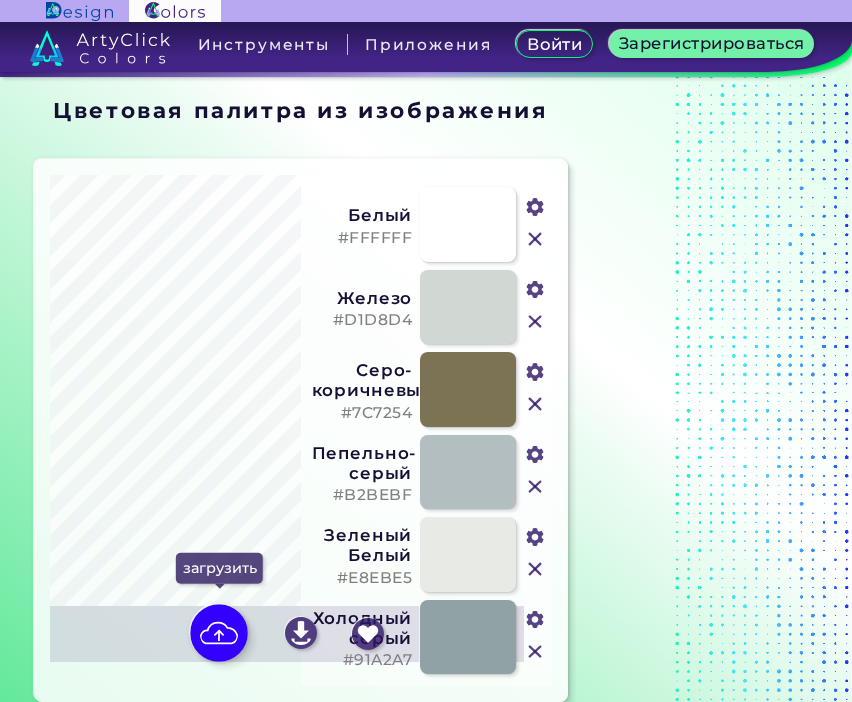 click at bounding box center (220, 633) 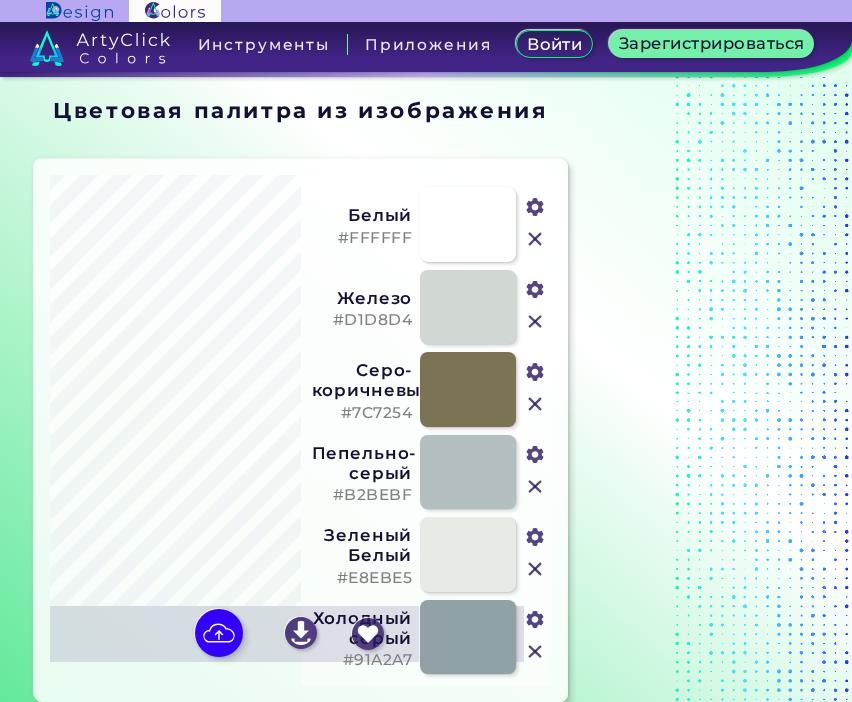 type on "#ffffff" 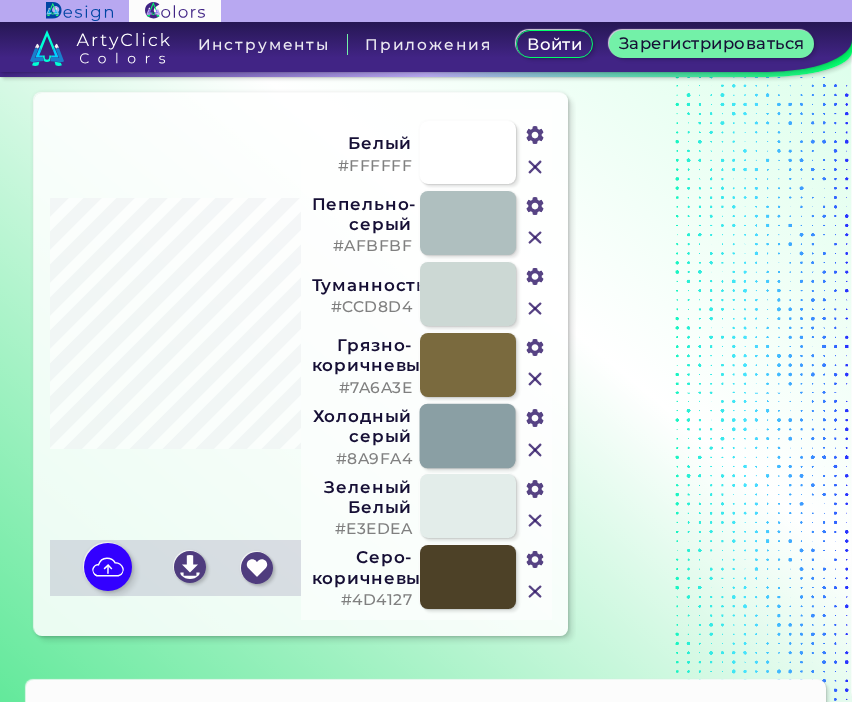 scroll, scrollTop: 100, scrollLeft: 0, axis: vertical 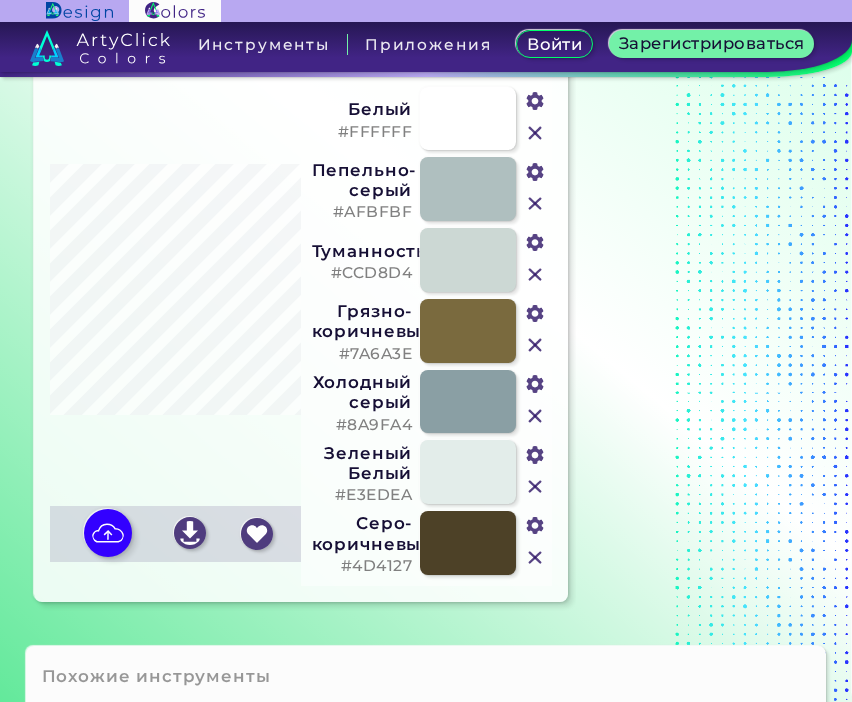 click at bounding box center (0, 0) 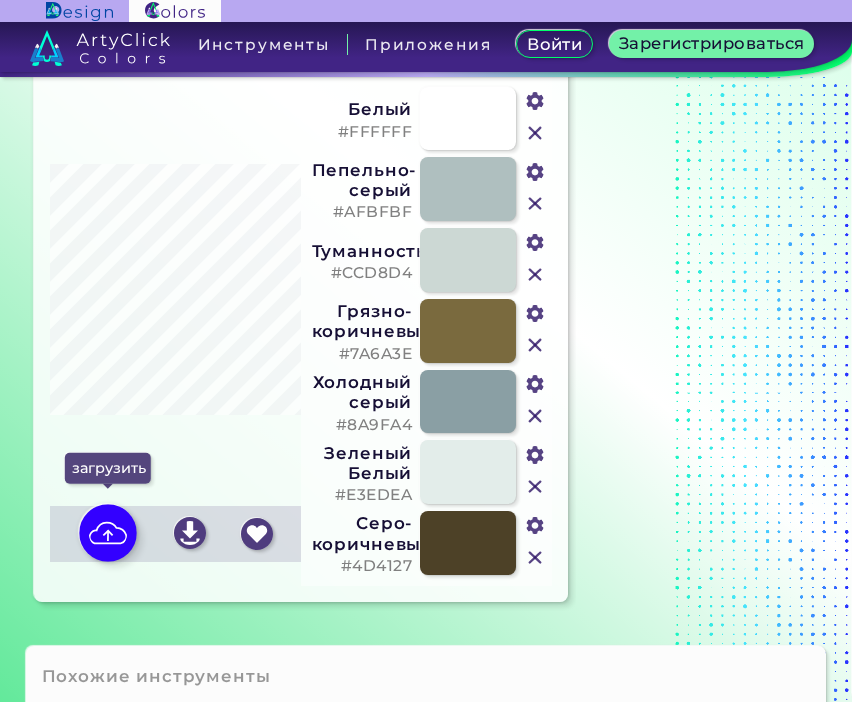 click at bounding box center [108, 533] 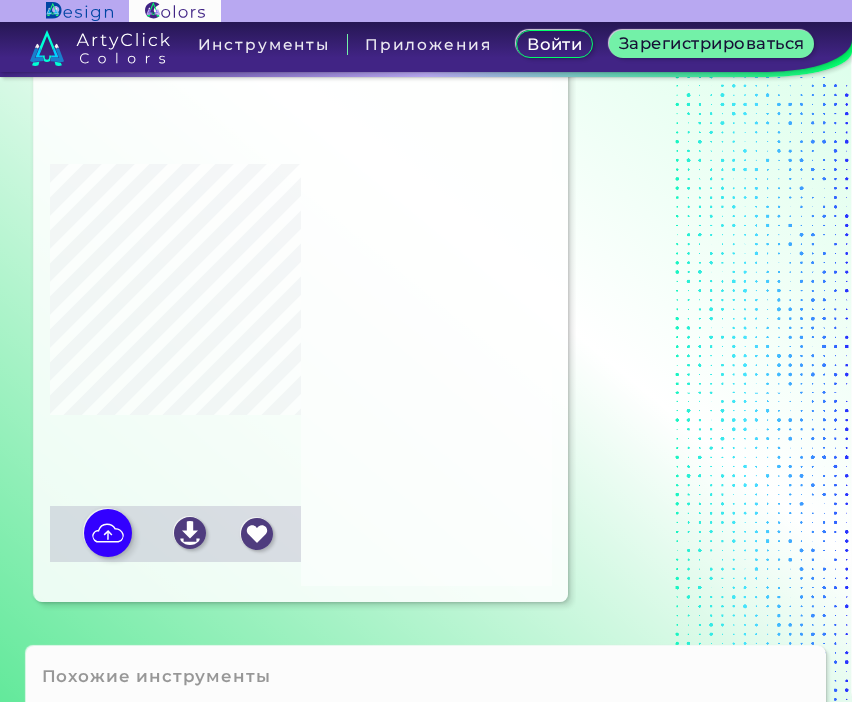 type on "#224366" 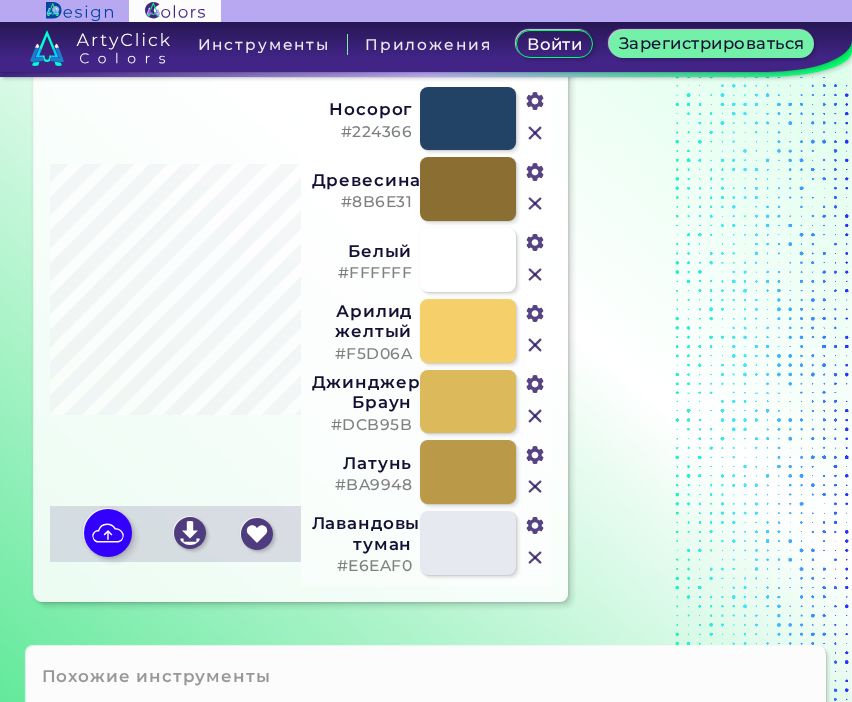 click at bounding box center (0, 0) 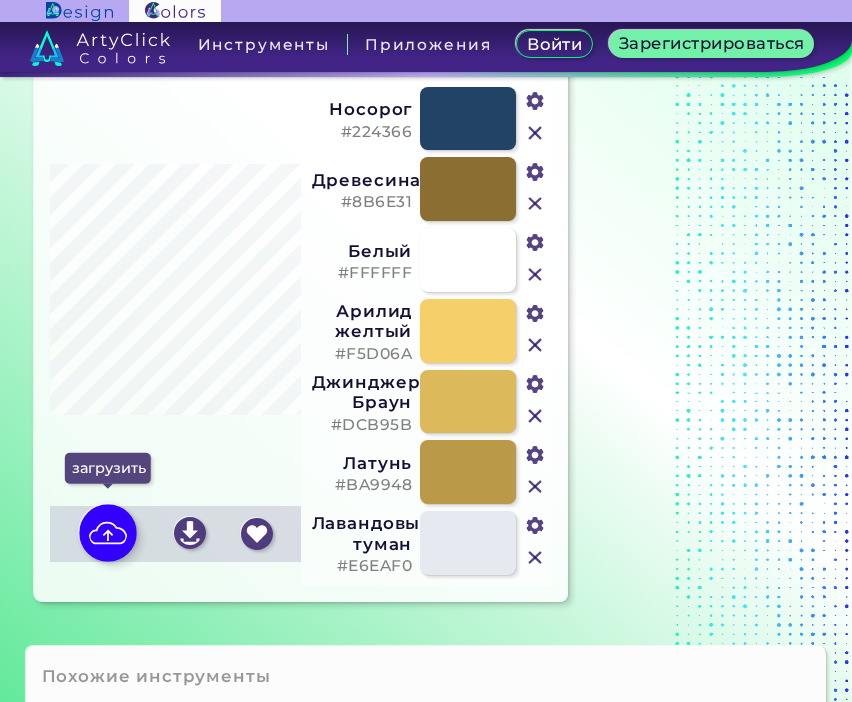 click at bounding box center (108, 533) 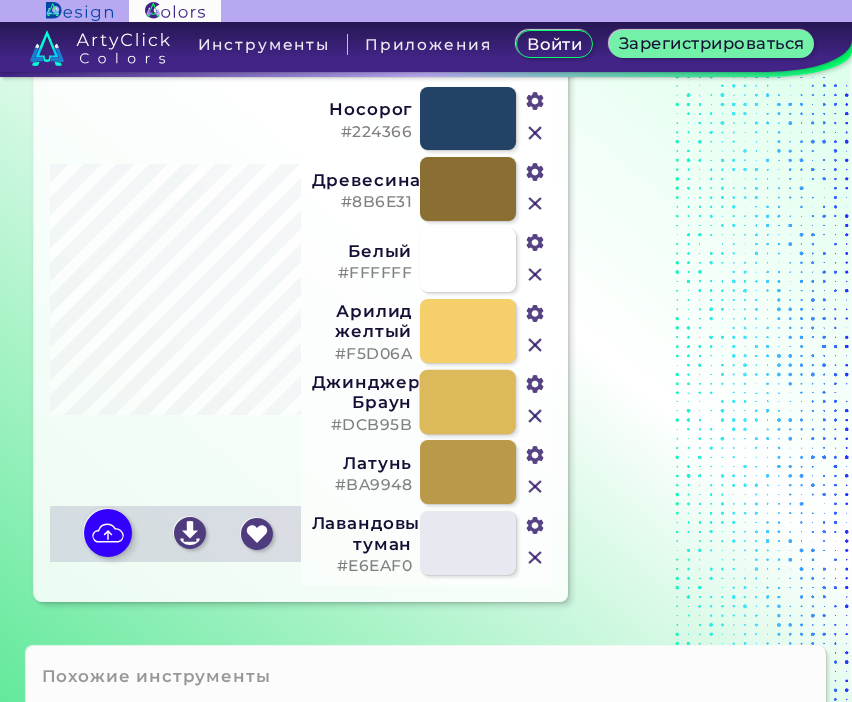 type on "#ffffff" 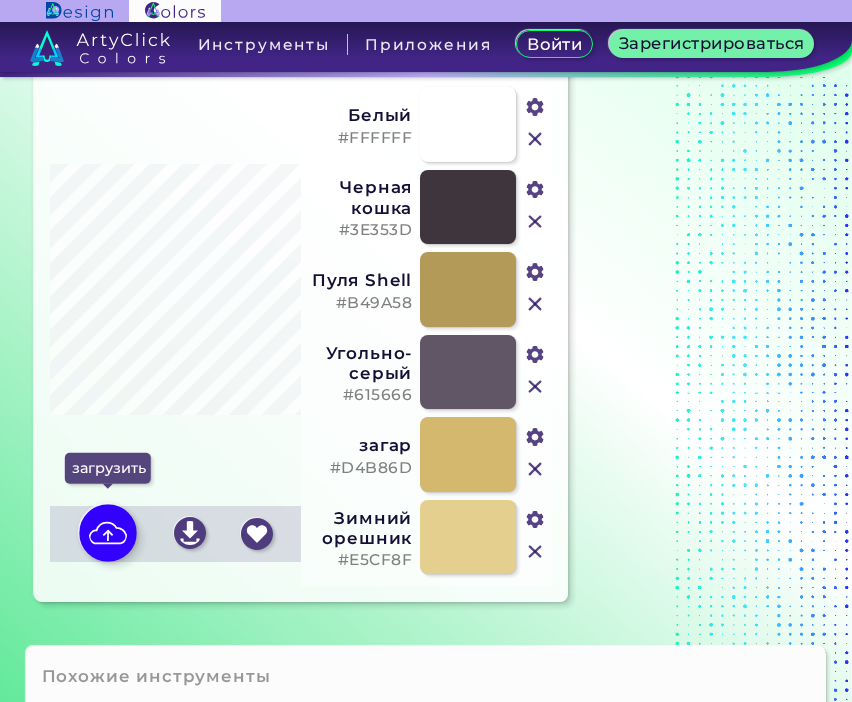 click at bounding box center [108, 533] 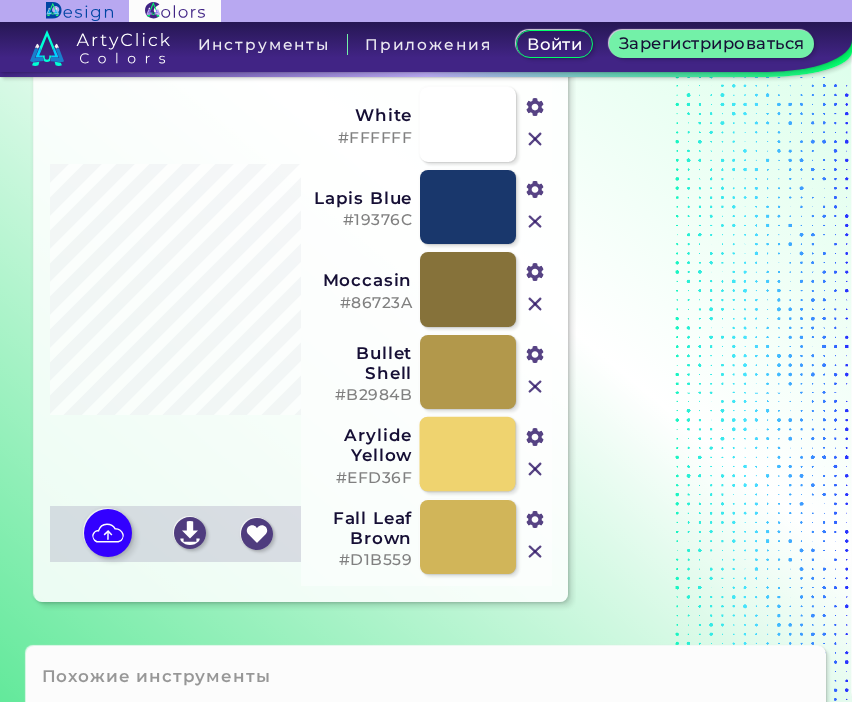 type on "#ffffff" 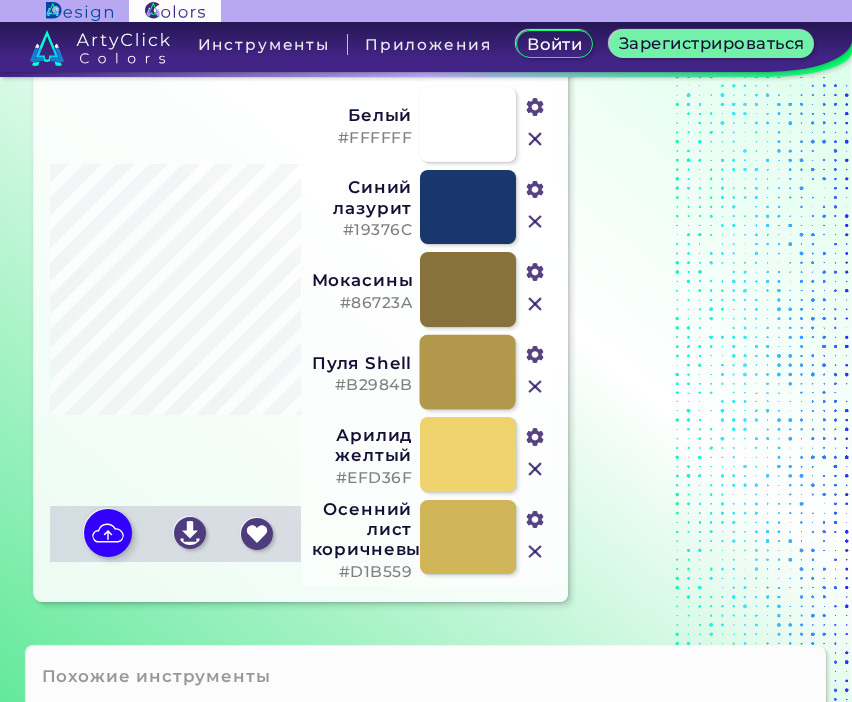 scroll, scrollTop: 0, scrollLeft: 0, axis: both 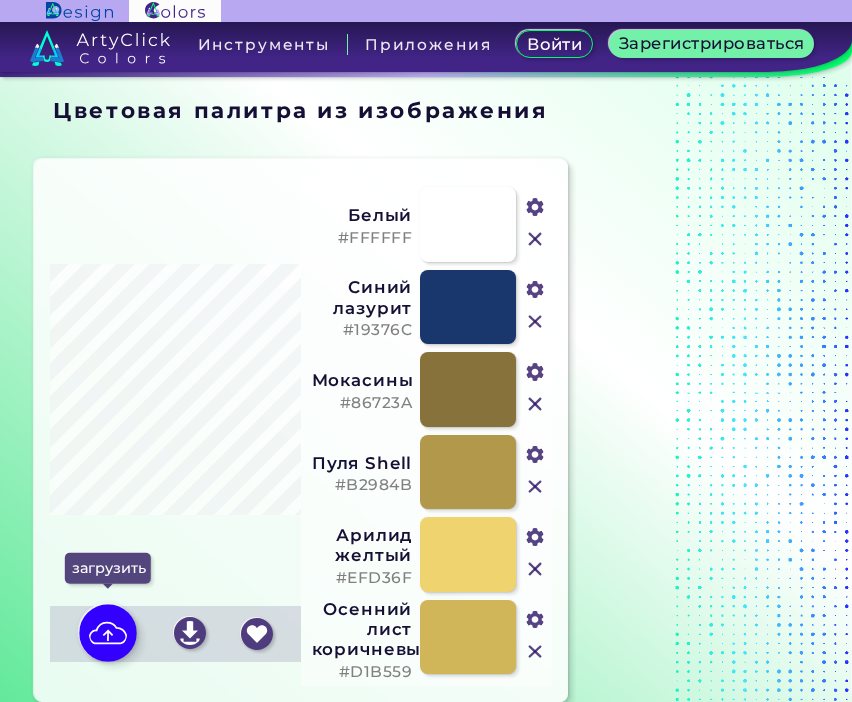 click at bounding box center (108, 633) 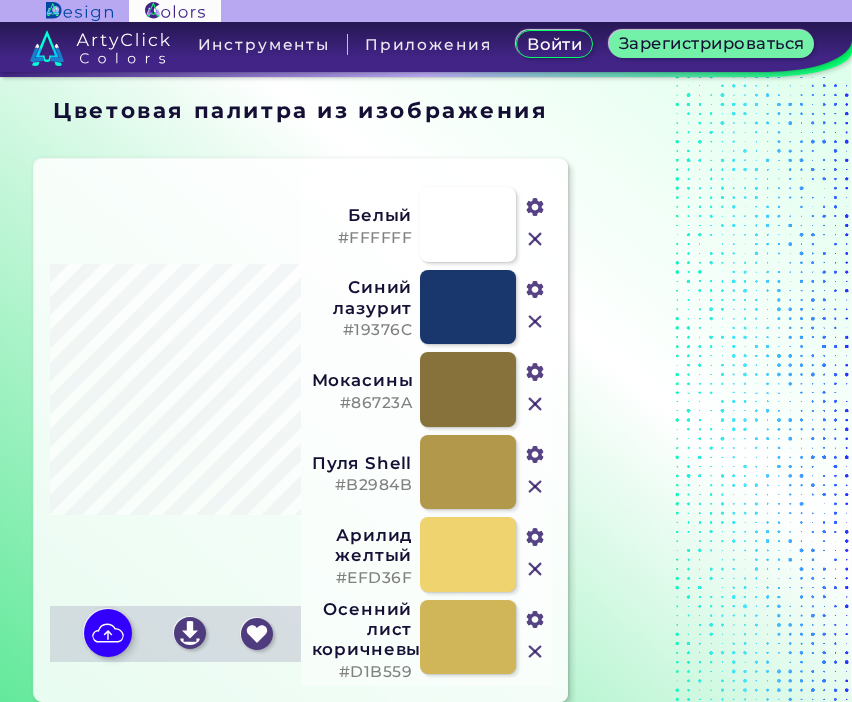type on "#2c3768" 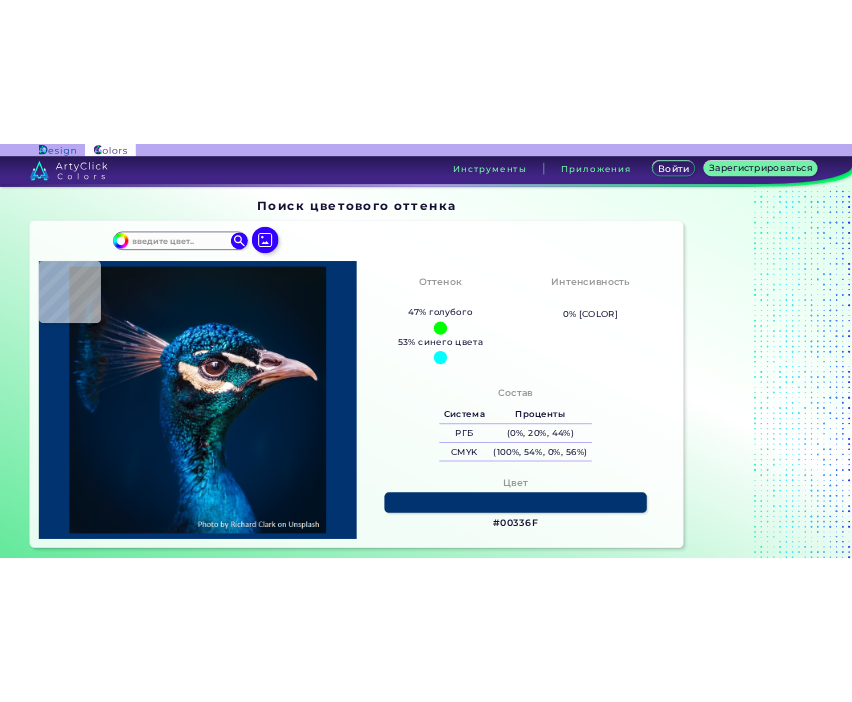 scroll, scrollTop: 0, scrollLeft: 0, axis: both 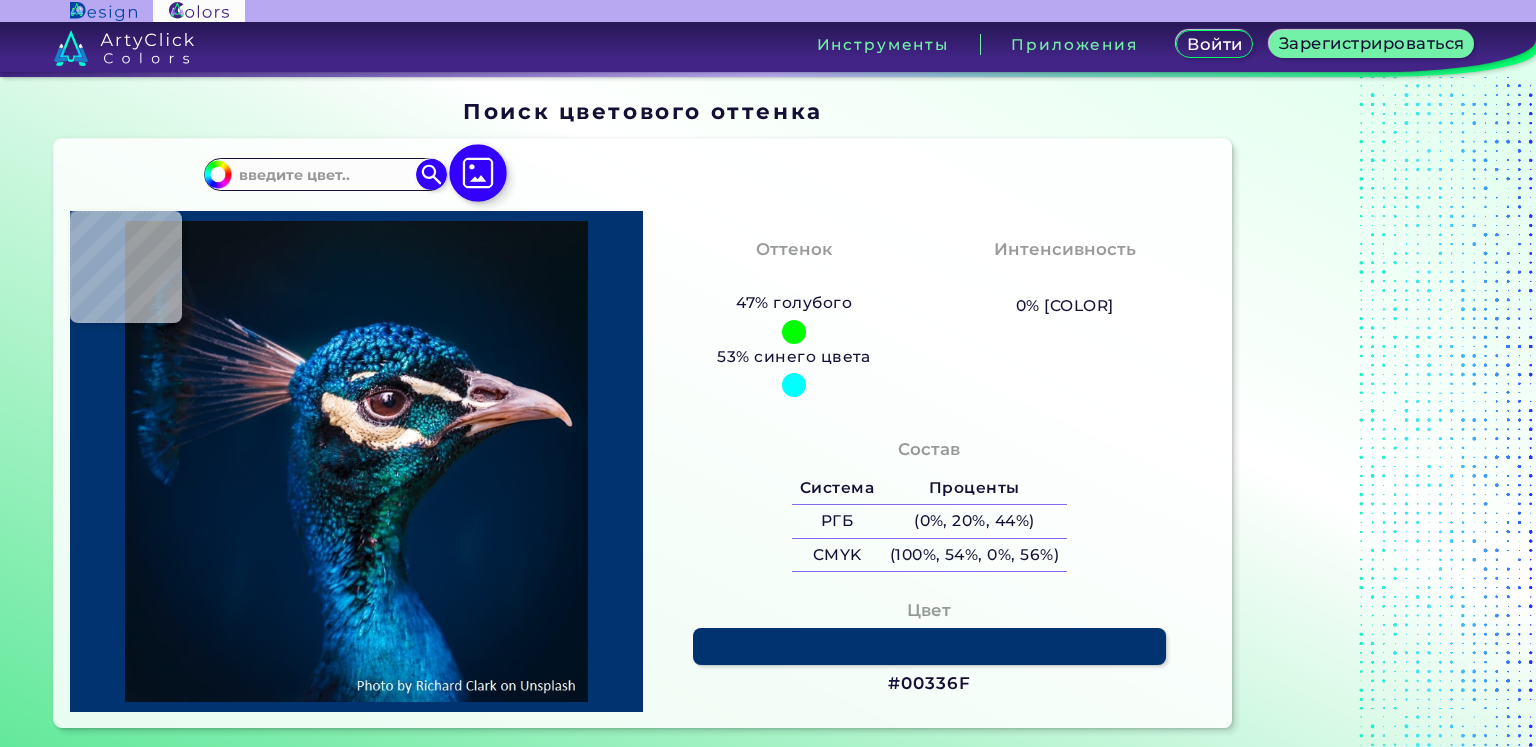 click at bounding box center [478, 173] 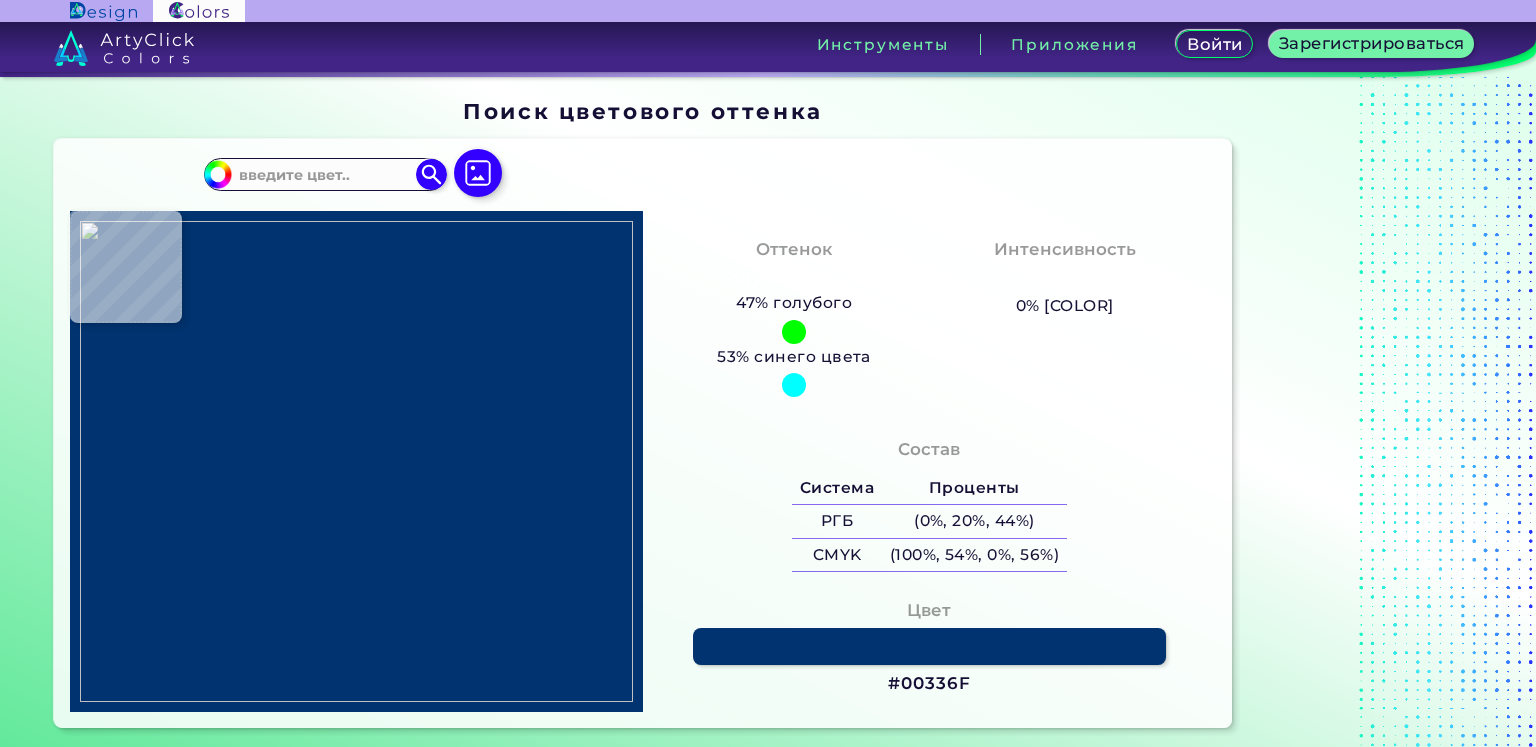 type on "#000000" 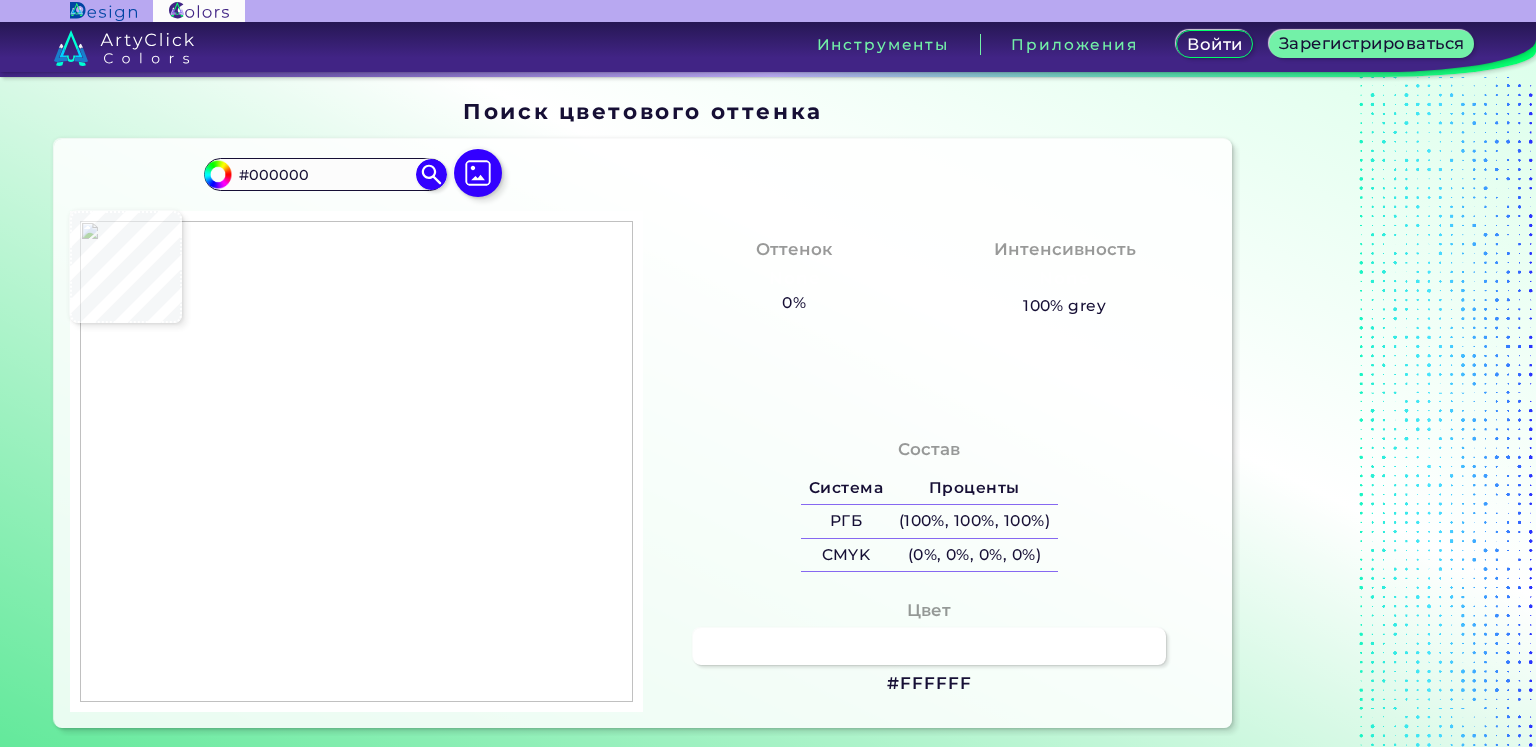 type on "#ffffff" 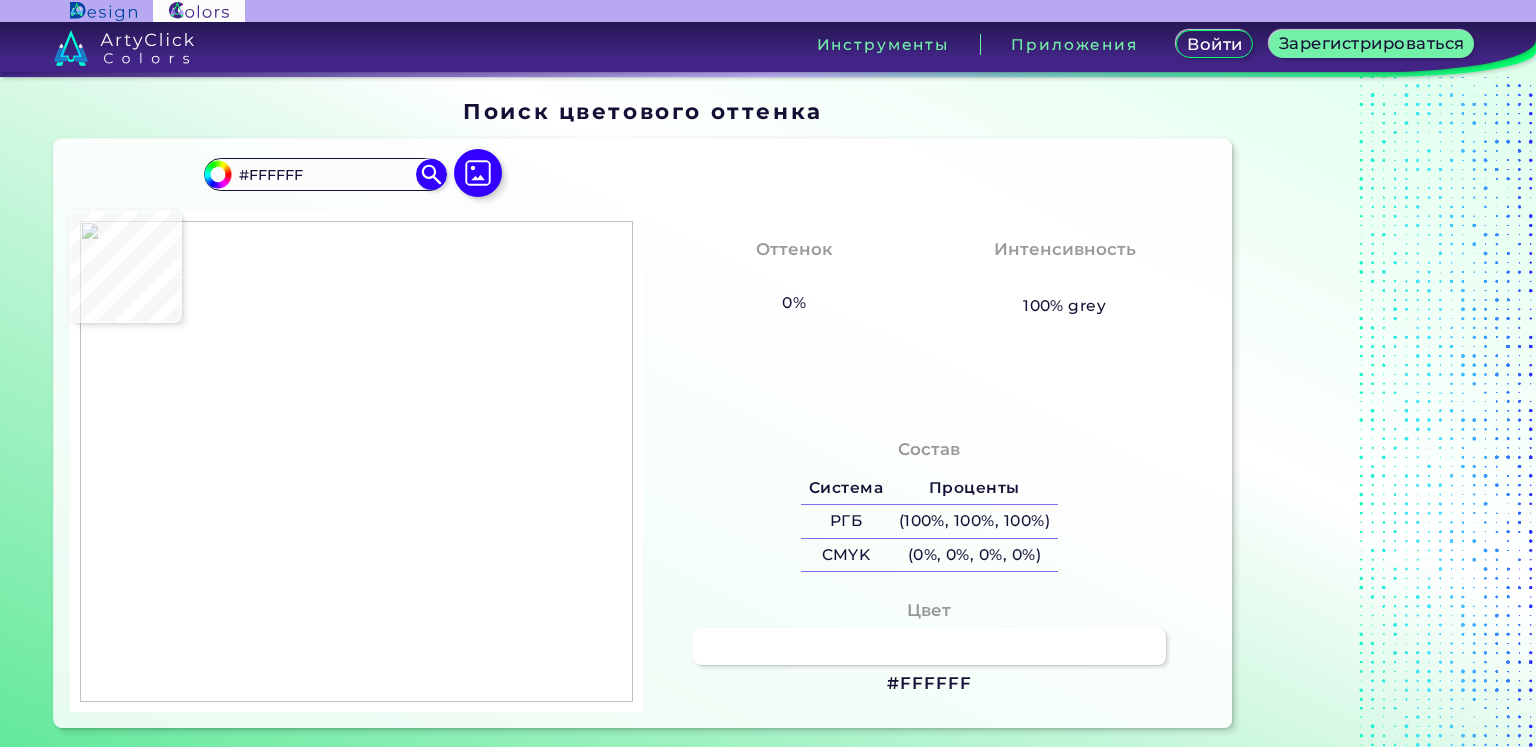 type on "#c5c5c2" 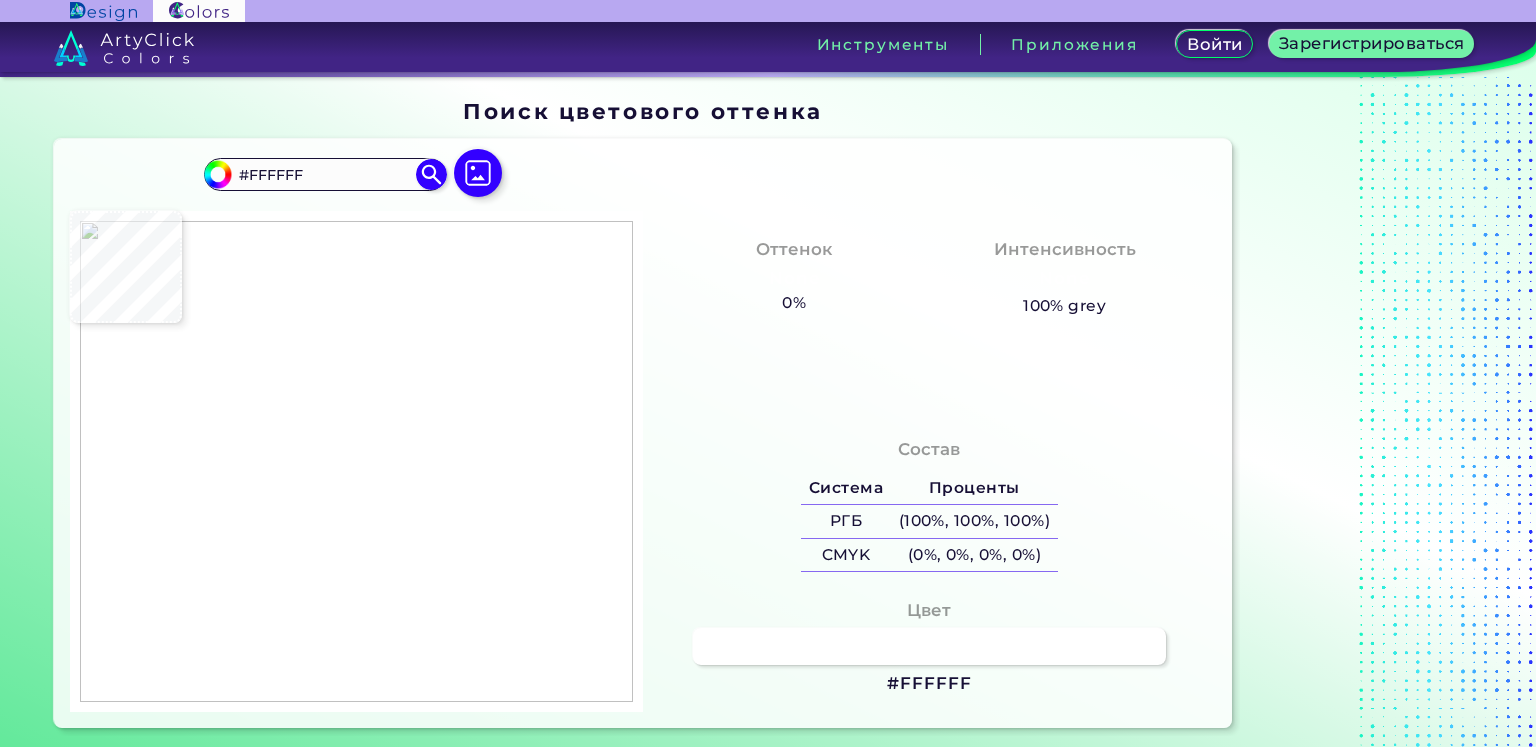 type on "#C5C5C2" 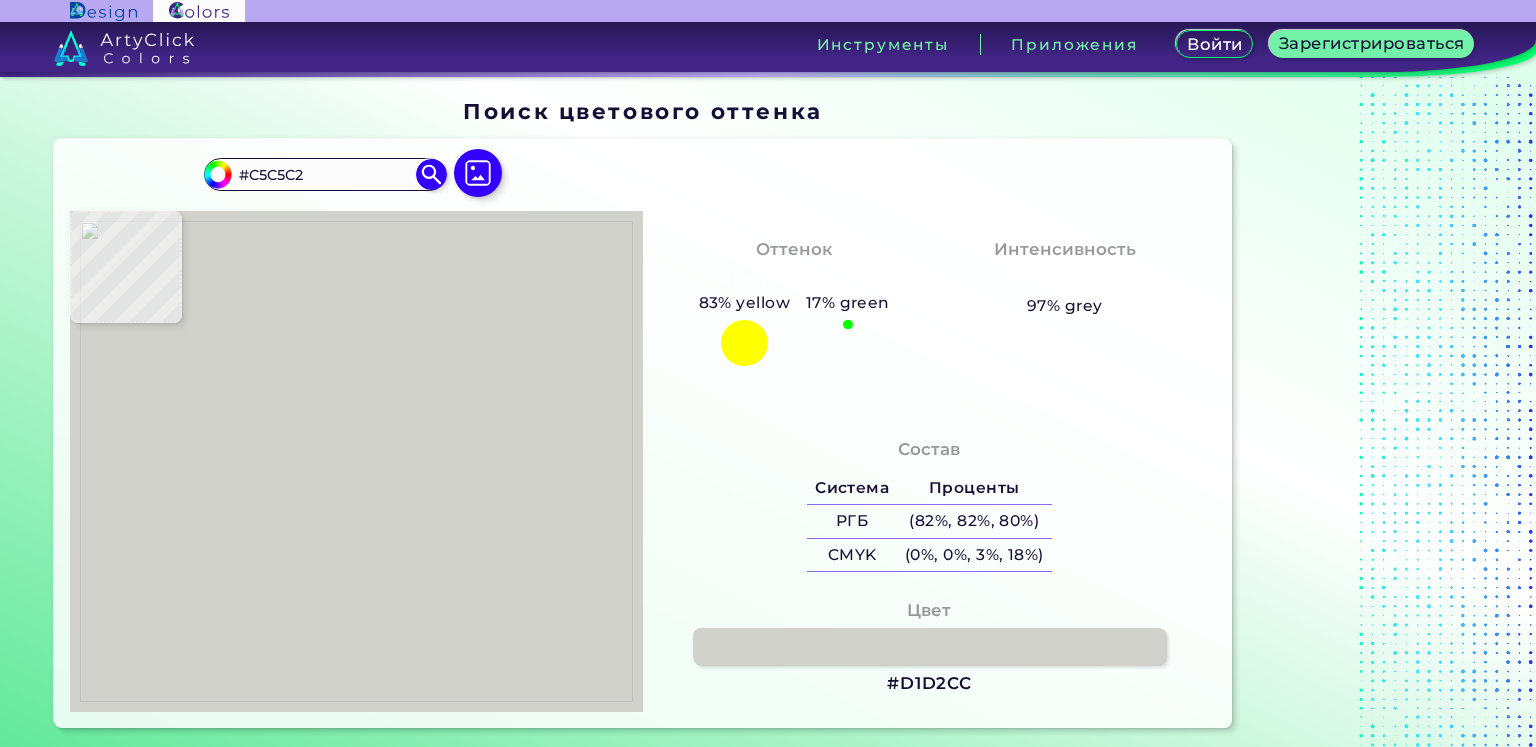 type on "#b9bcb5" 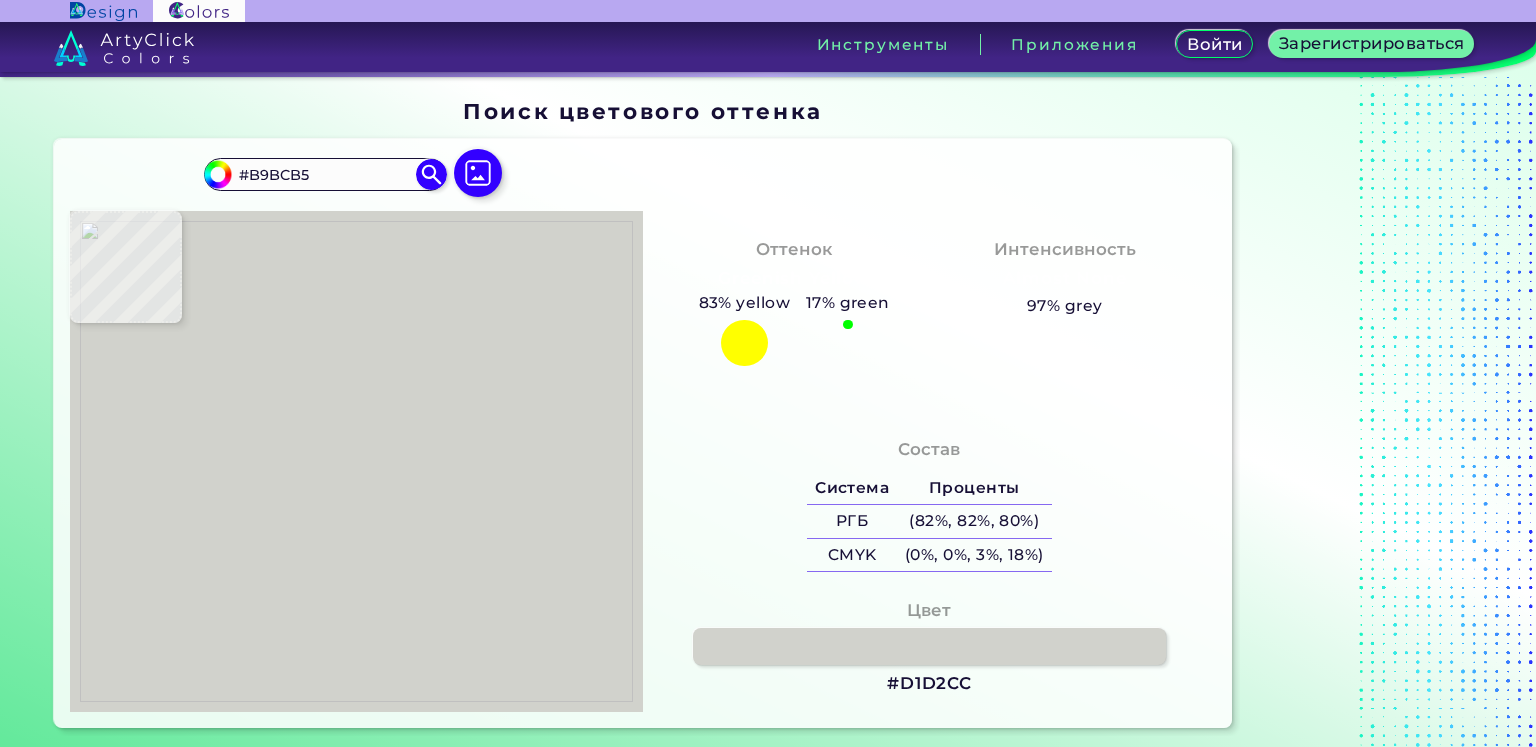 type on "#9ea6a7" 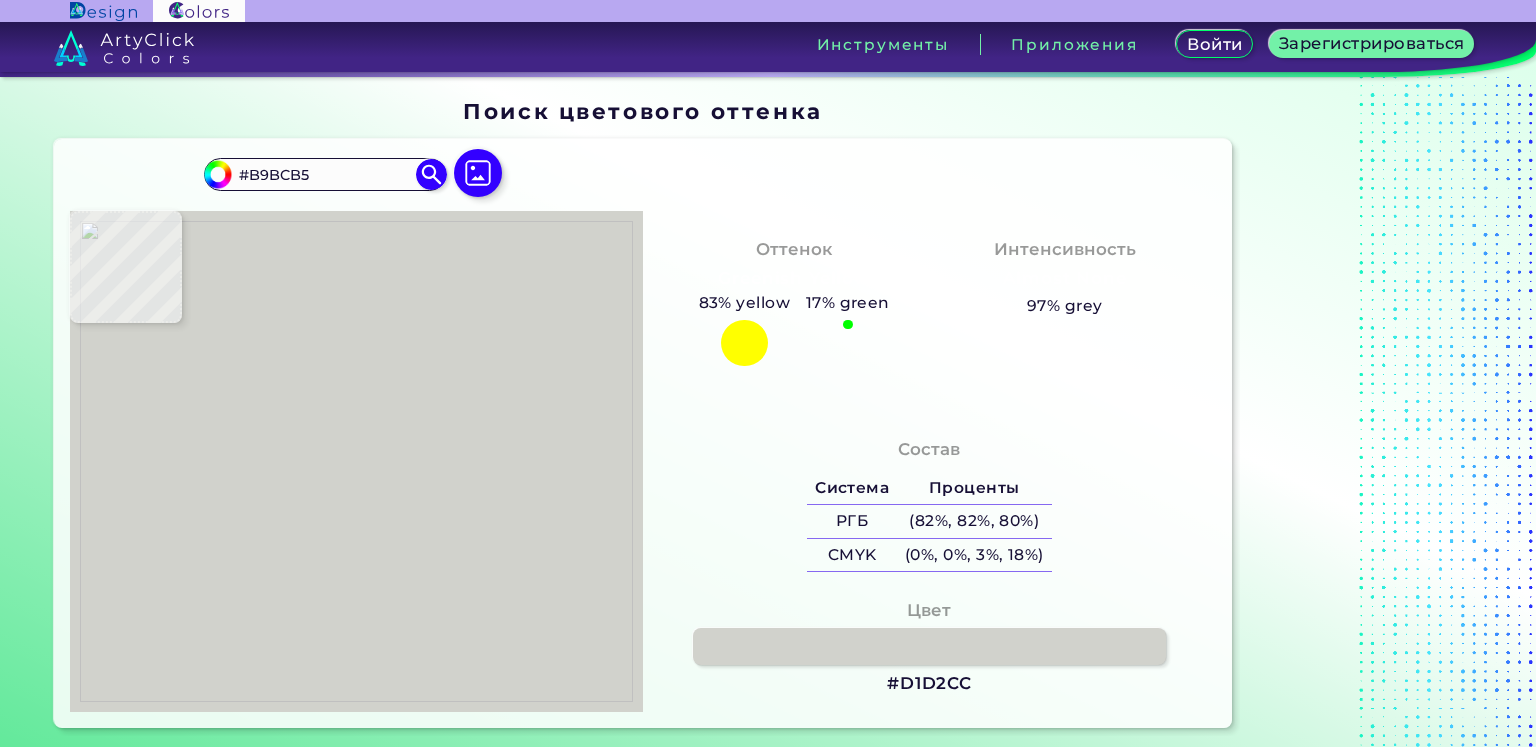 type on "#9EA6A7" 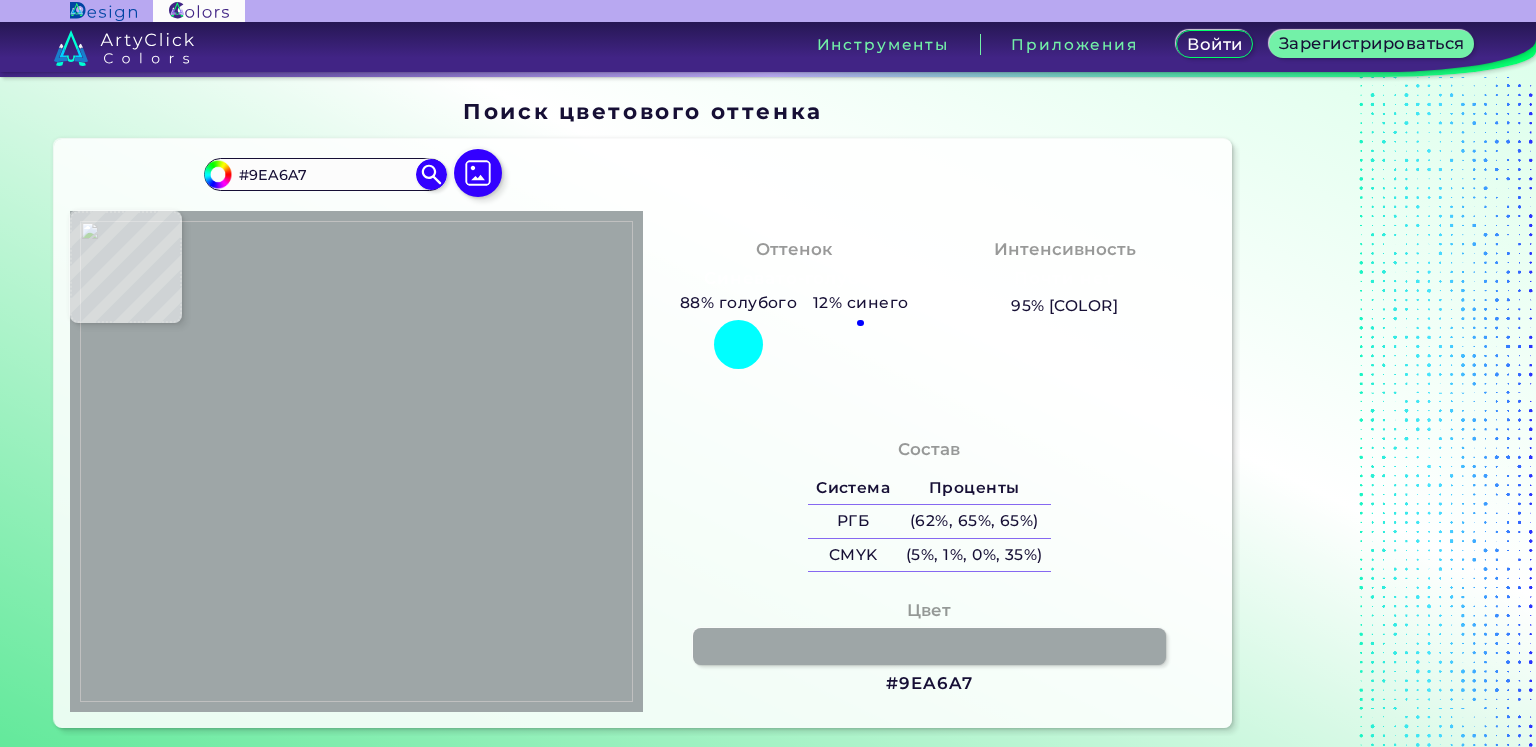 type on "#9ea8a4" 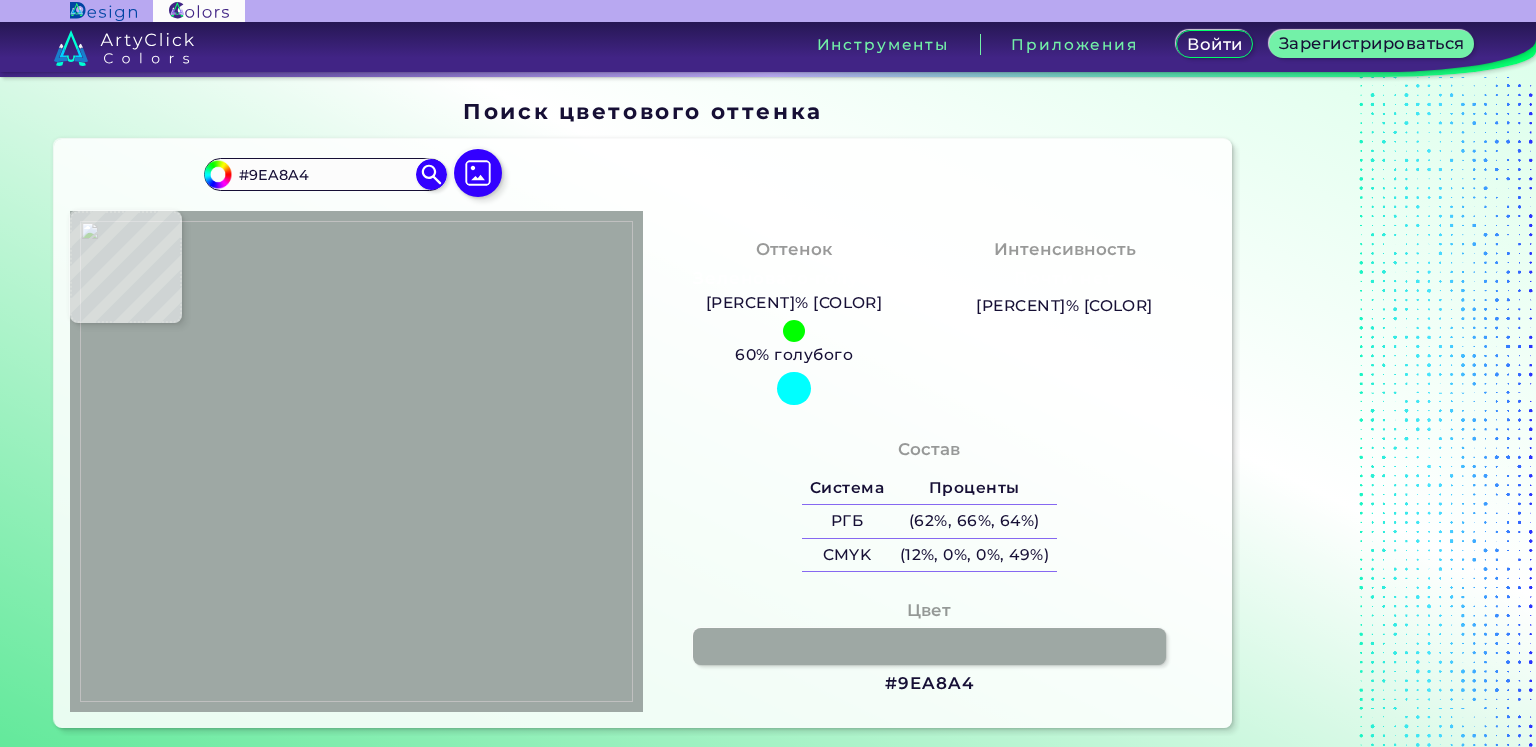 type on "#aeb6af" 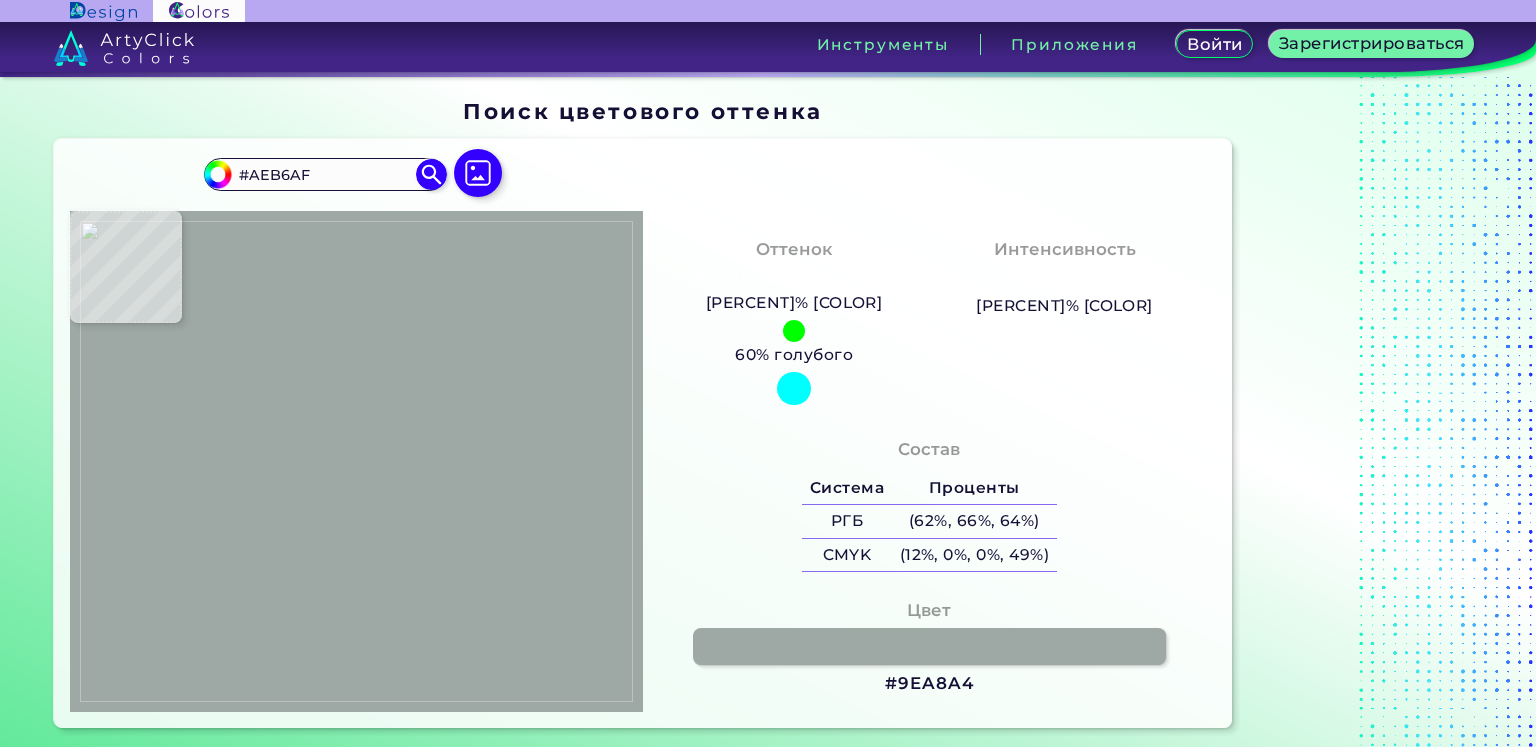 type on "#abaea7" 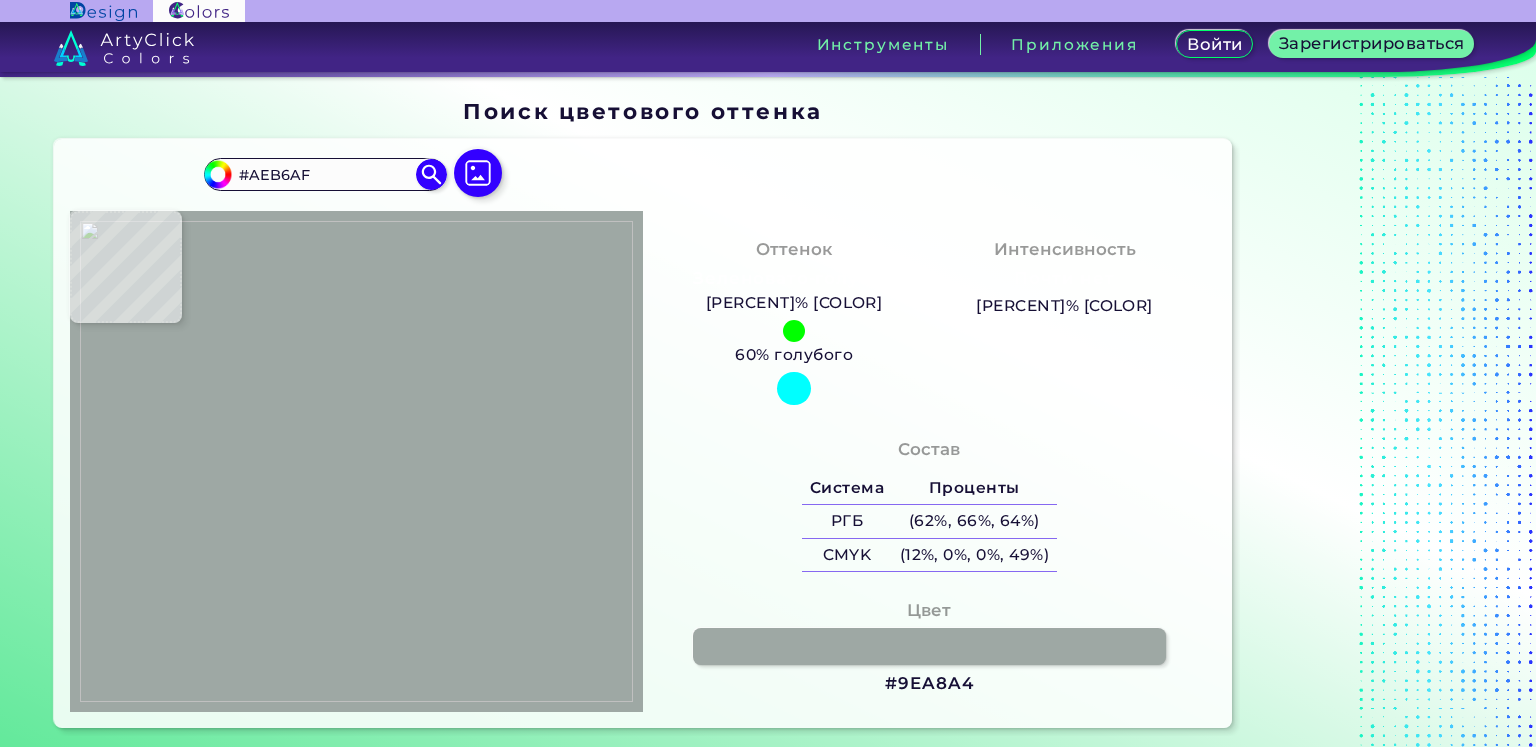 type on "#ABAEA7" 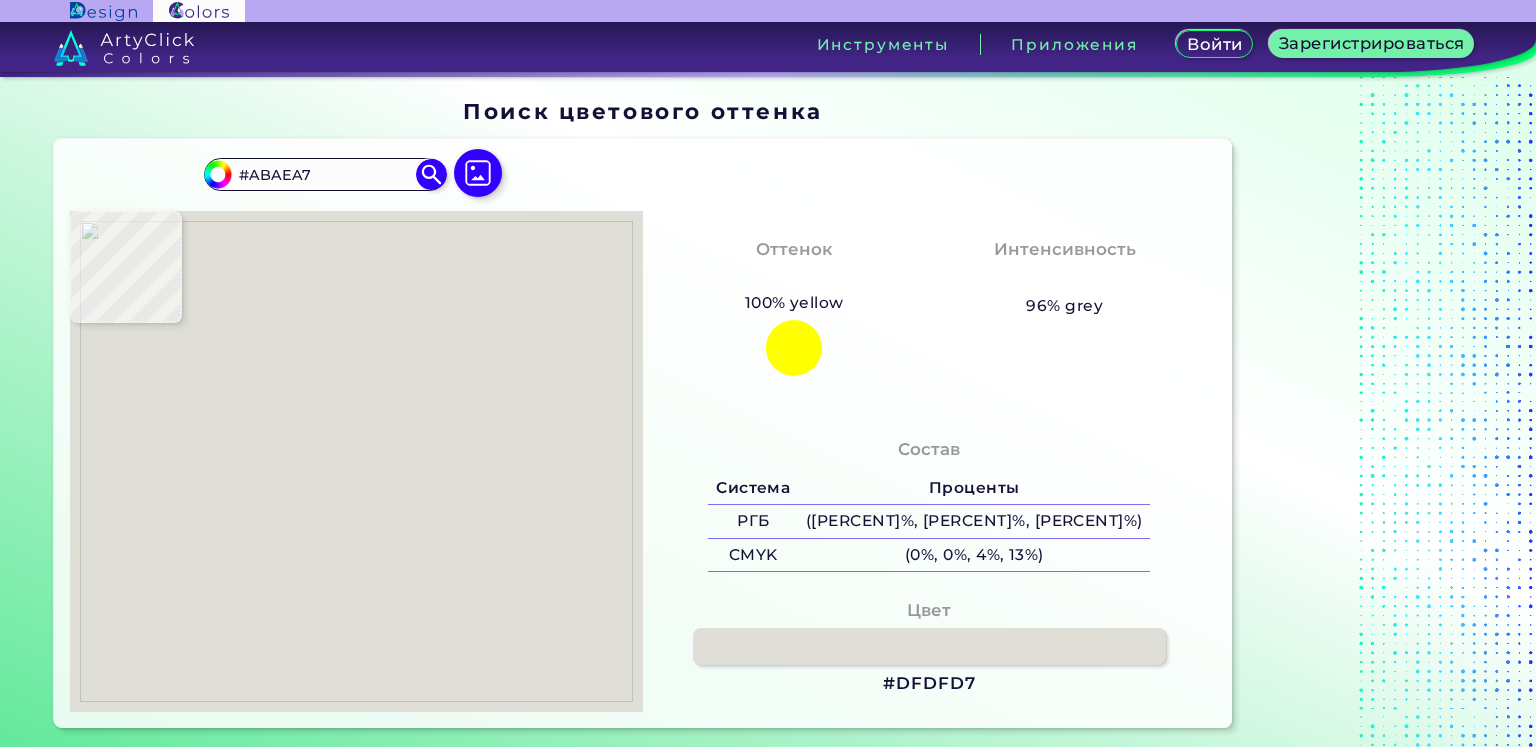 type on "#dfdfd7" 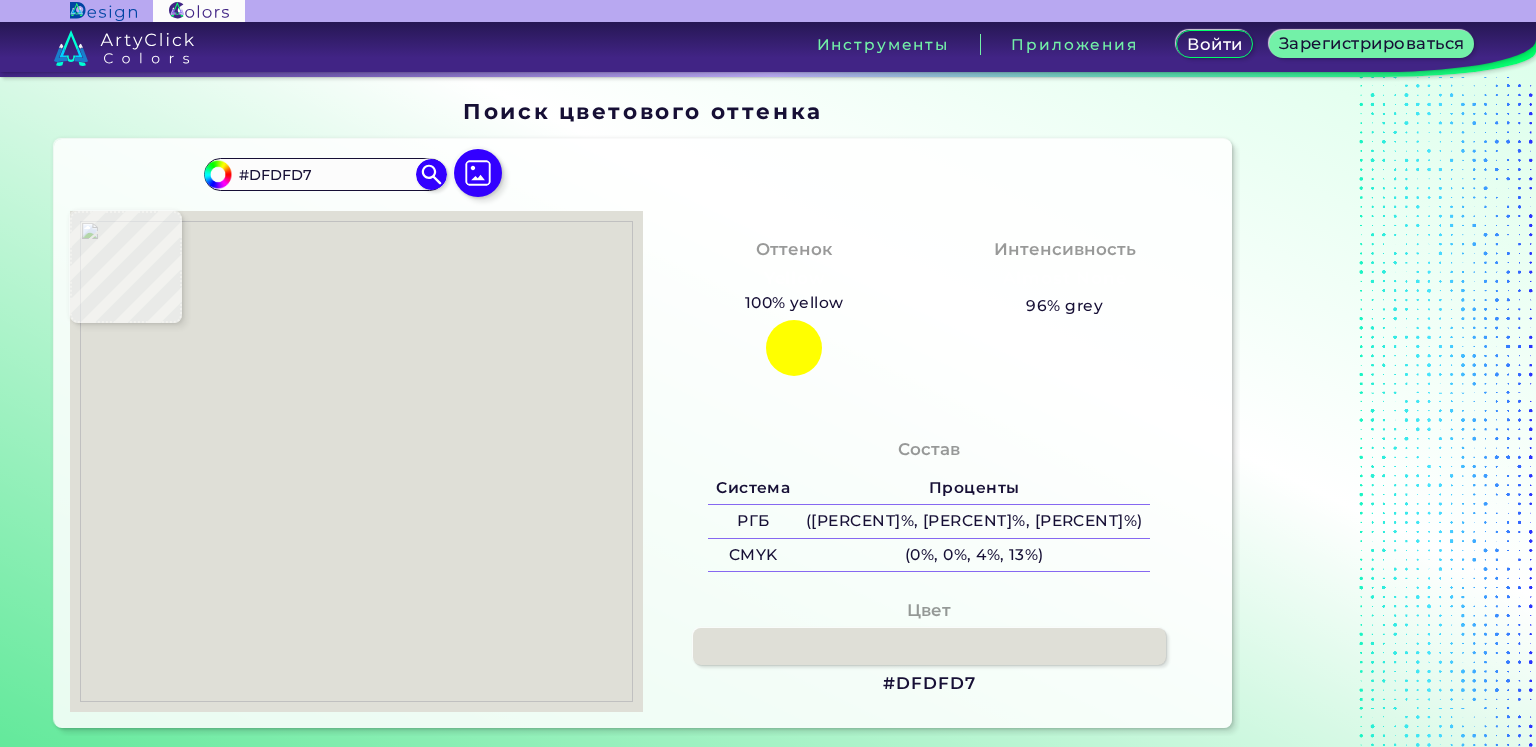 type on "#d0d0cb" 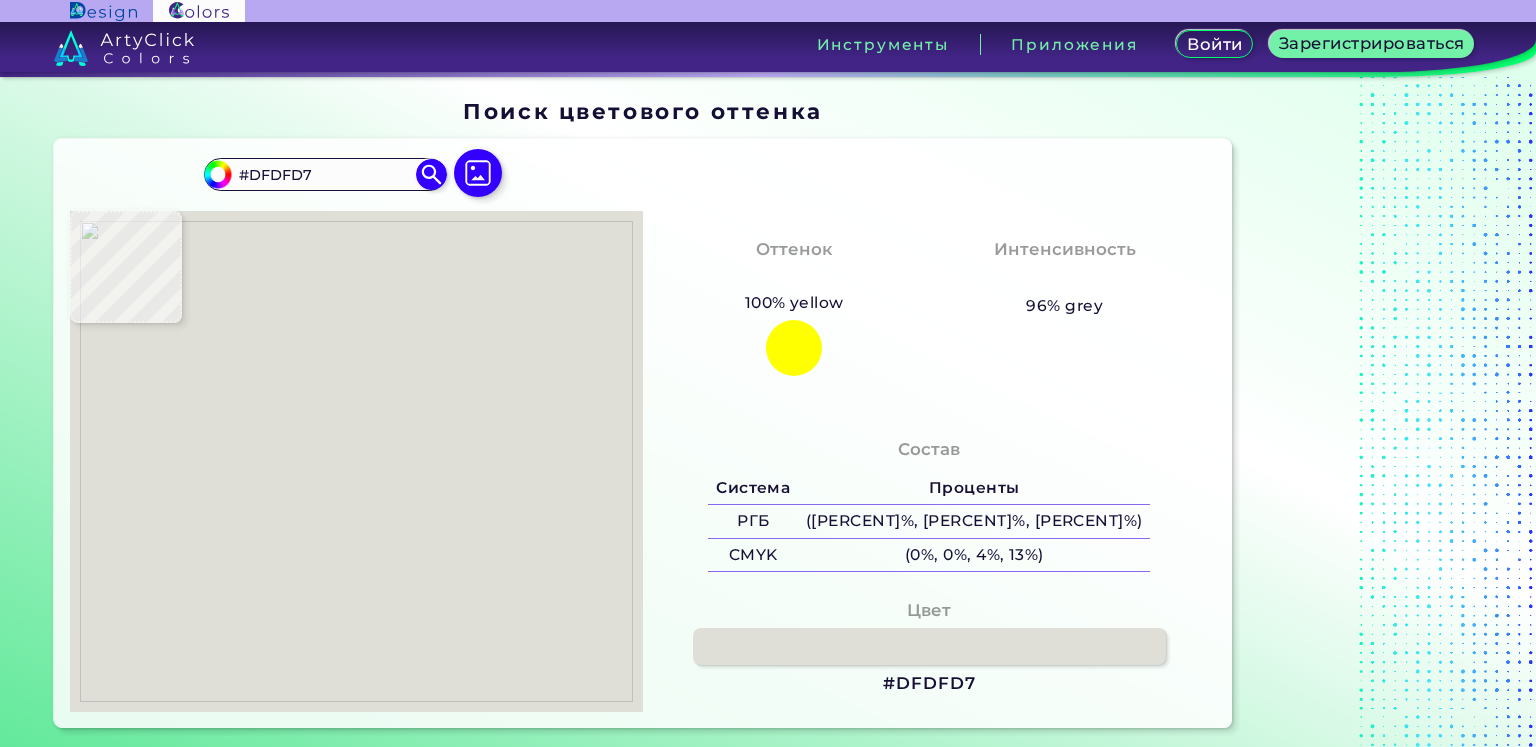 type on "#D0D0CB" 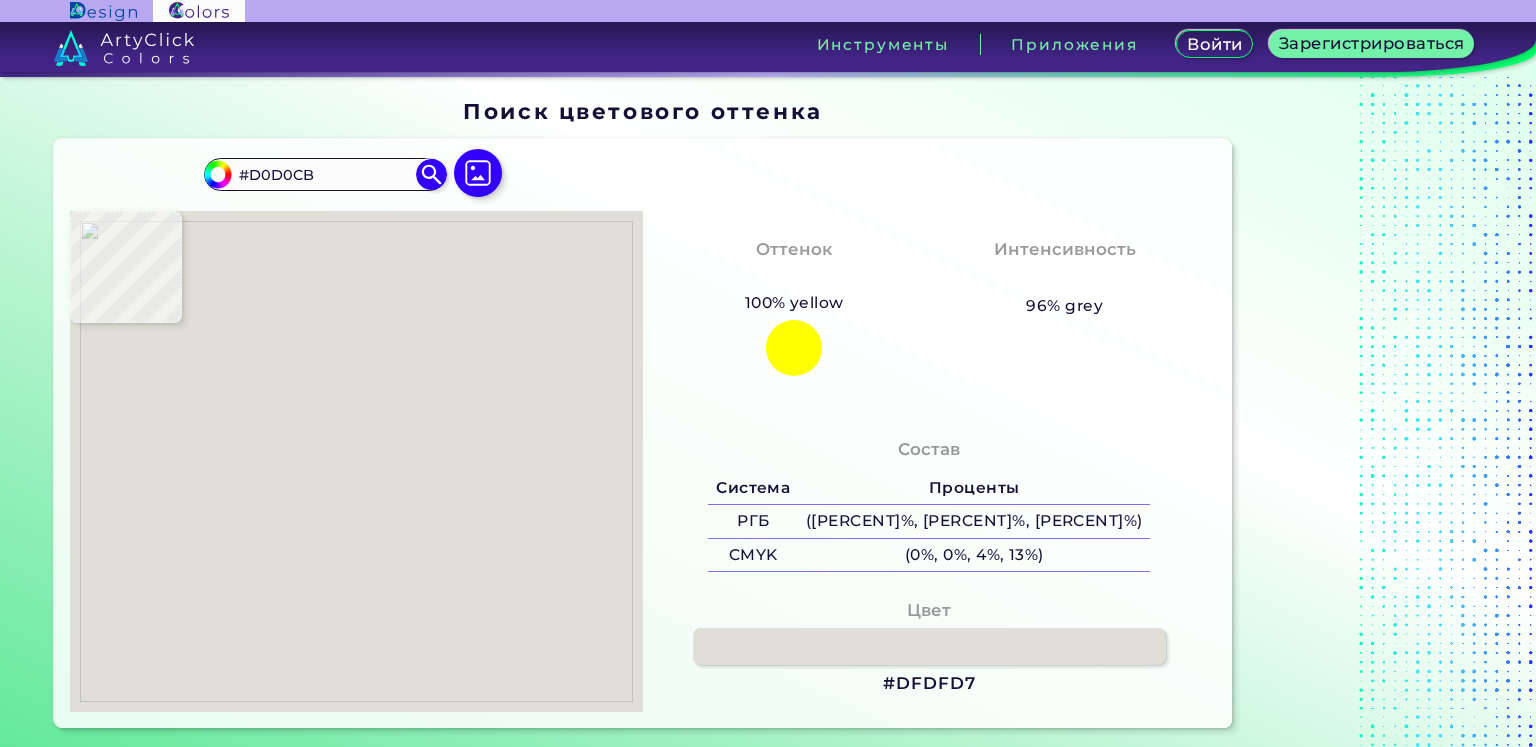 type on "#000000" 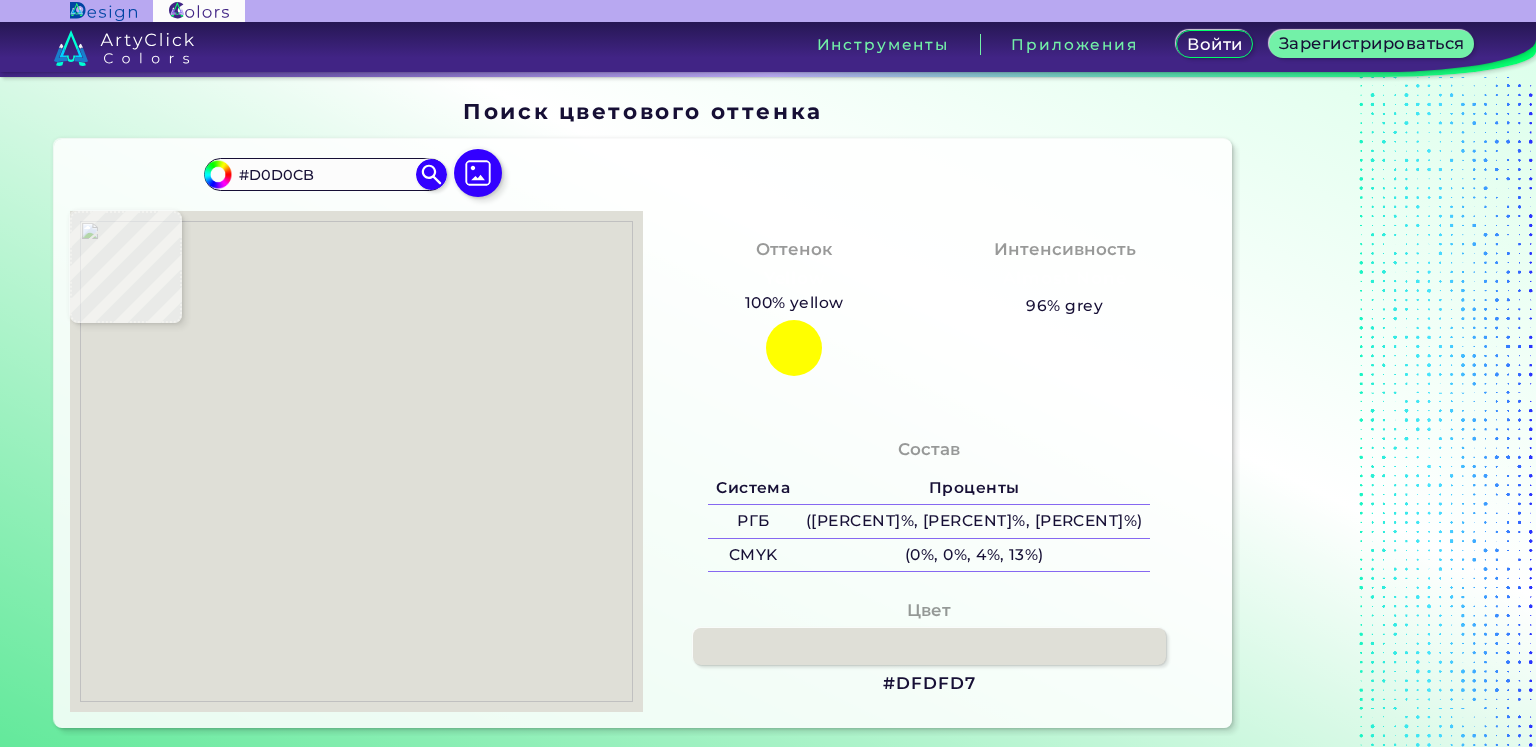 type on "#000000" 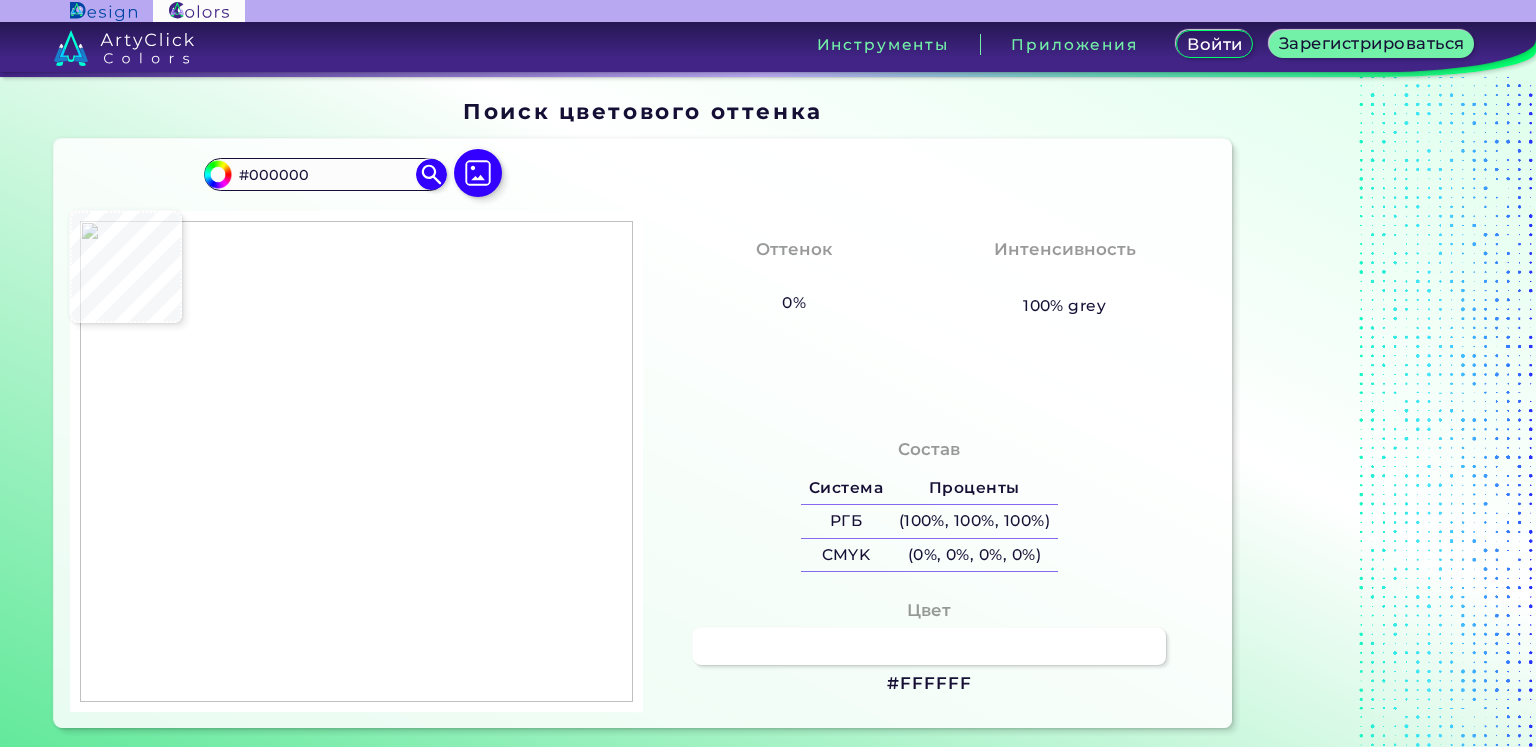 type on "#ffffff" 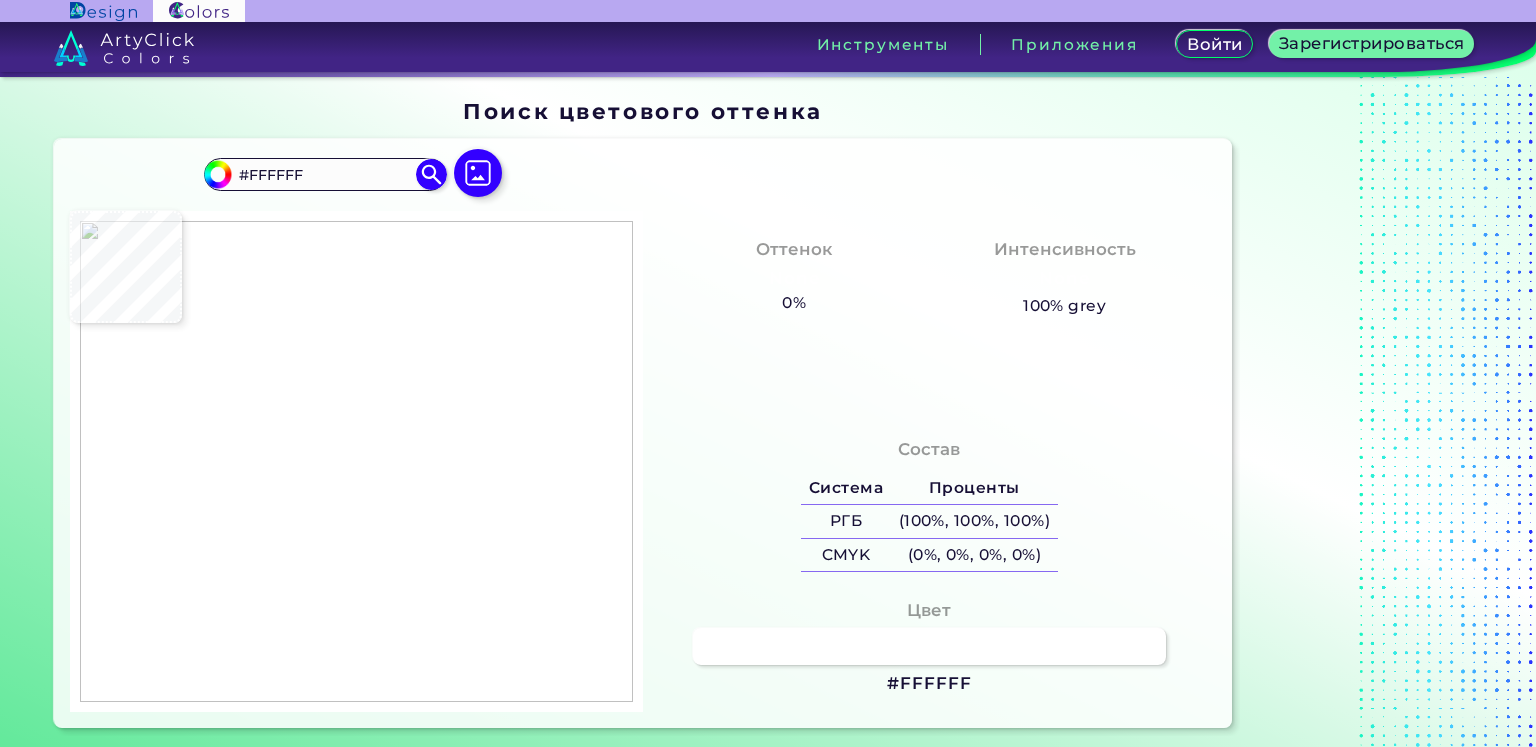 type on "#9a9e93" 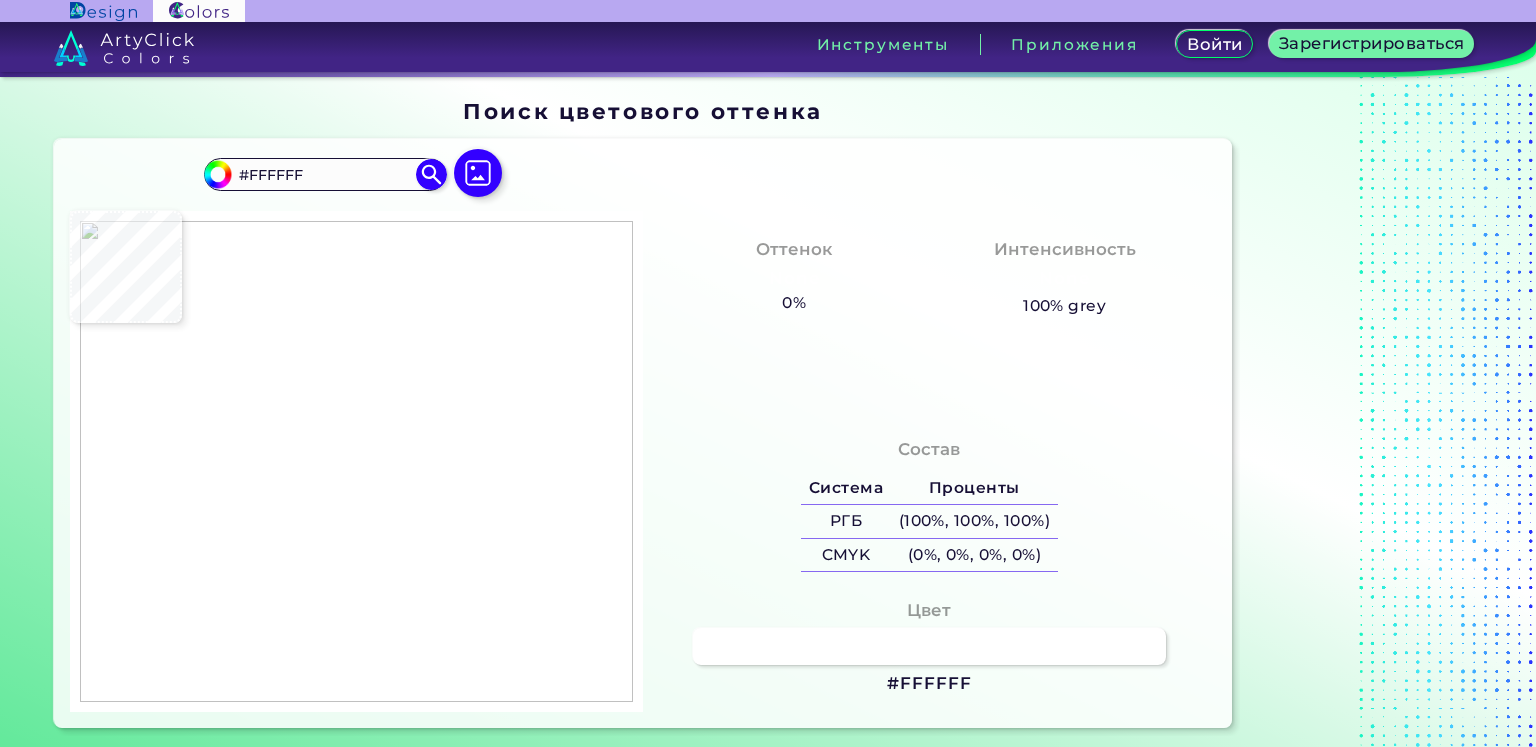 type on "#9A9E93" 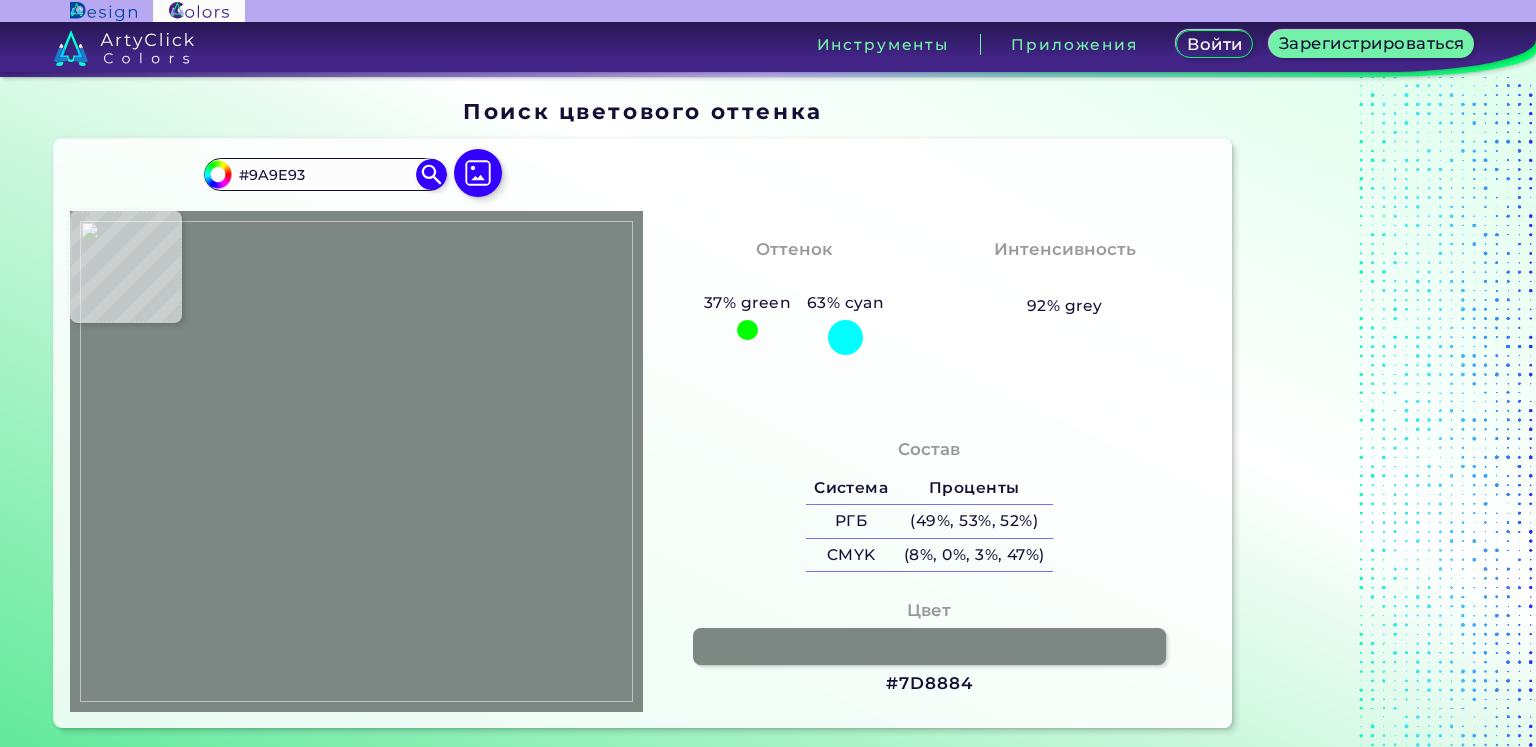 type on "#bcc1b7" 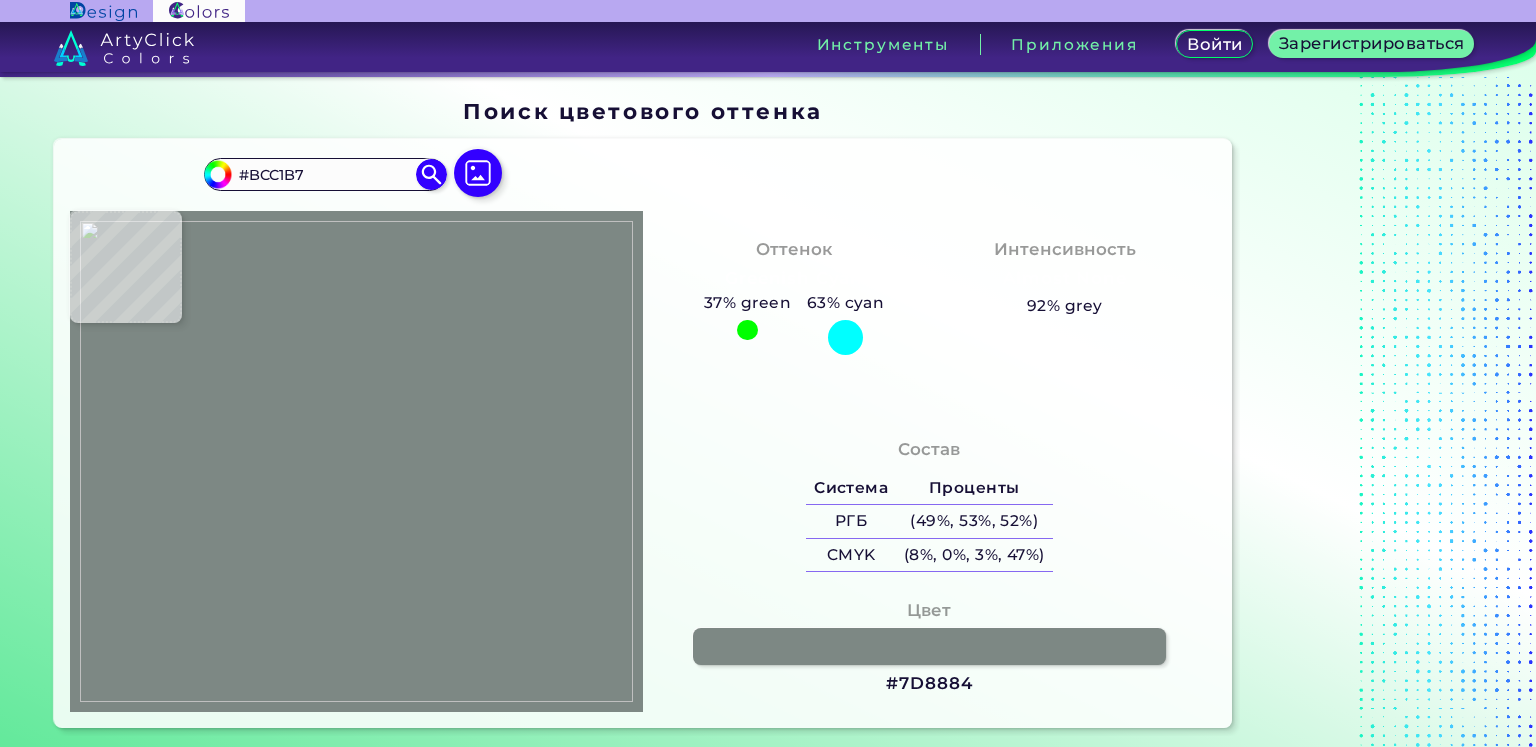 type on "#b8bbb0" 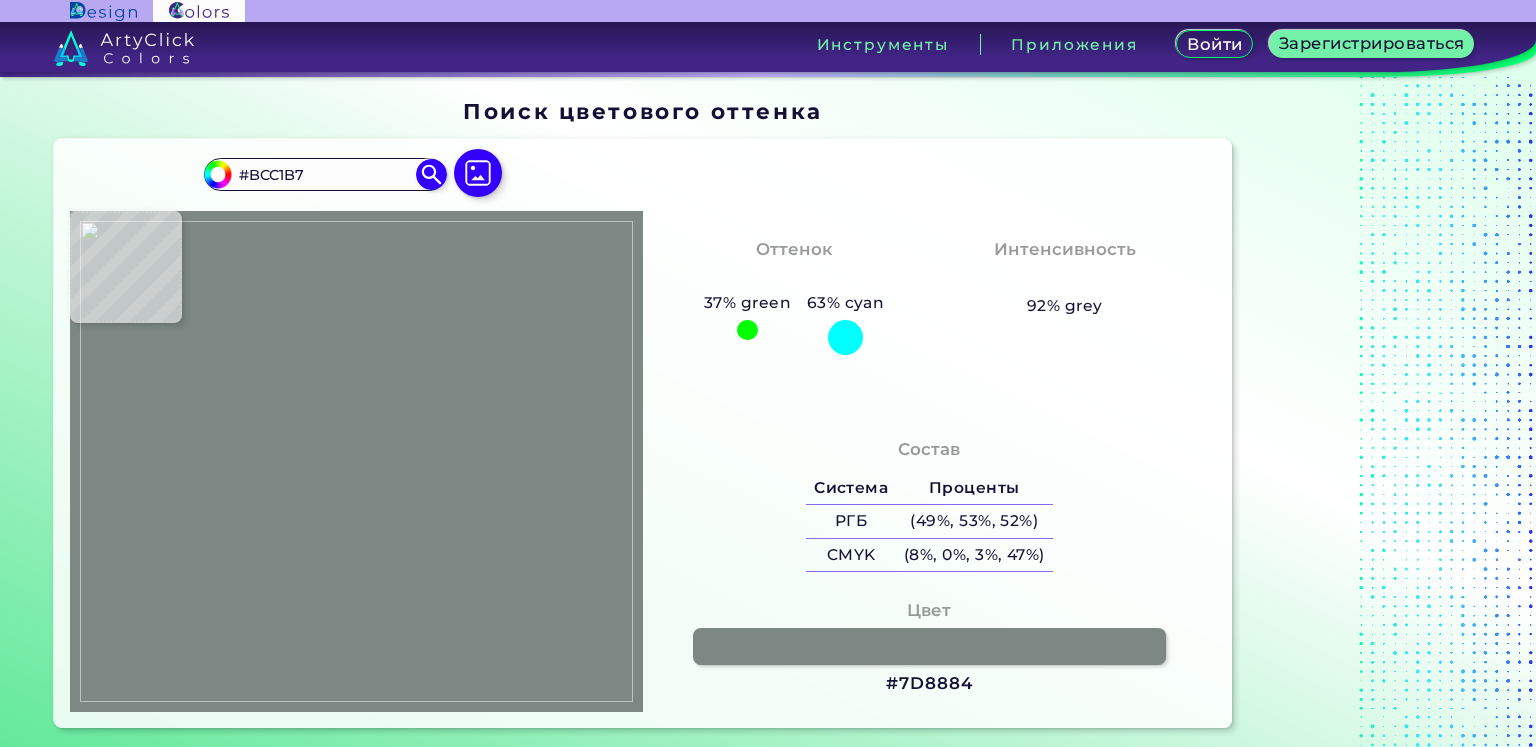 type on "#B8BBB0" 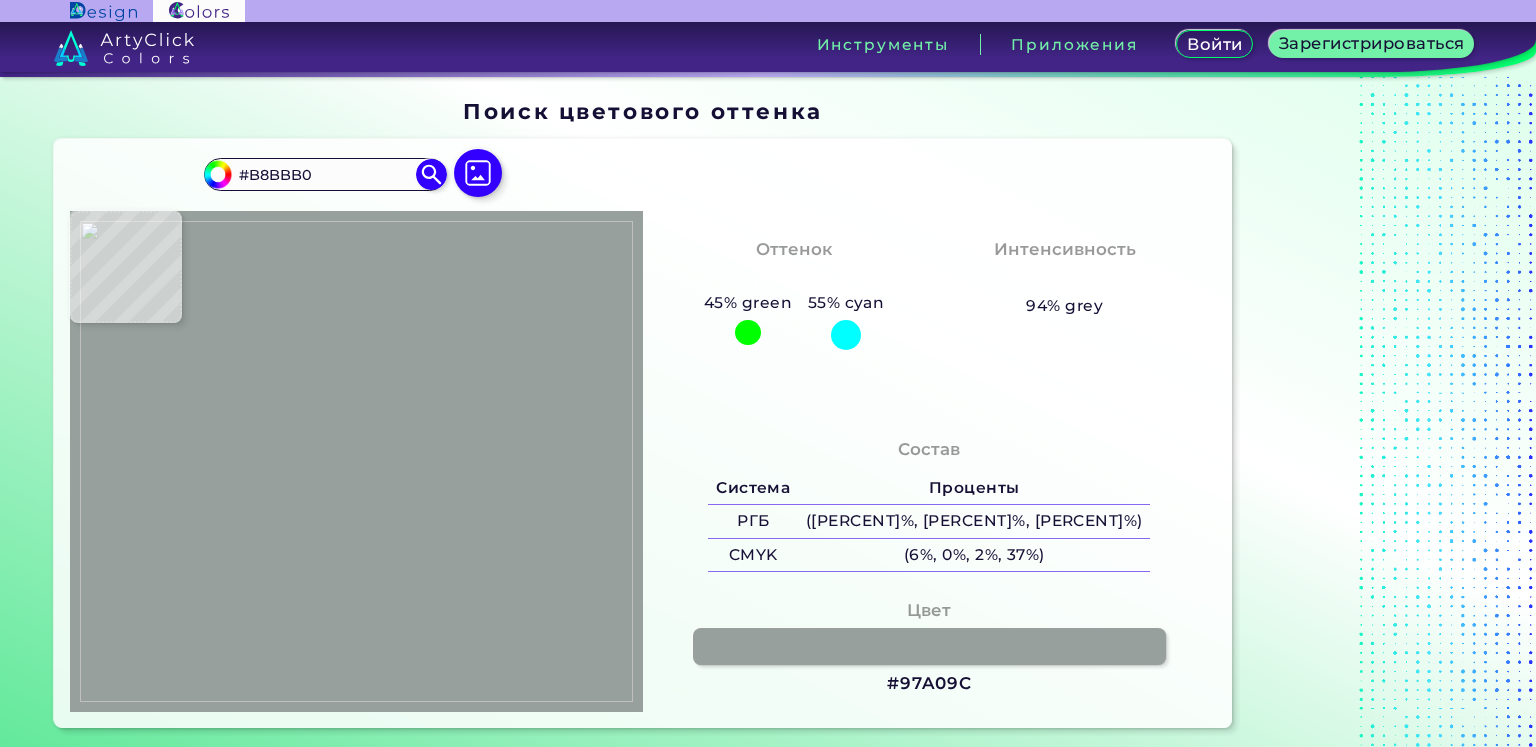 type on "#777f7e" 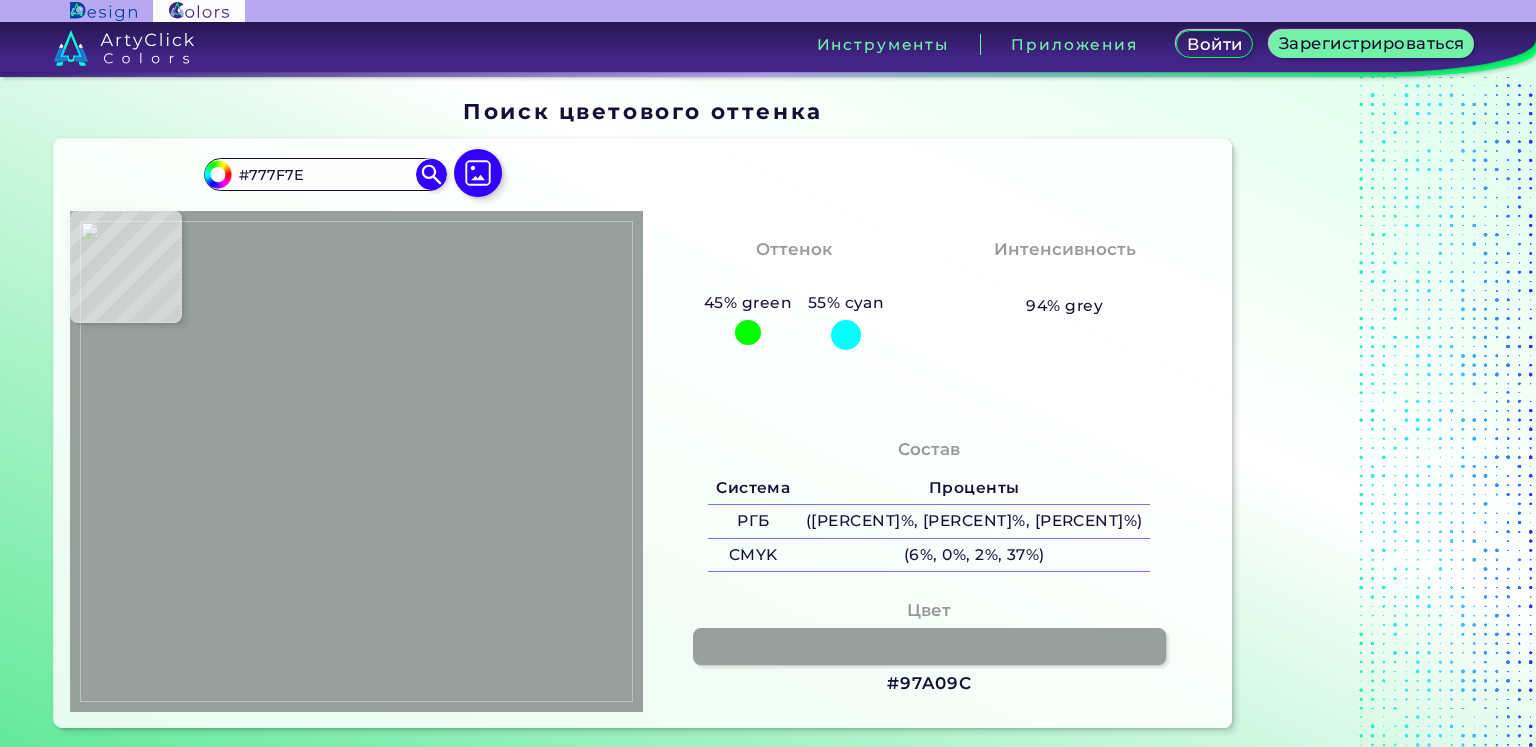 type on "#444d54" 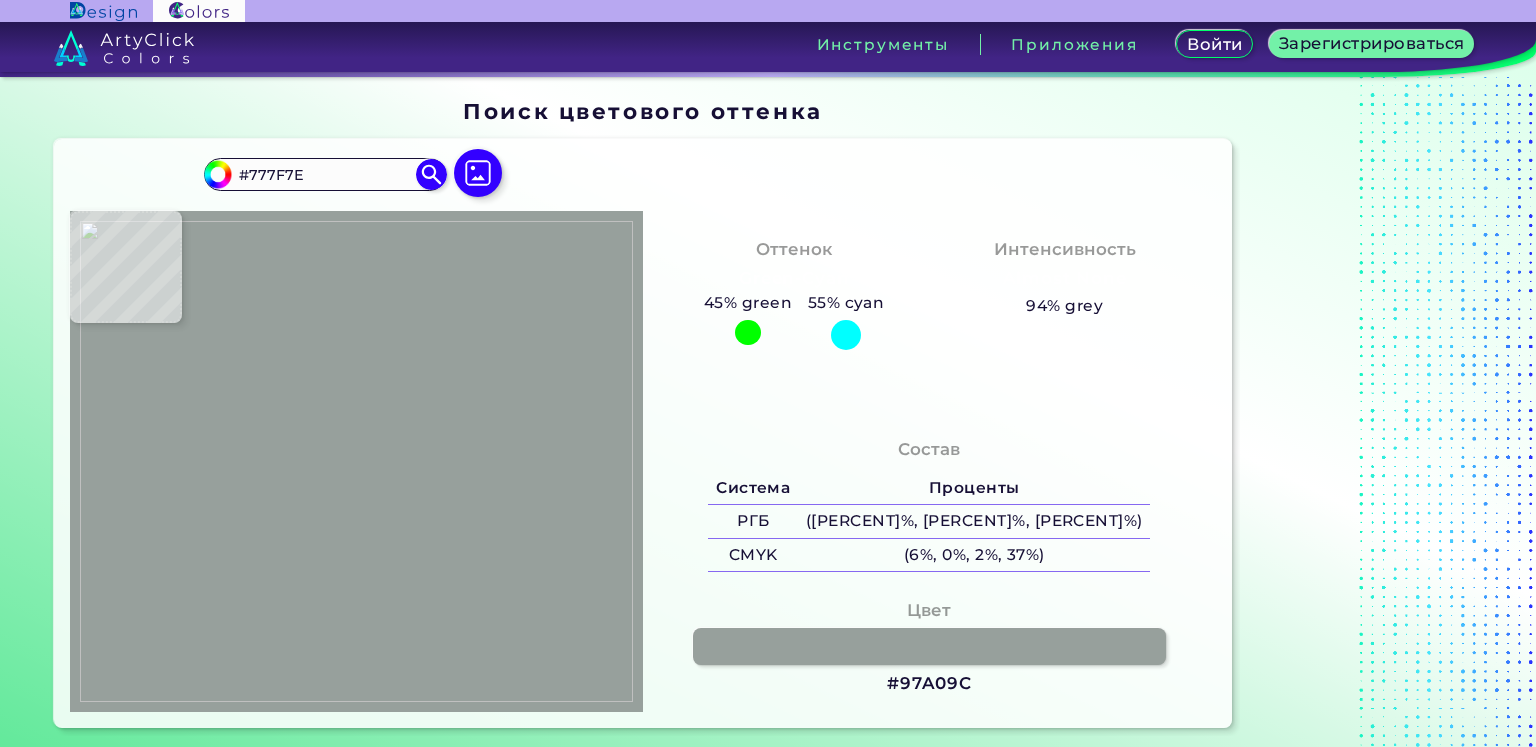 type on "#444D54" 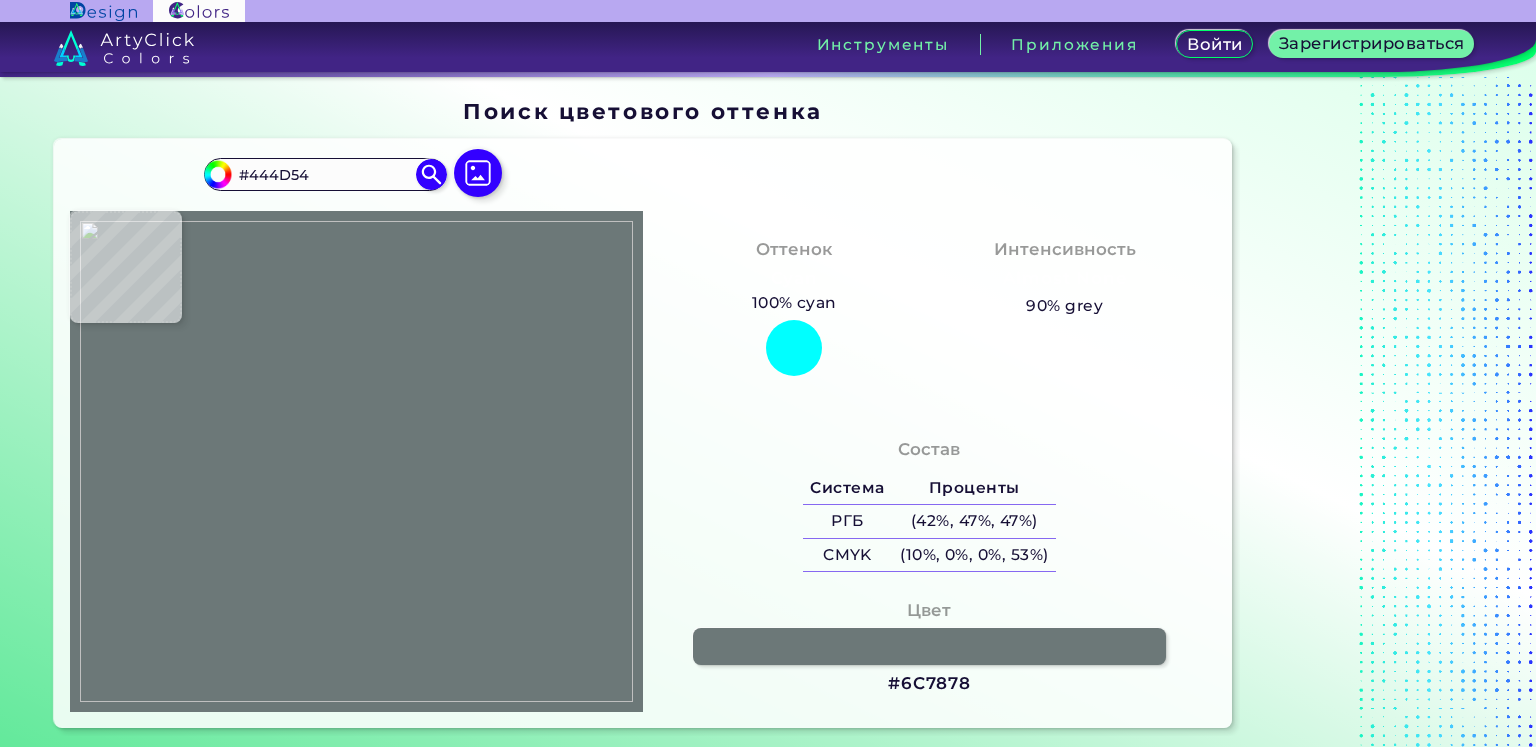 type on "#6c7878" 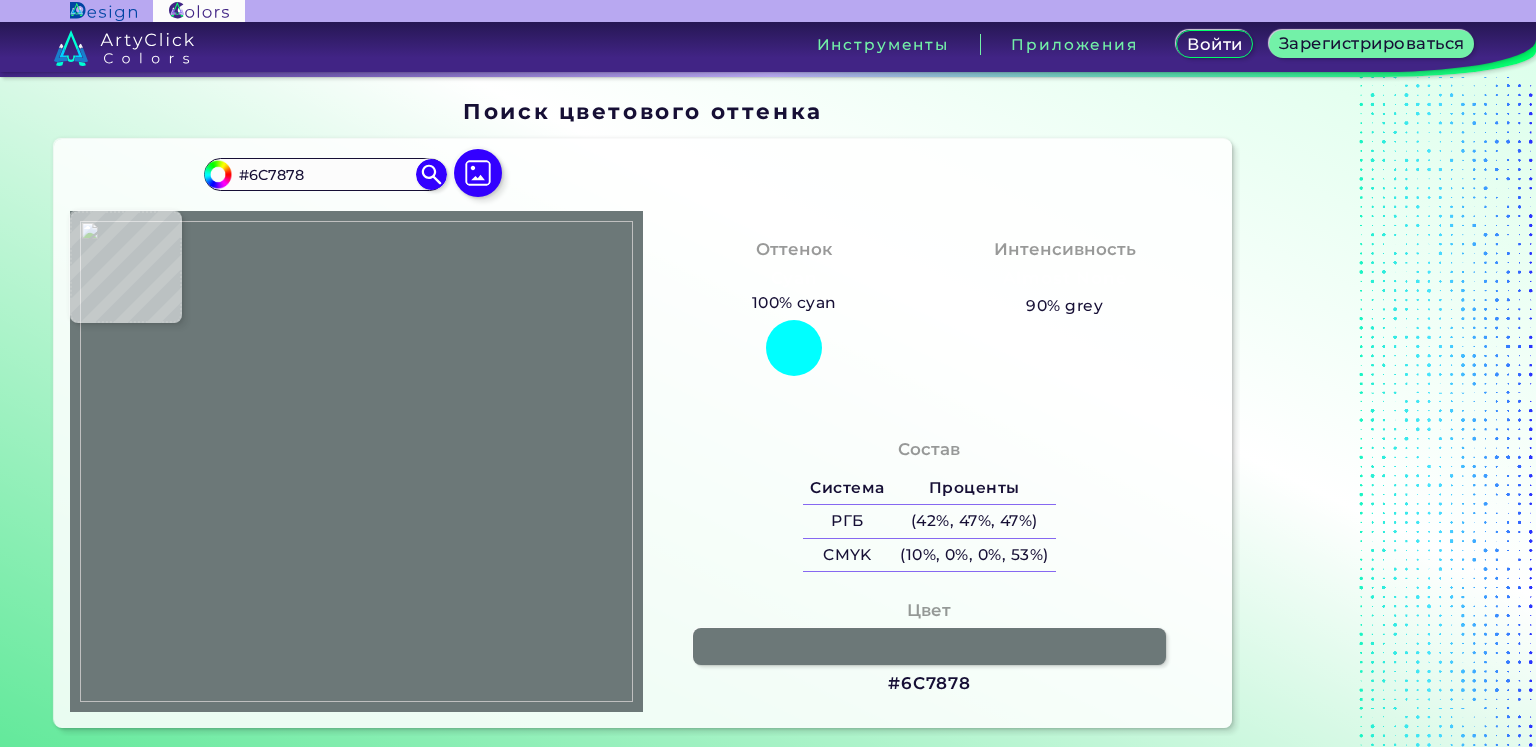 type on "#a1a9a6" 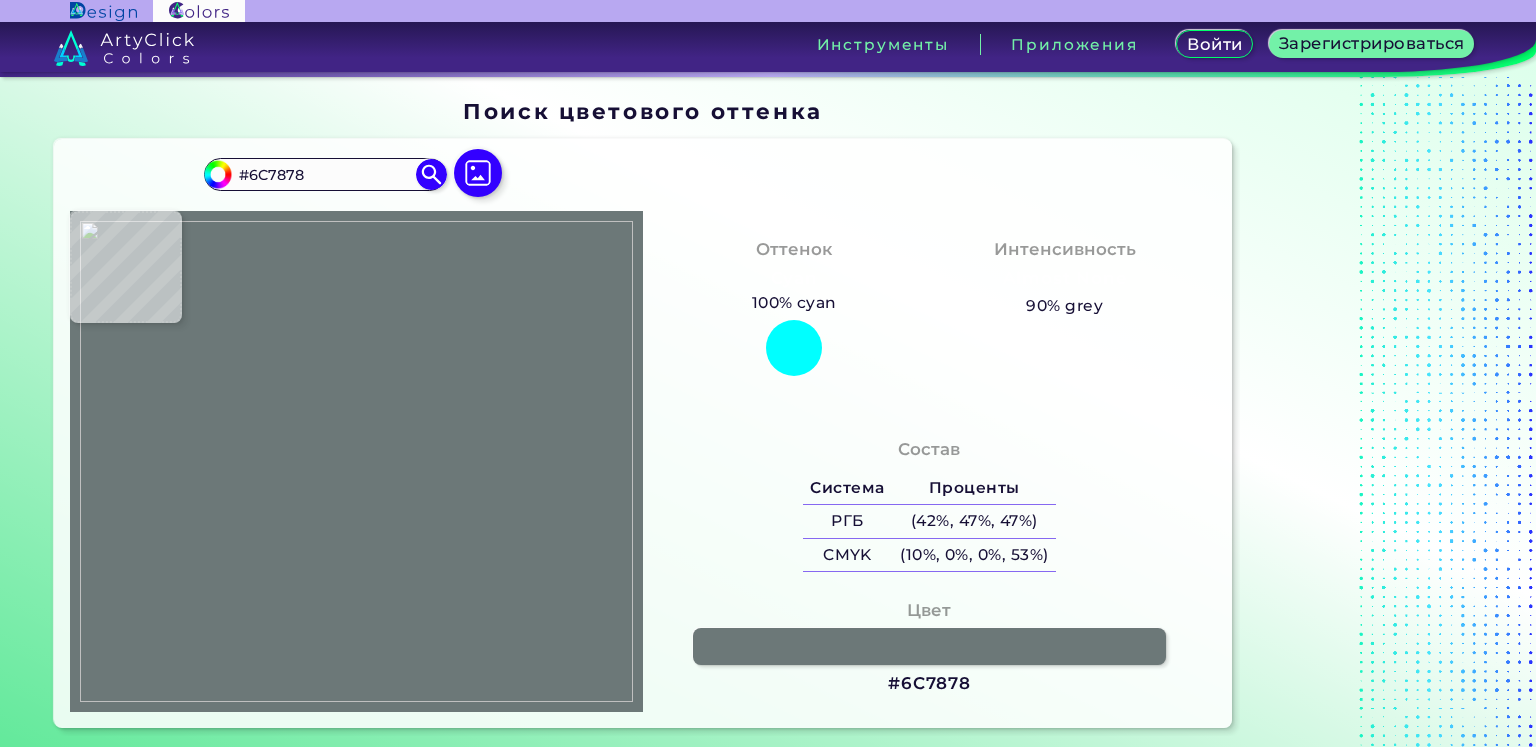 type on "#A1A9A6" 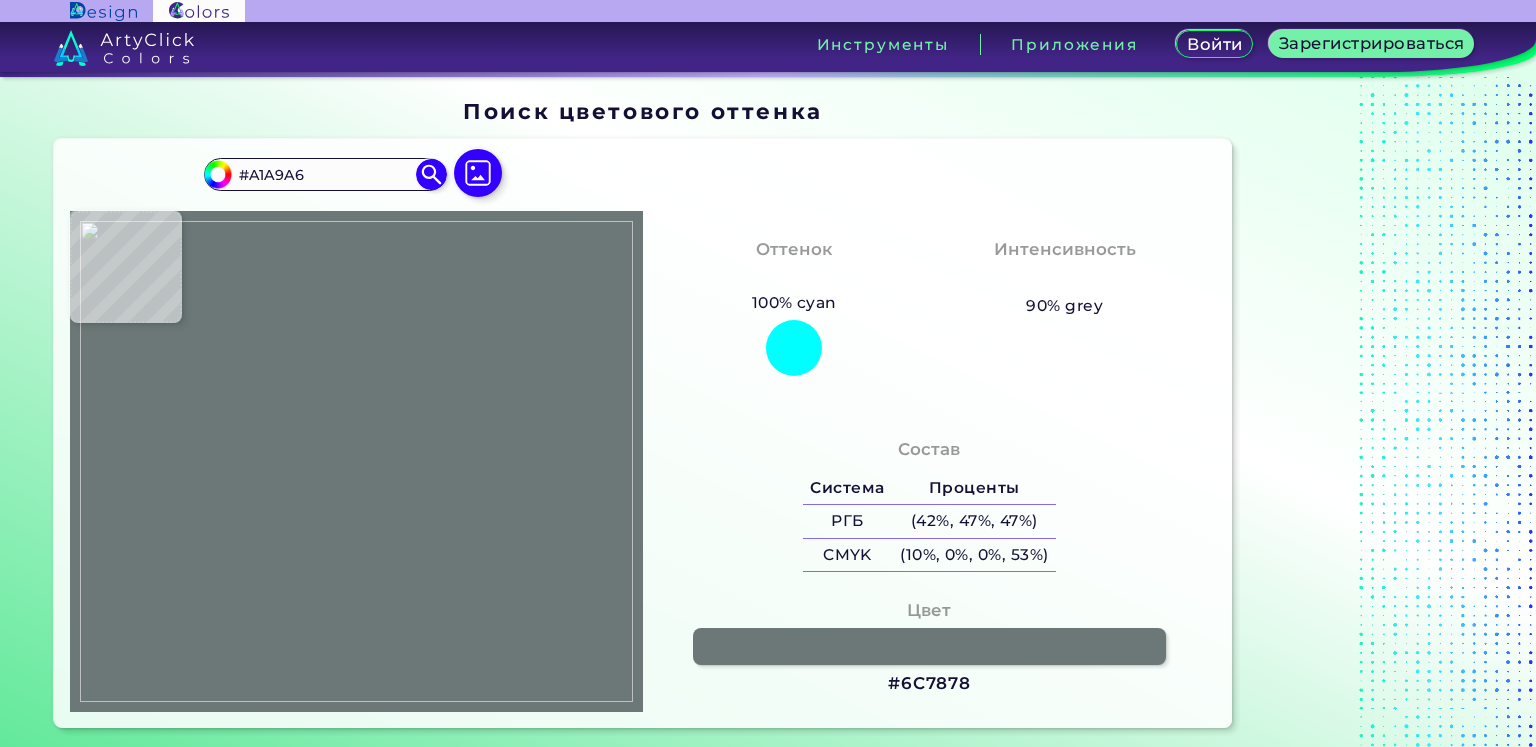 type on "#607374" 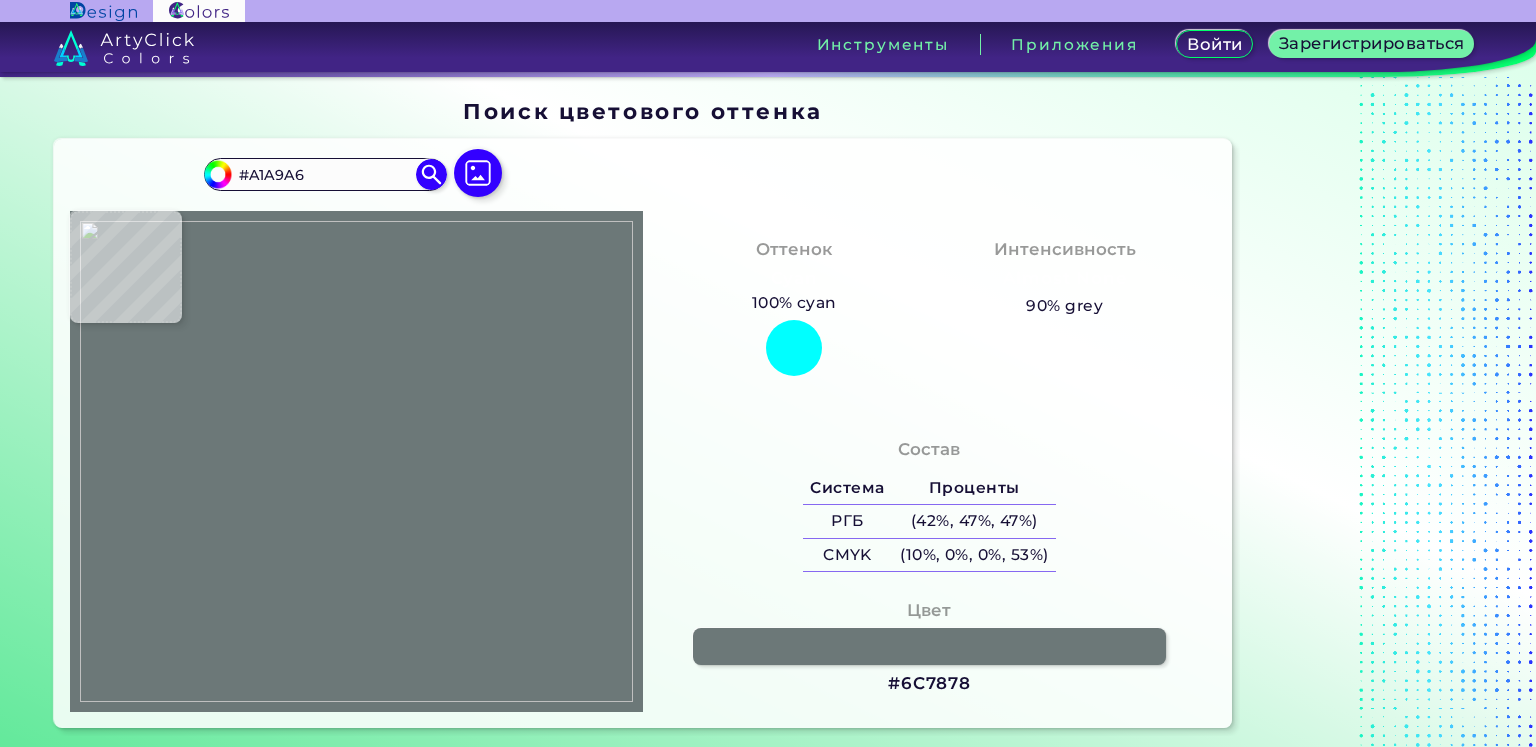 type on "#607374" 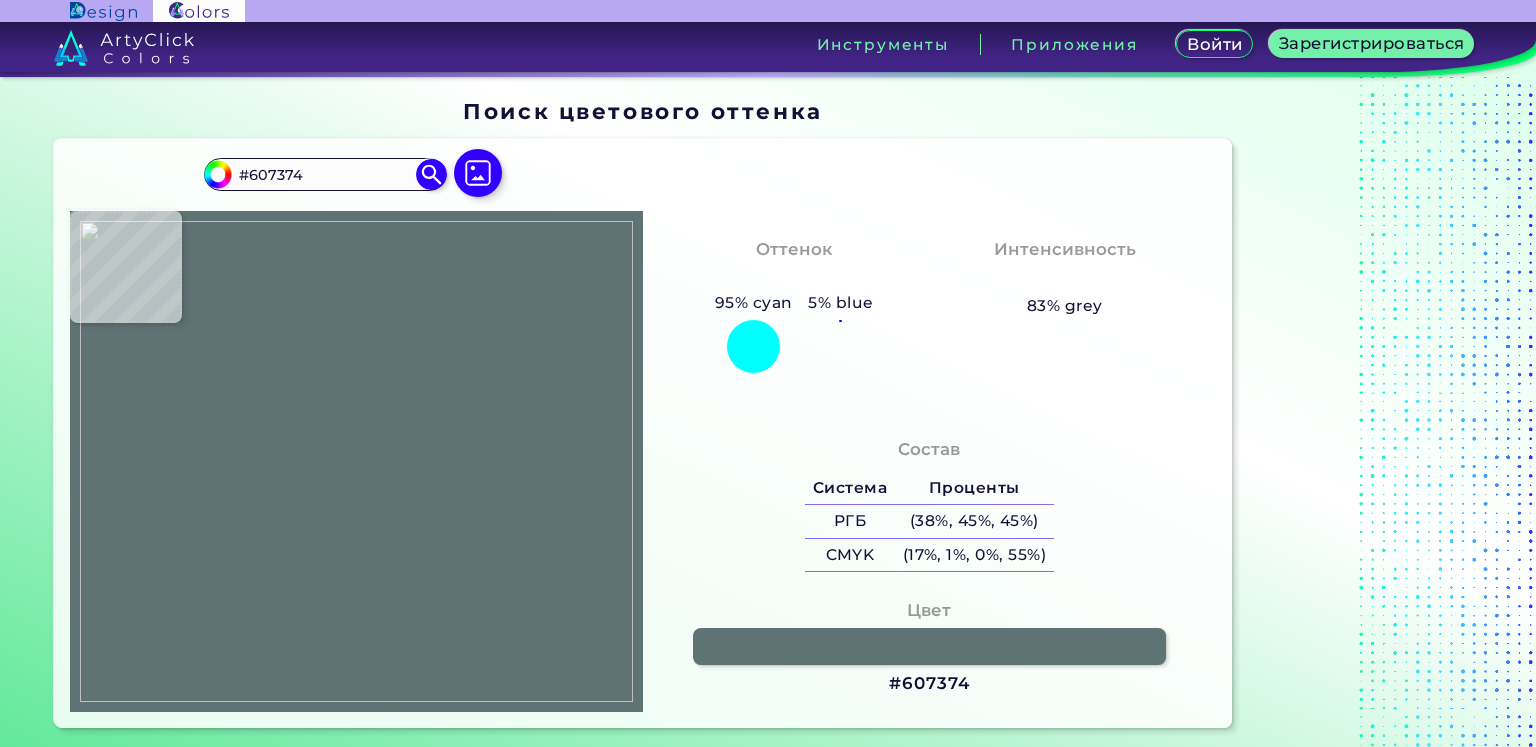 type on "#728282" 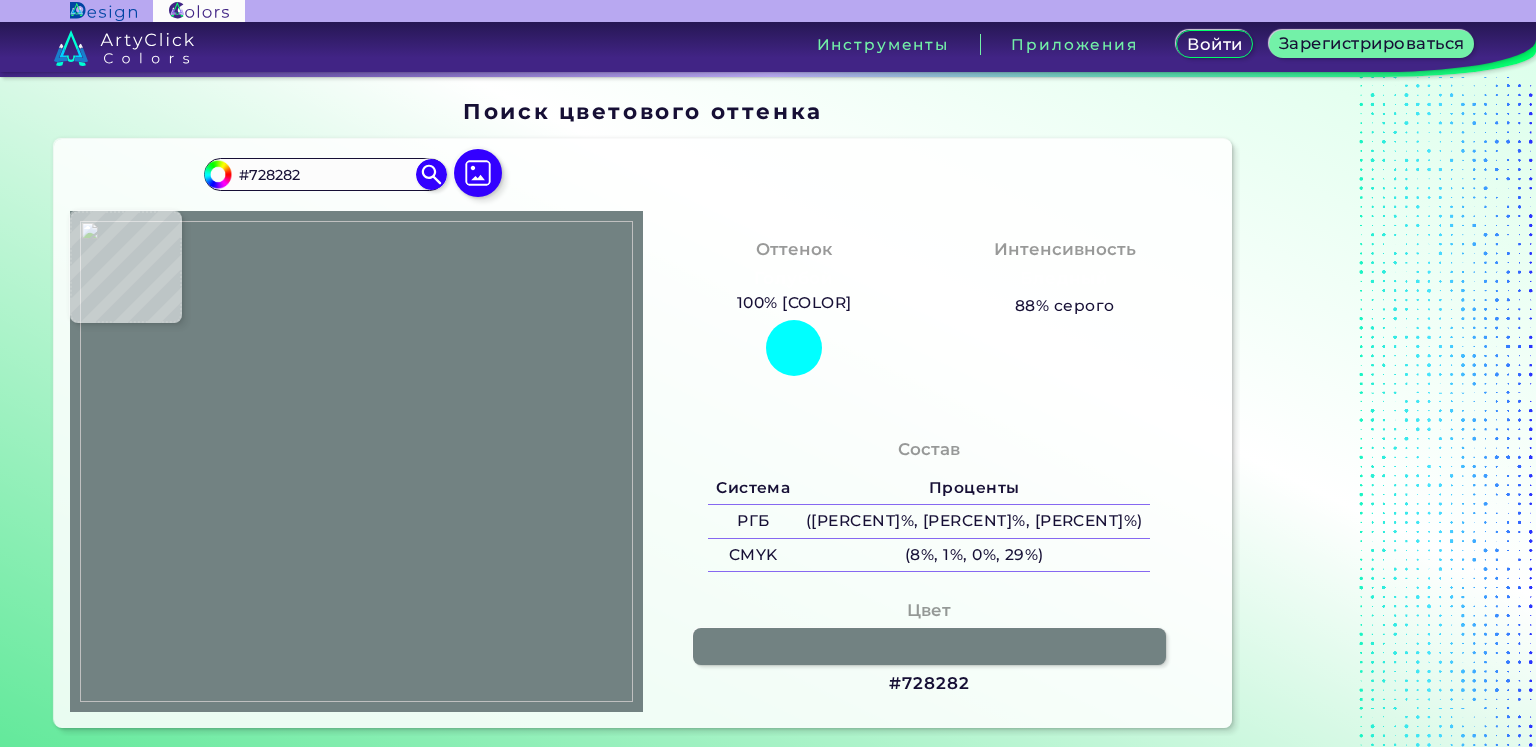 type on "#607374" 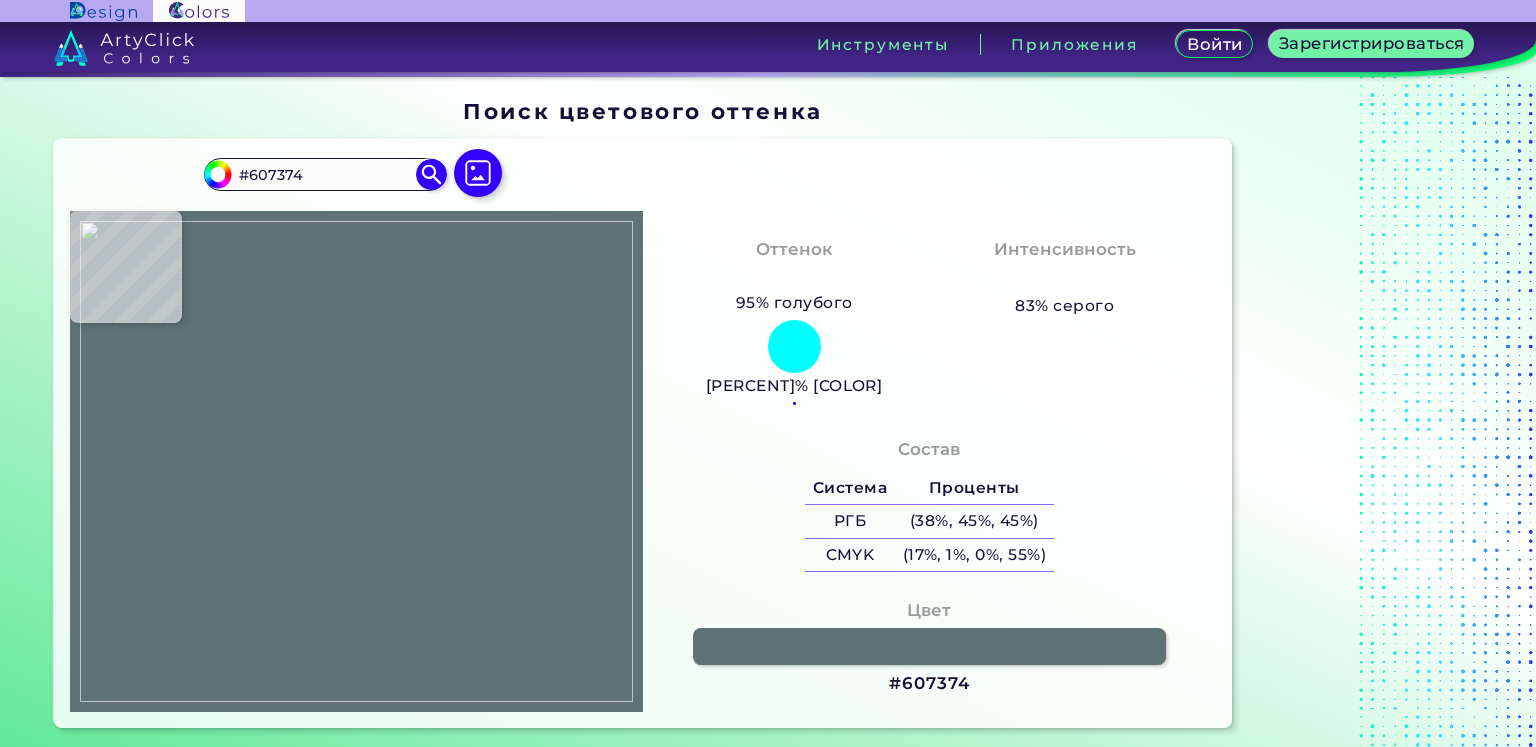 type on "#000000" 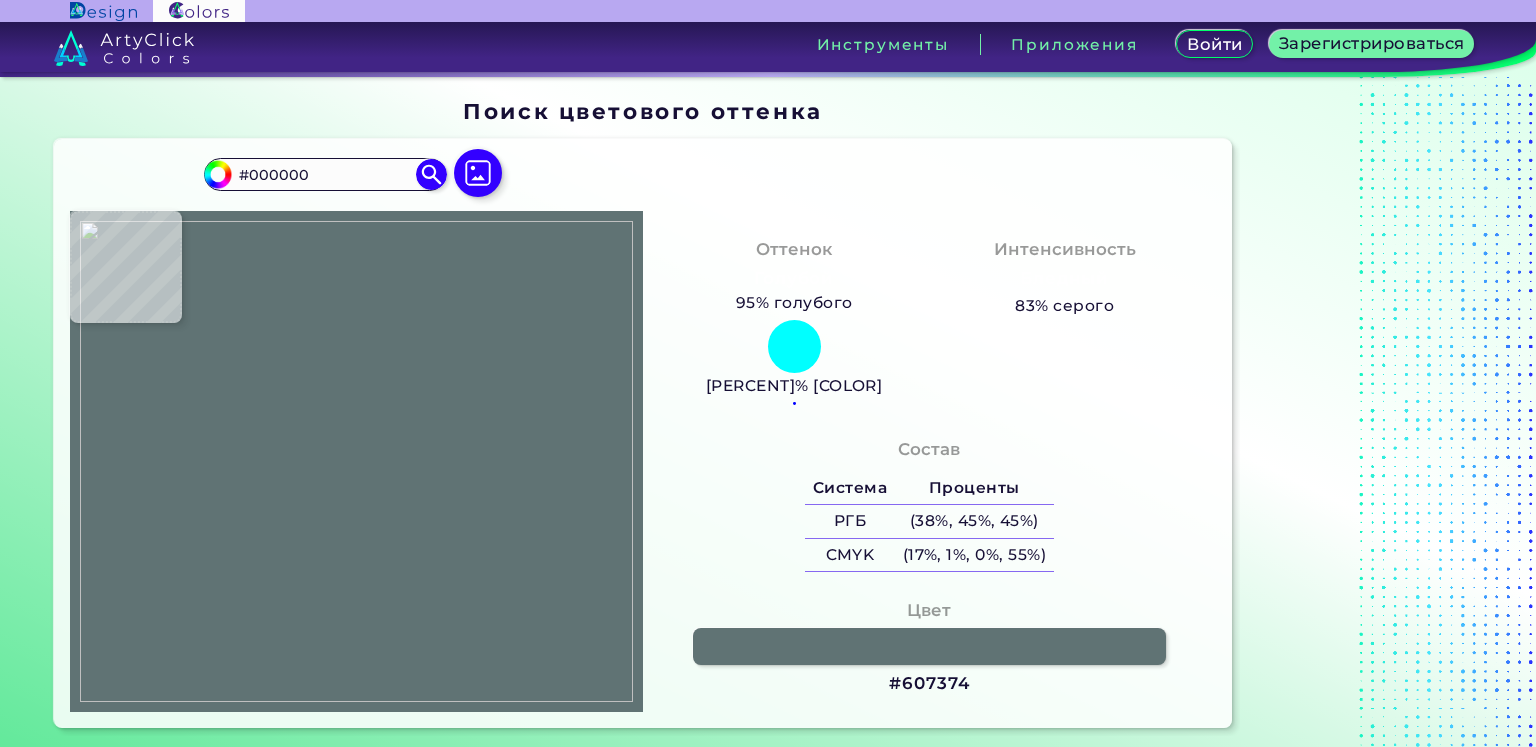 type on "#ffffff" 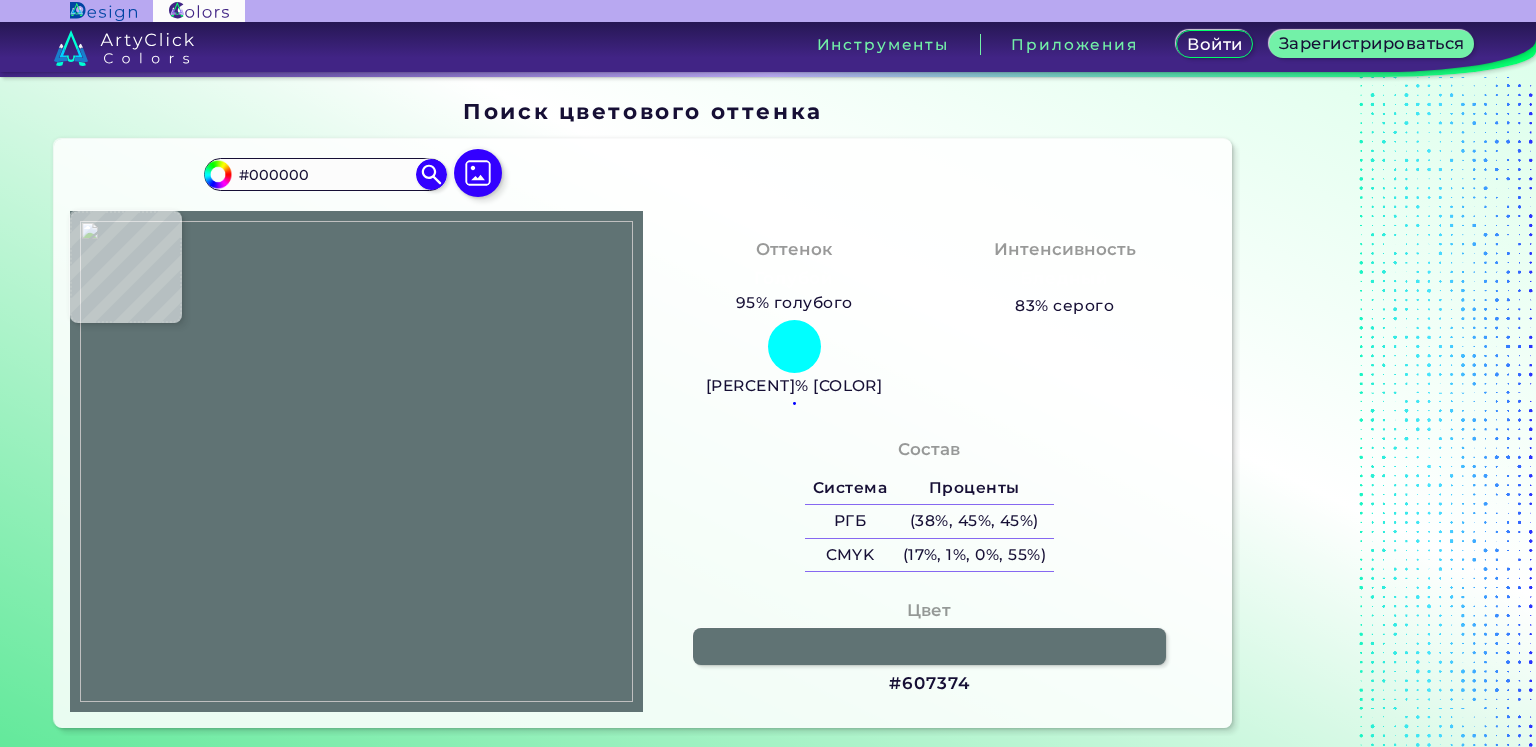 type on "#FFFFFF" 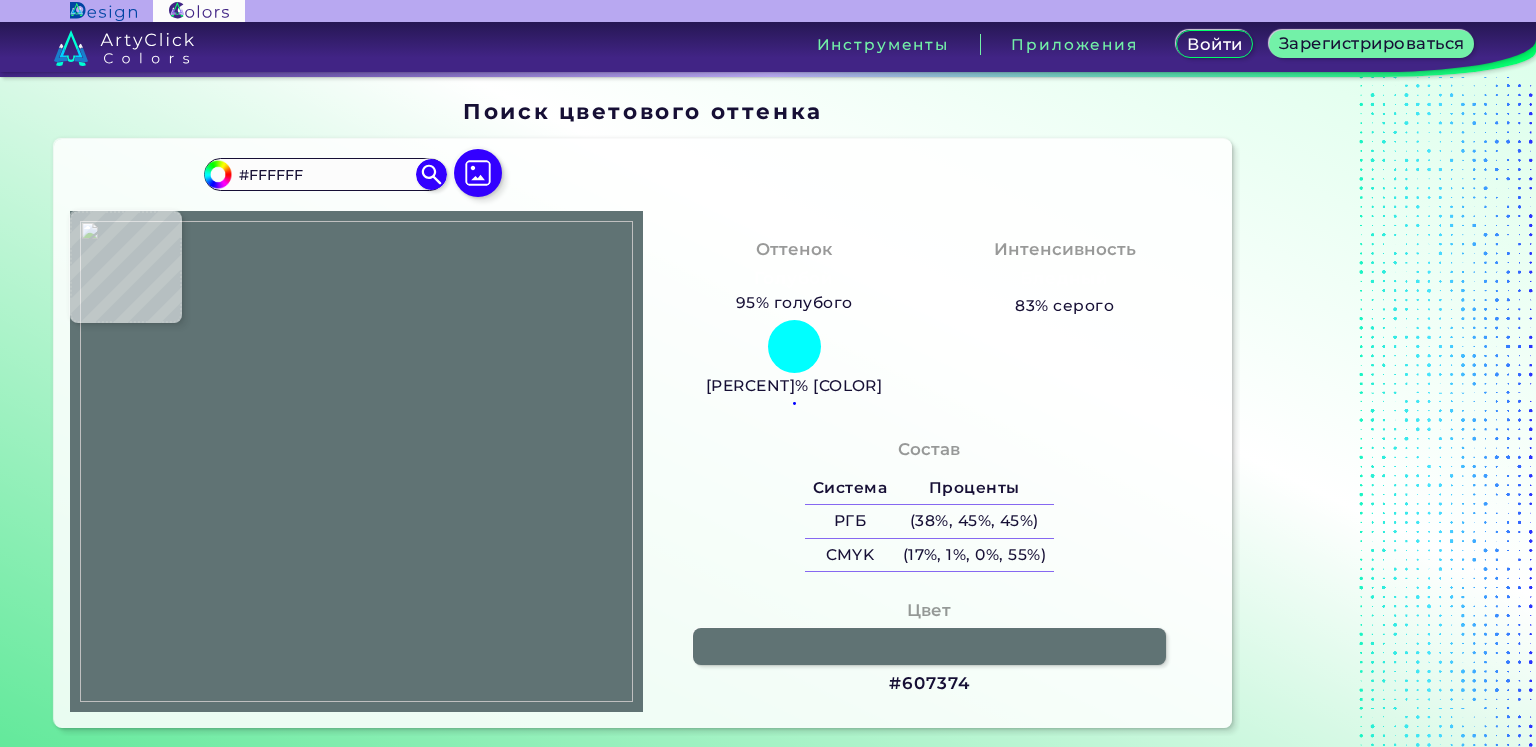 type on "#000000" 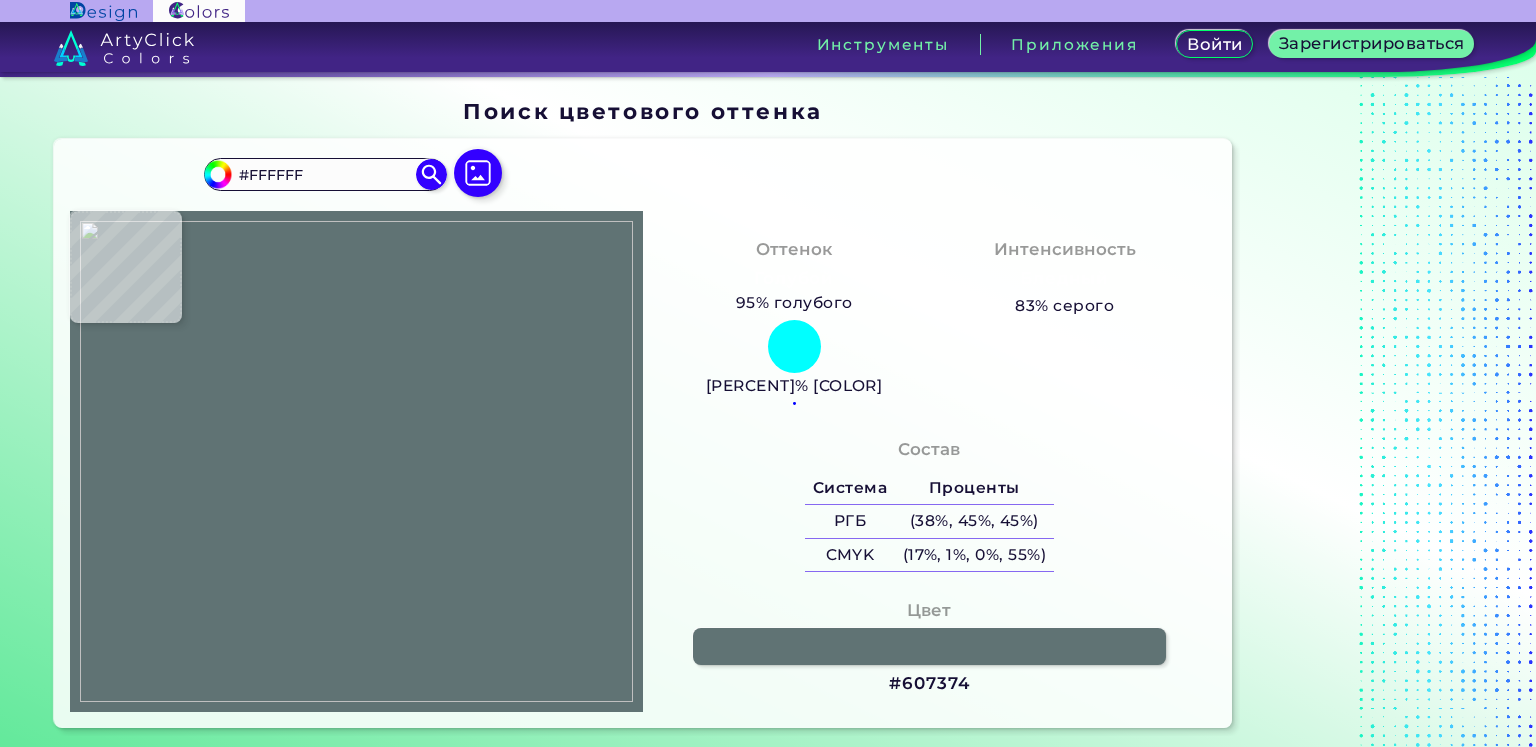 type on "#000000" 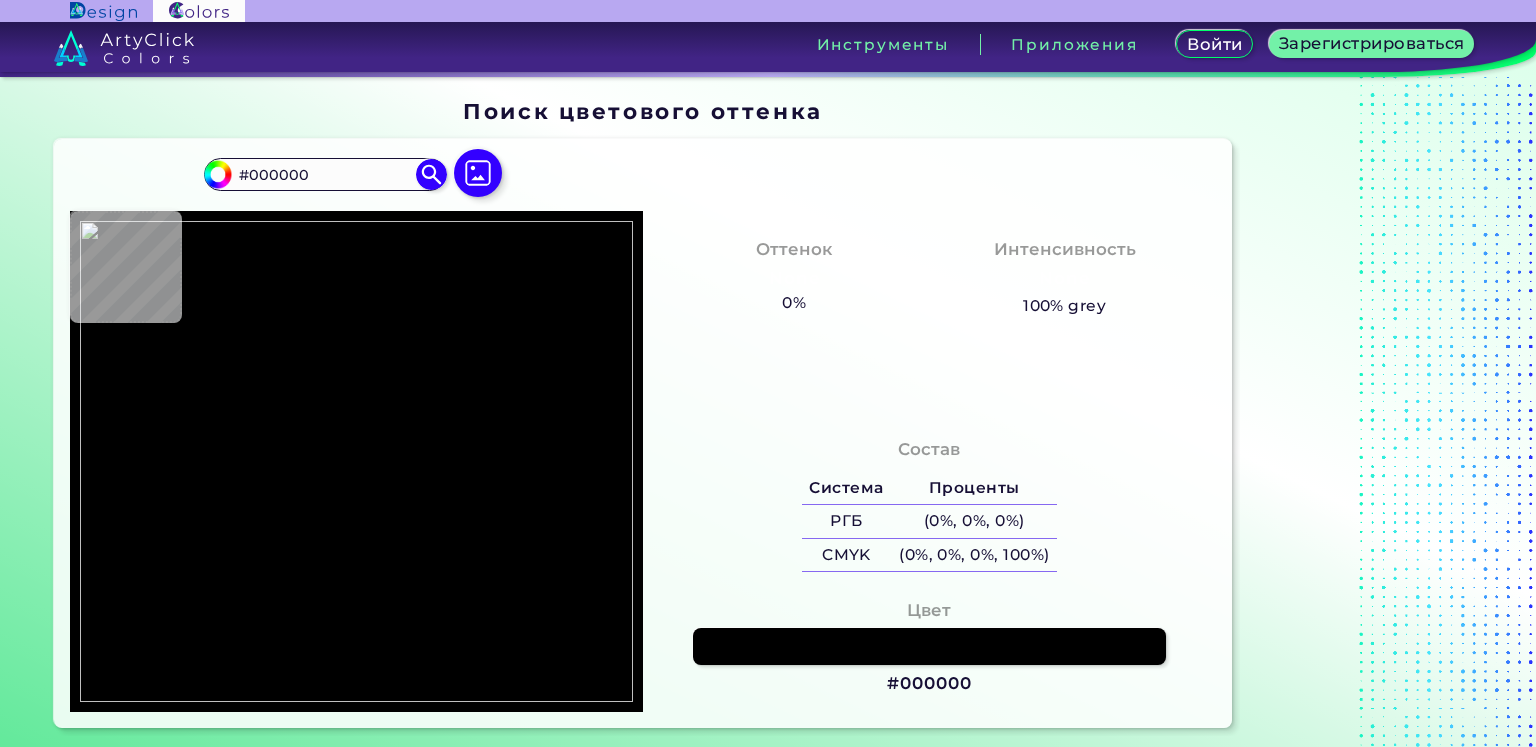type on "#ffffff" 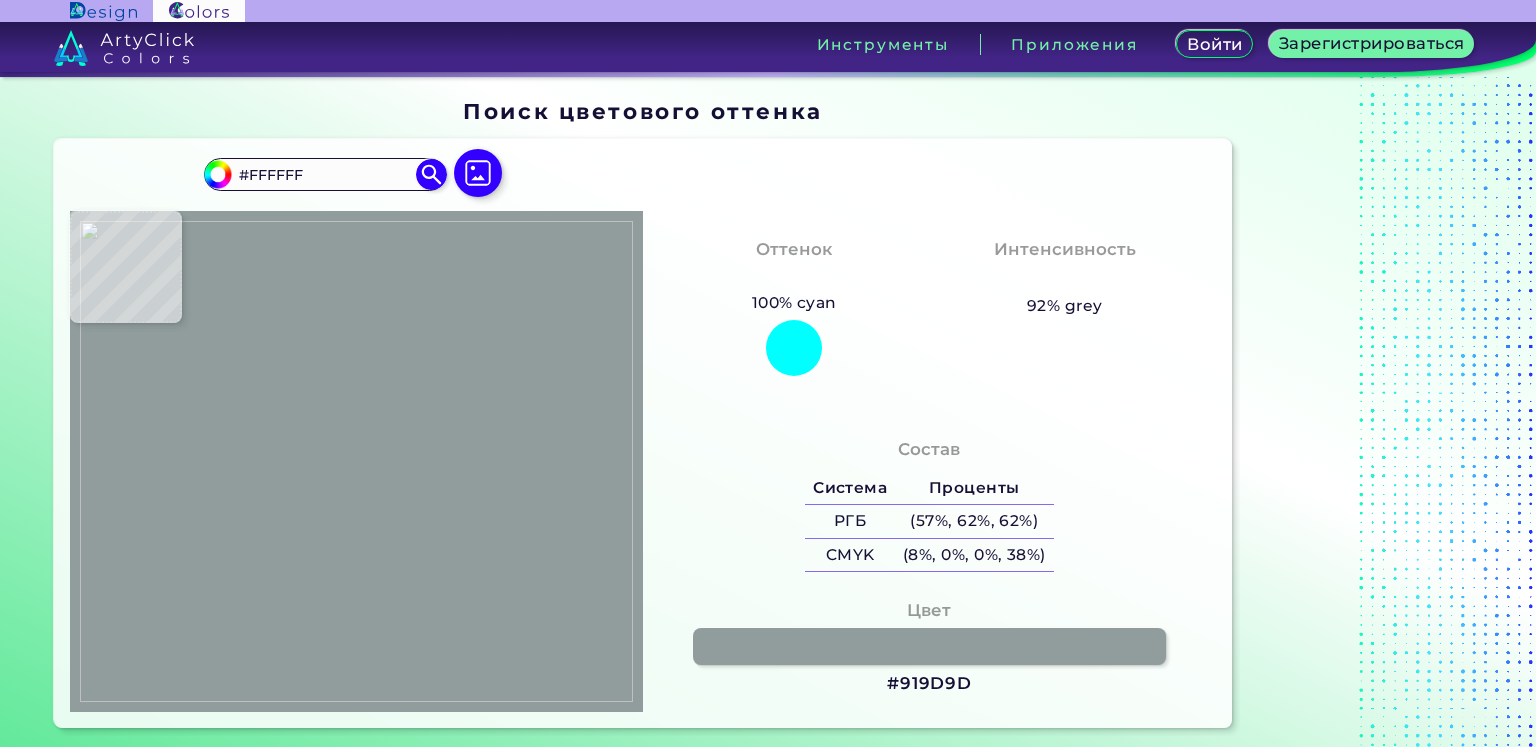 type on "#919d9d" 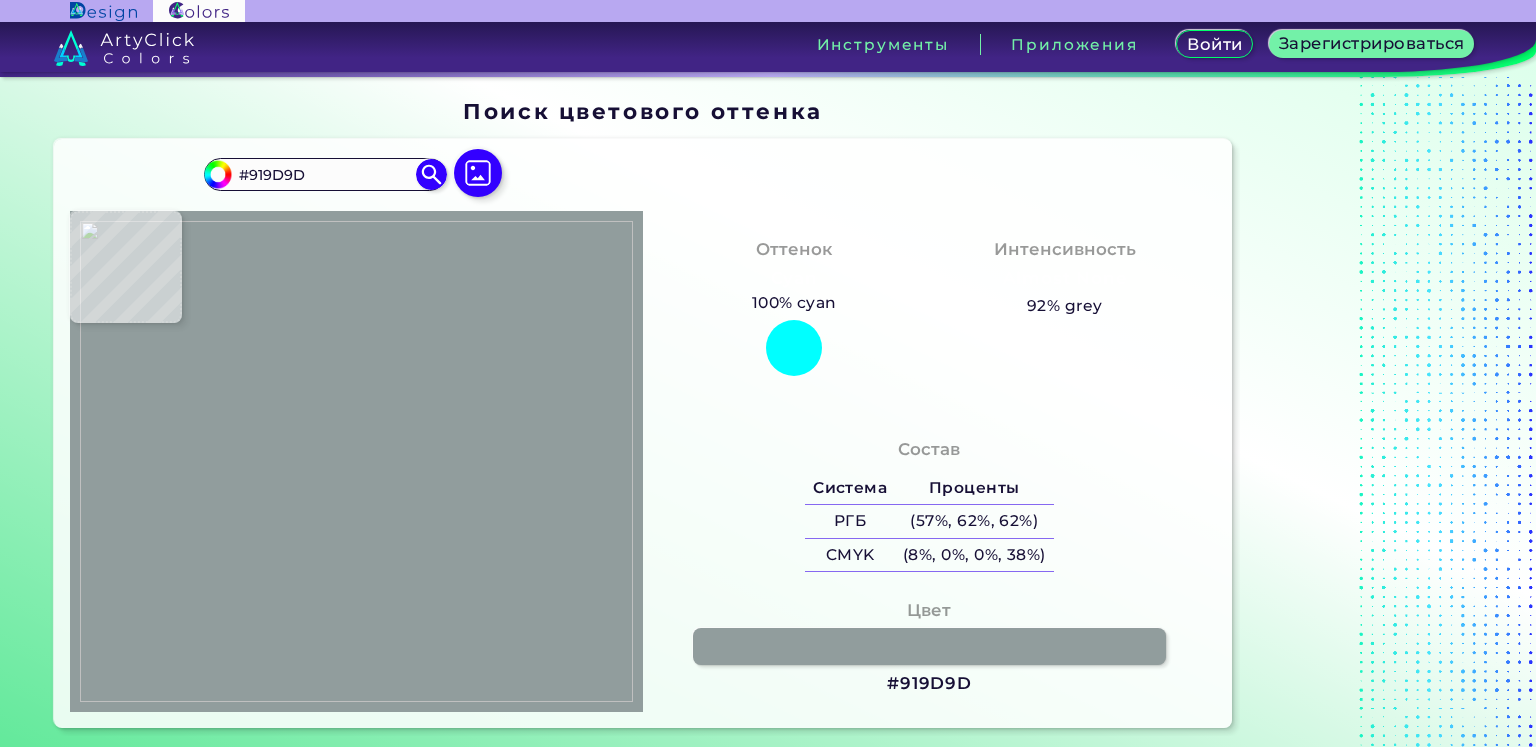 type on "#b2b2a7" 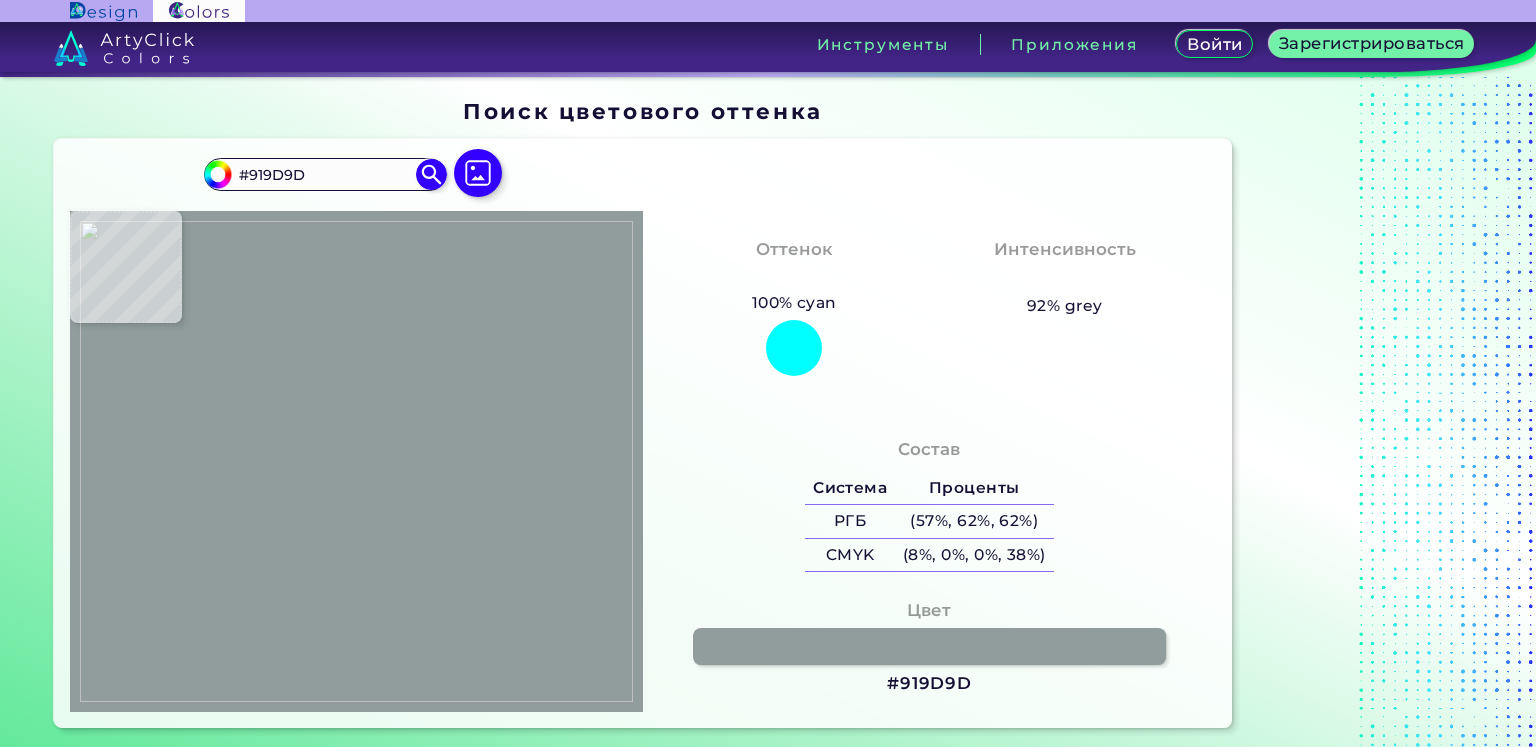 type on "#B2B2A7" 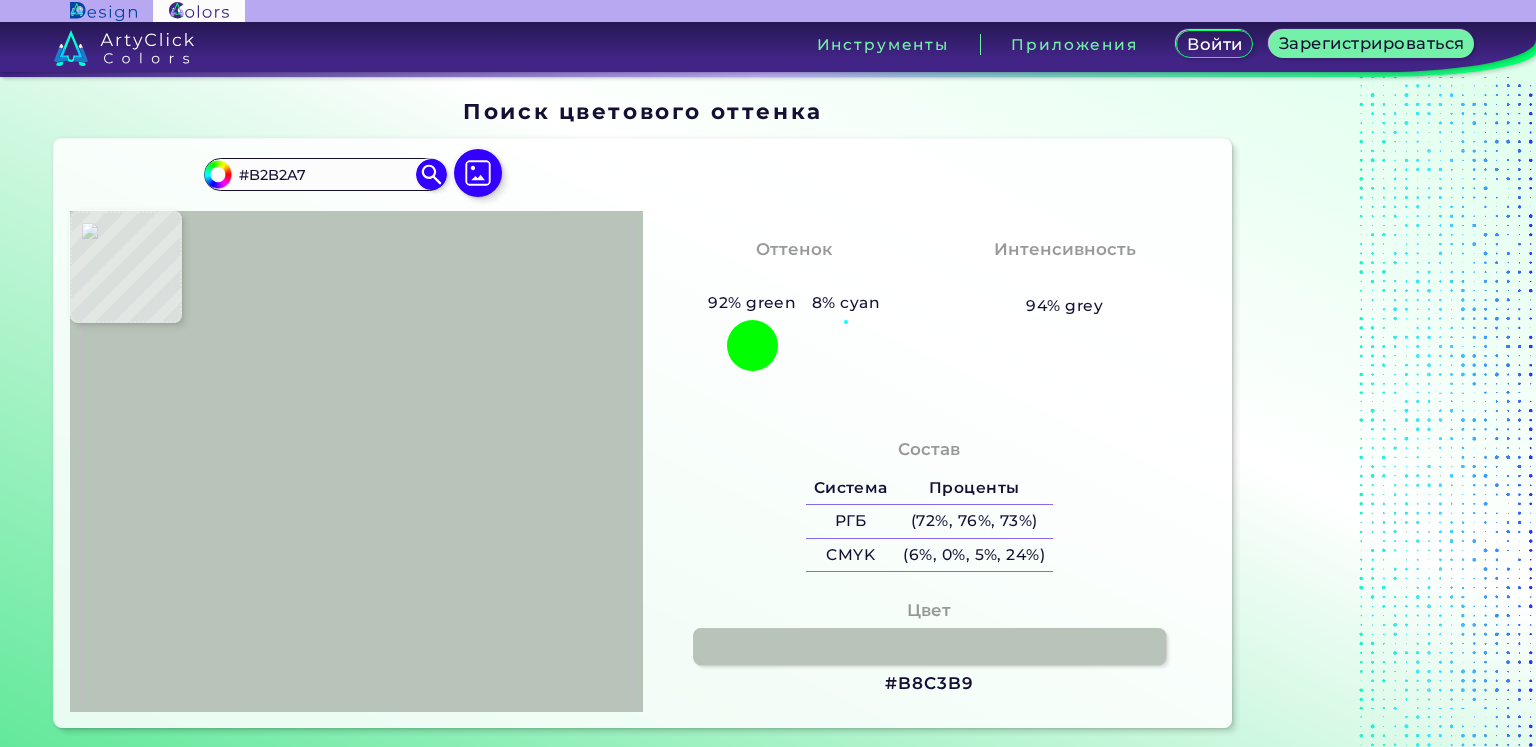 type on "#677474" 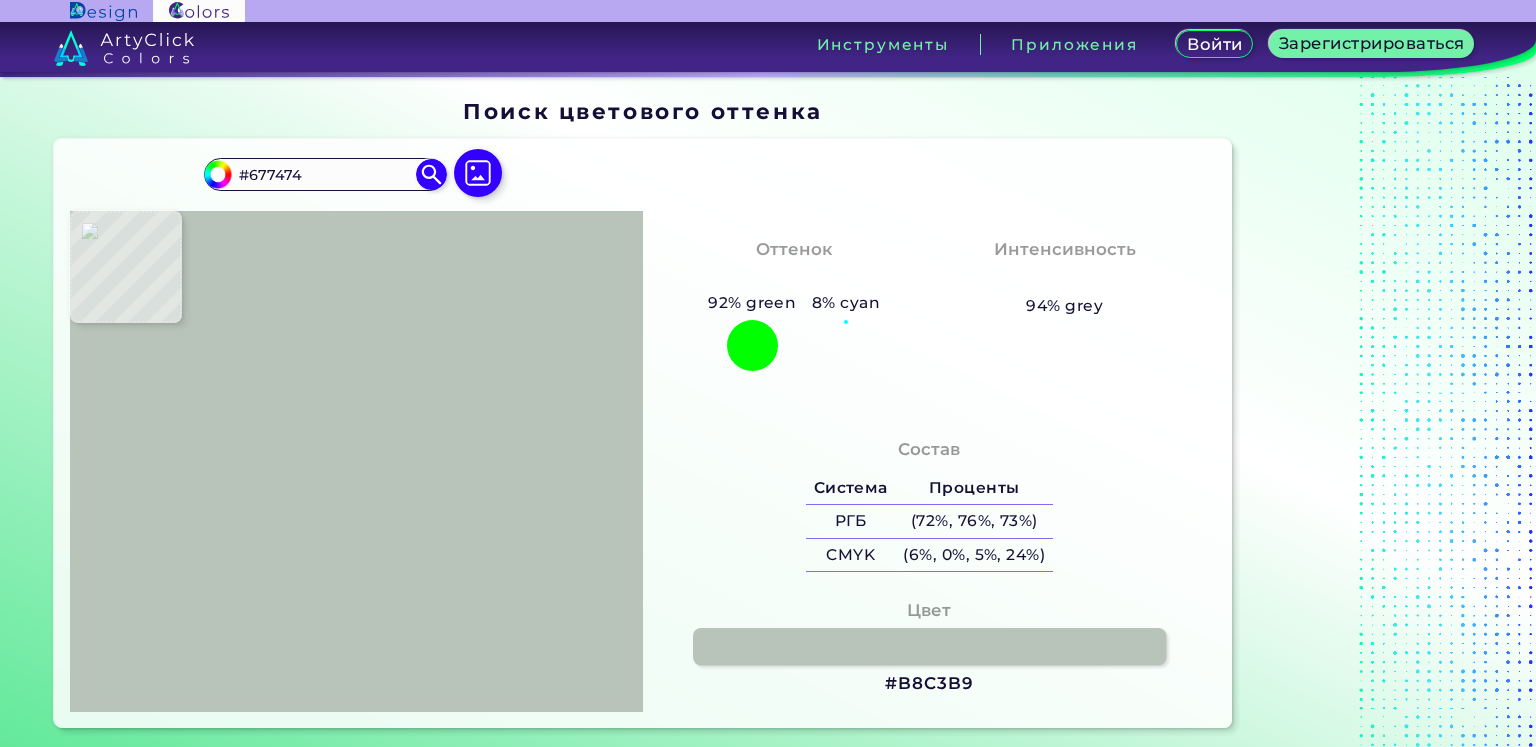 type on "#687679" 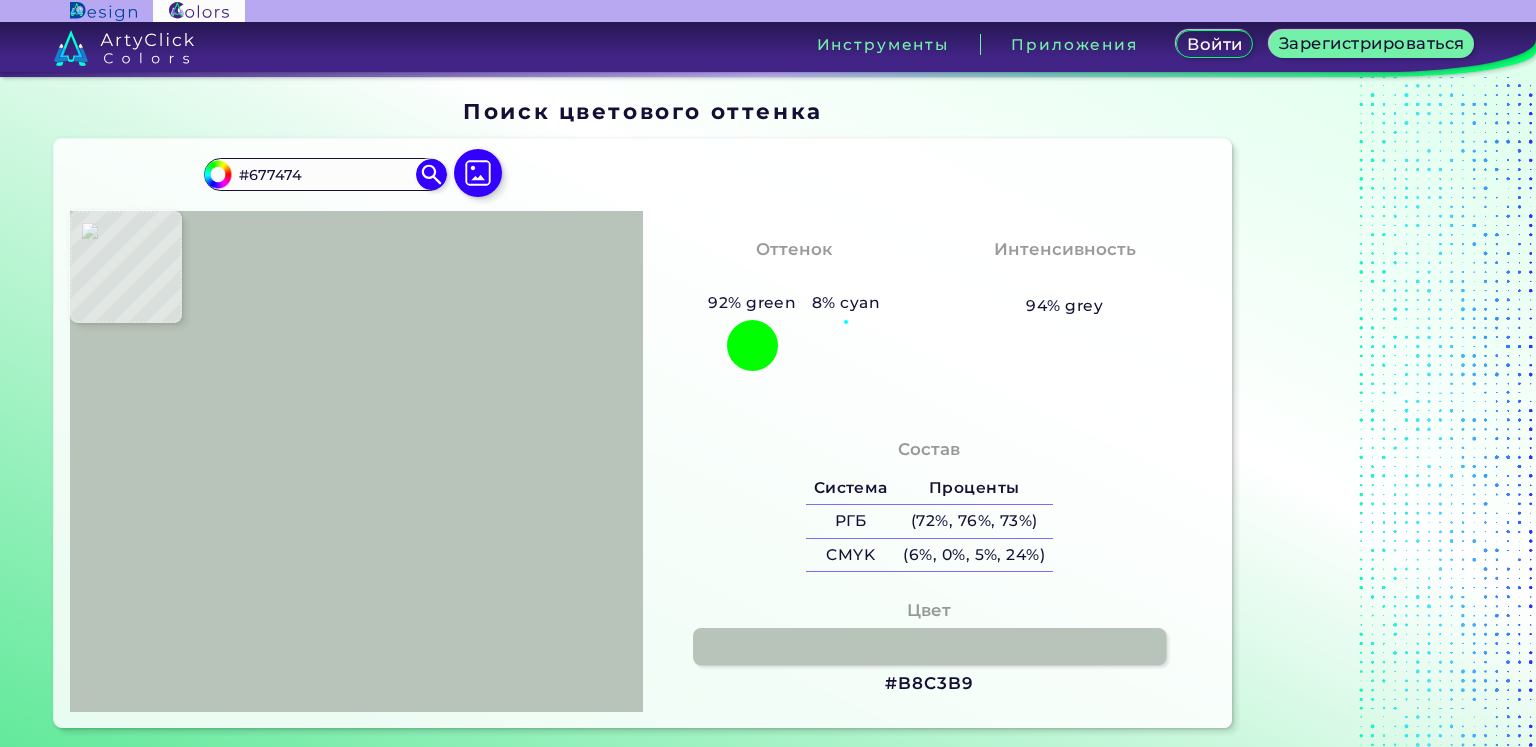 type on "#687679" 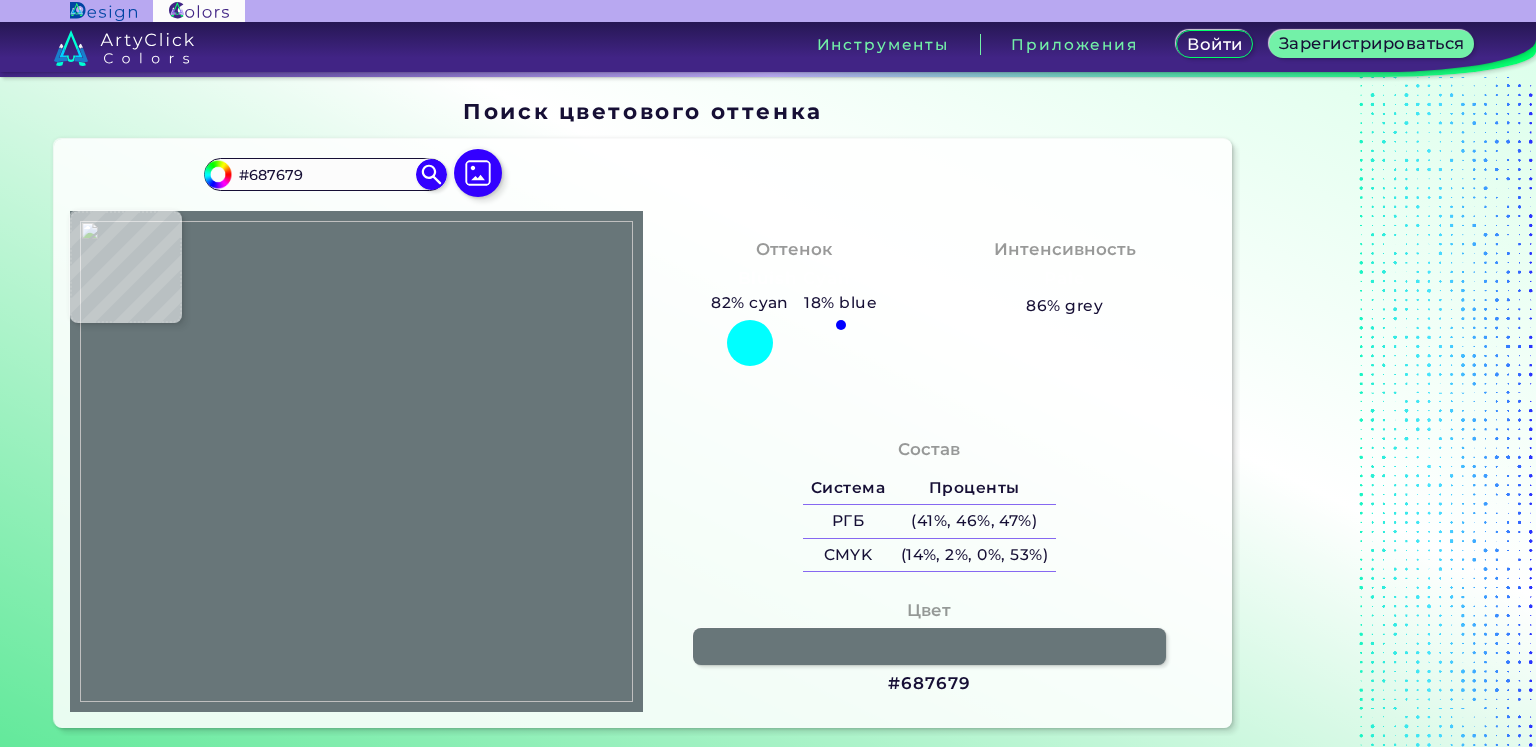 type on "#929fa1" 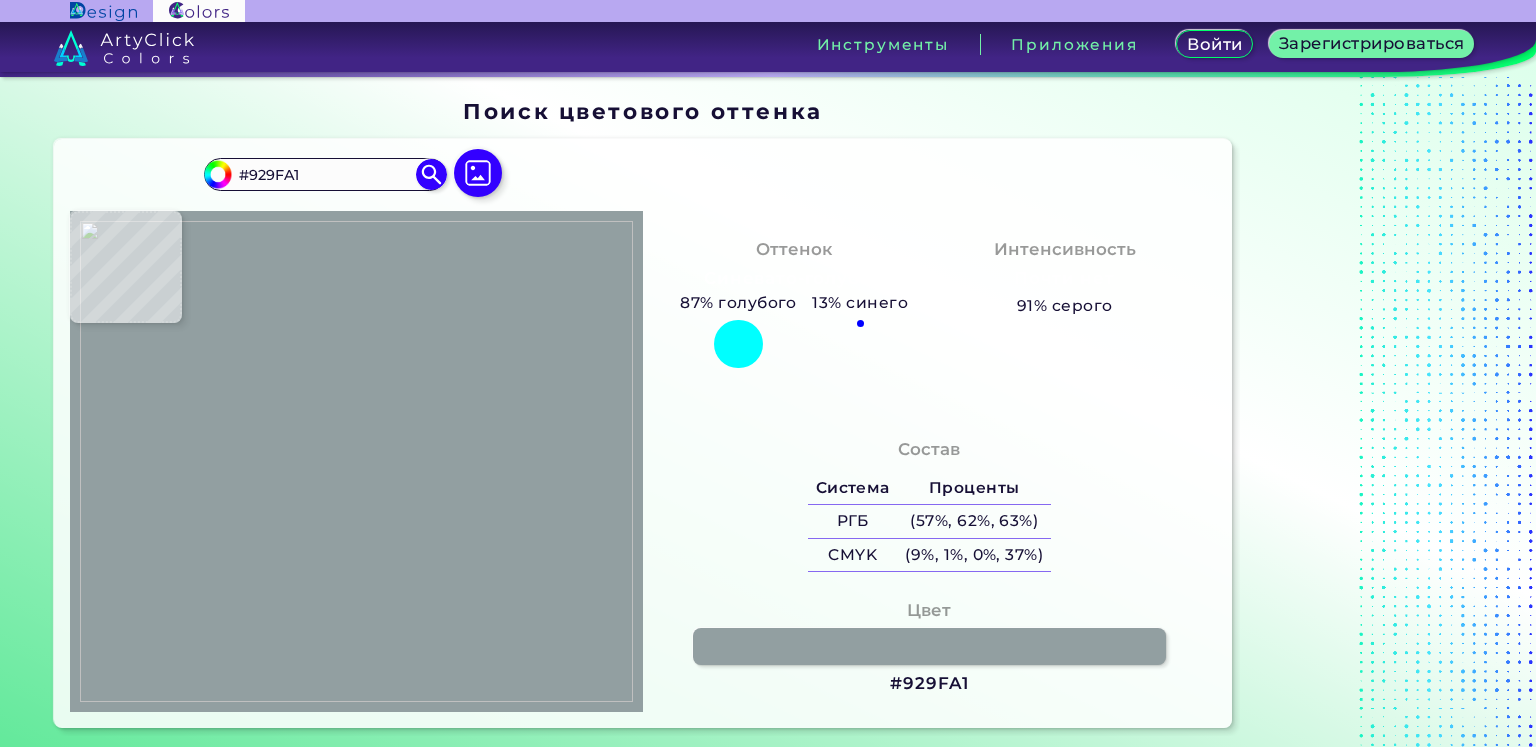type on "#b7bab3" 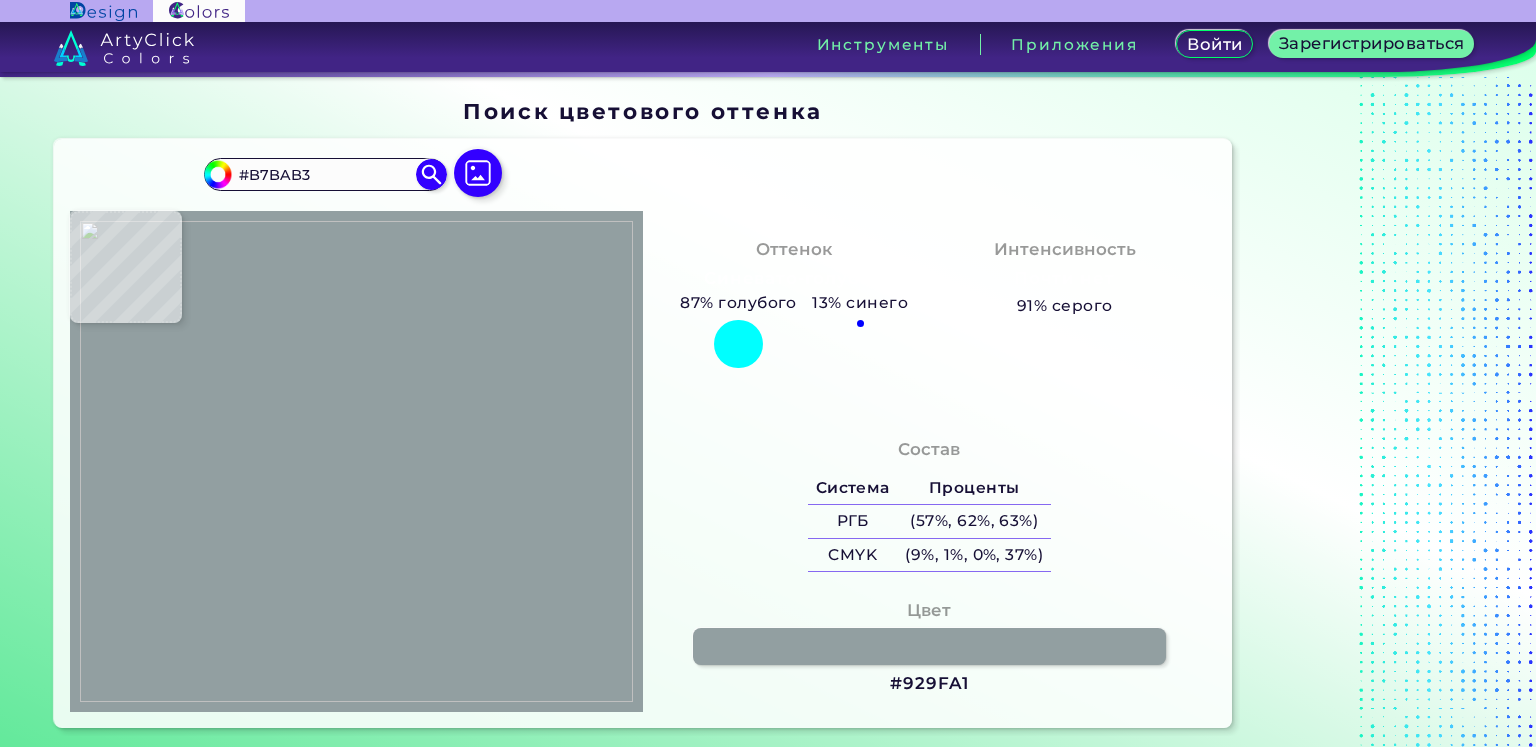 type on "#6b7d7b" 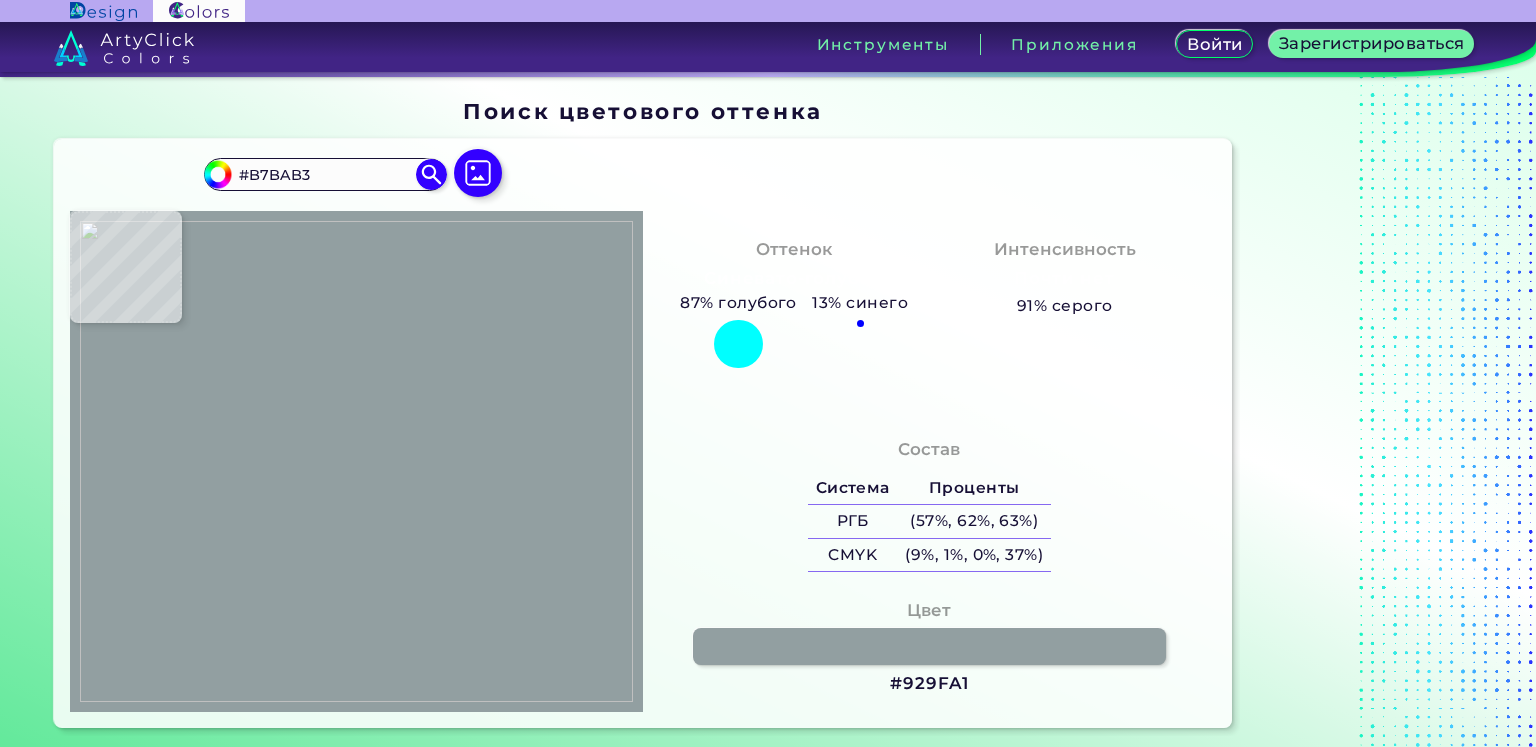 type on "#6B7D7B" 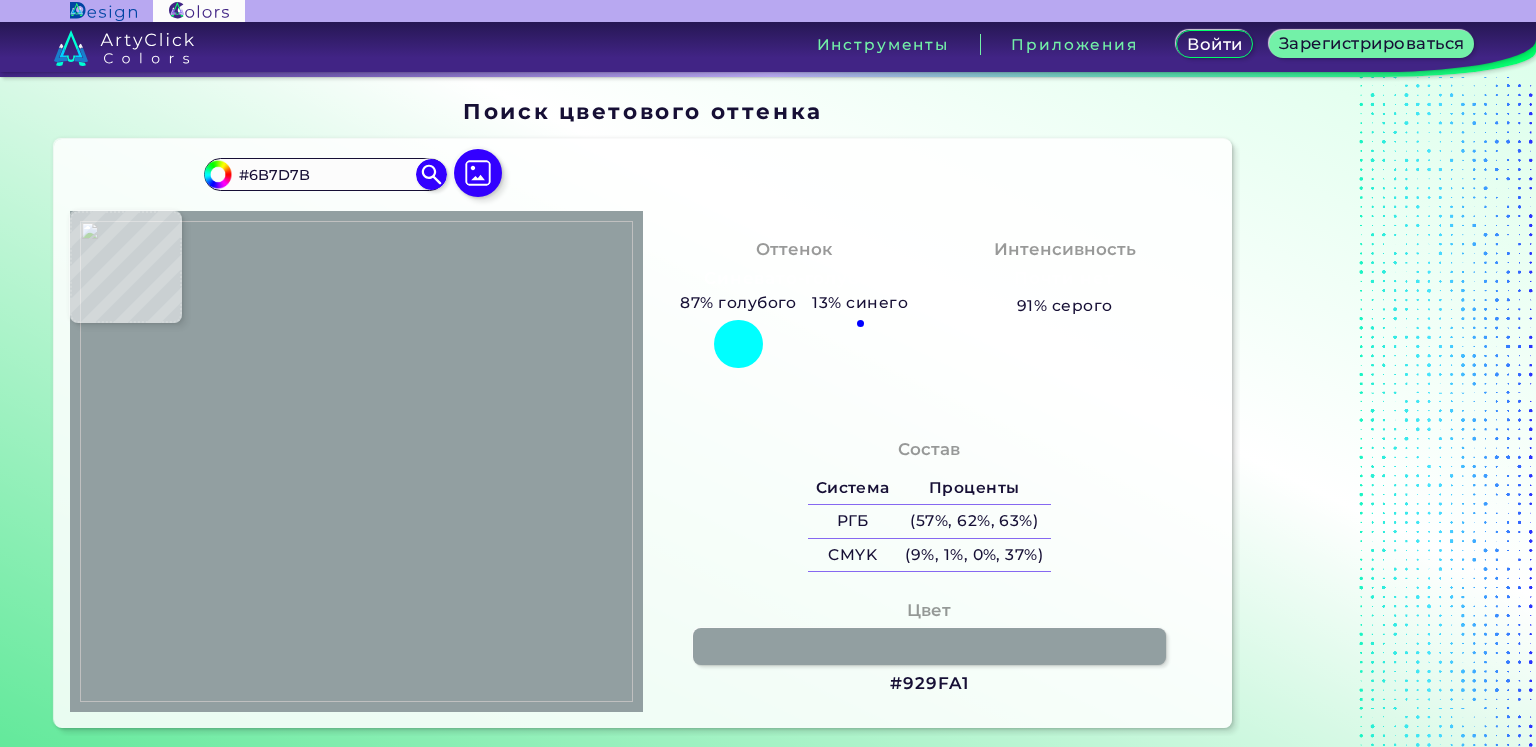 type on "#a2a8a0" 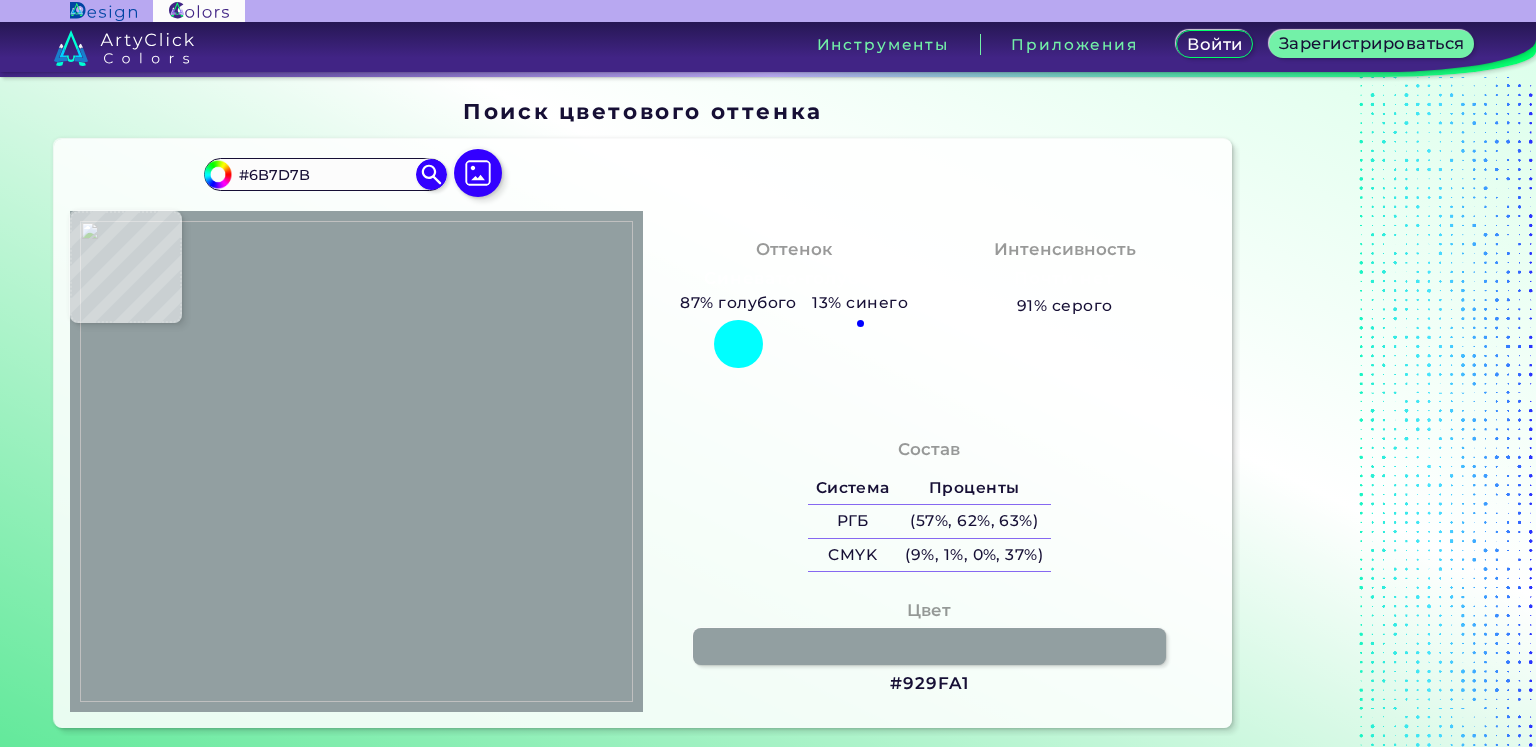 type on "#A2A8A0" 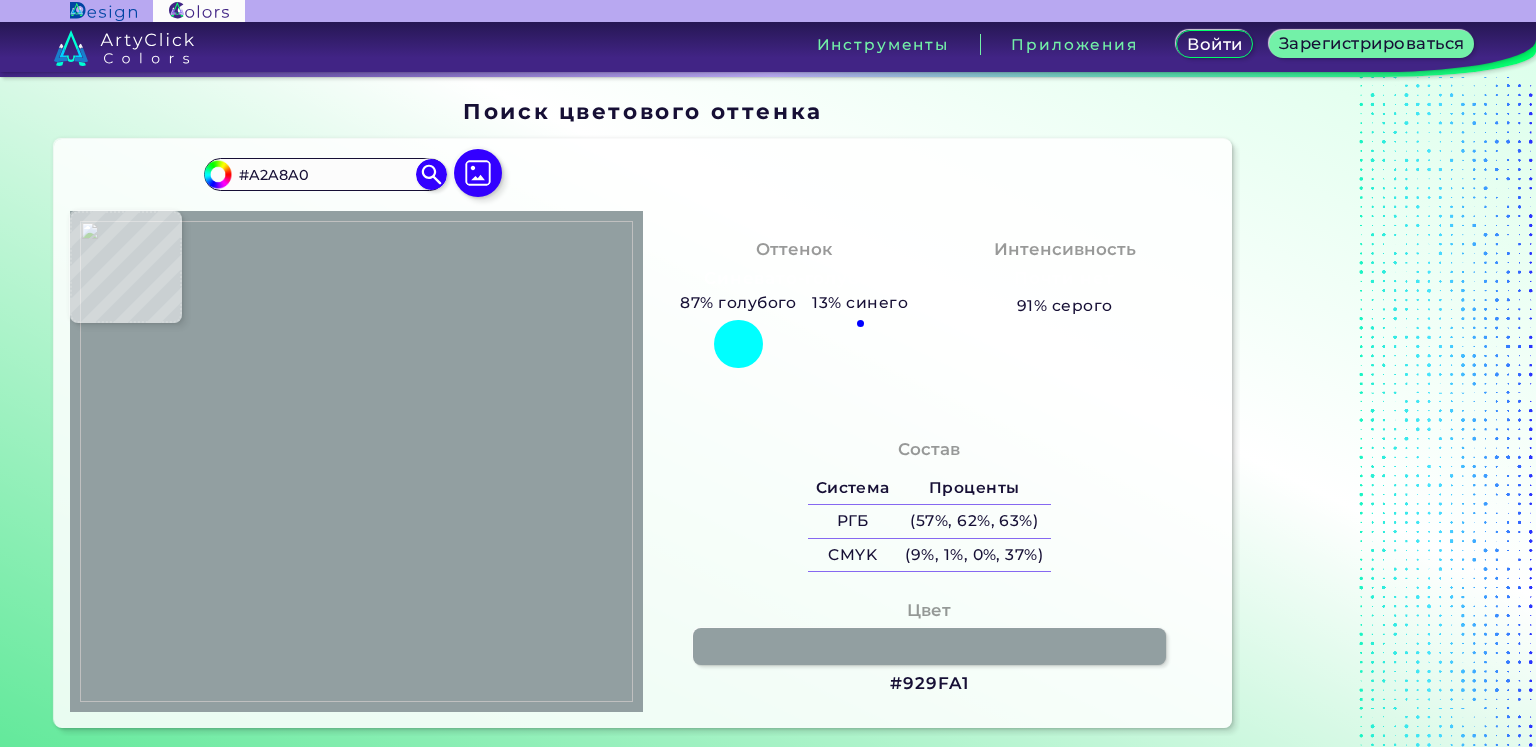type on "#919fa0" 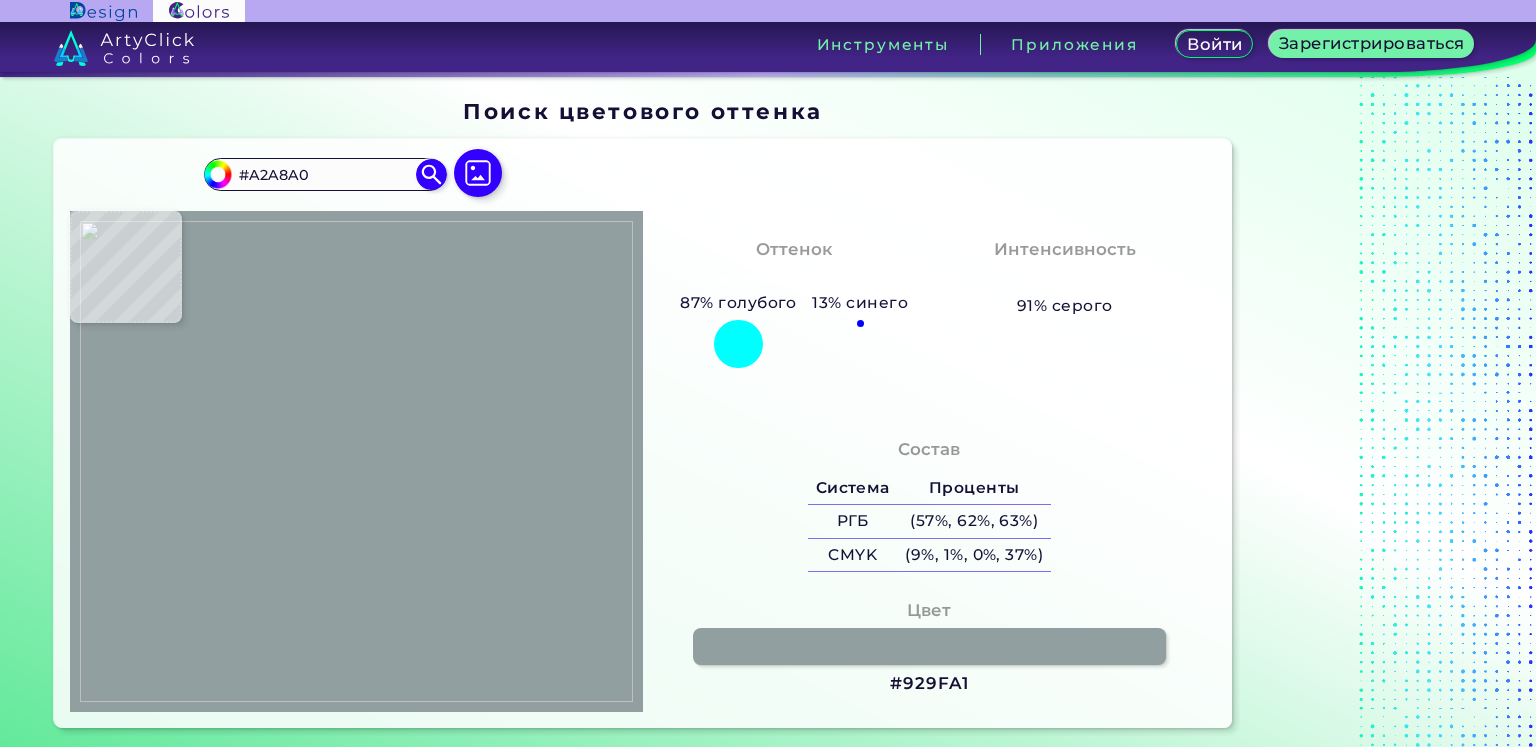 type on "#919FA0" 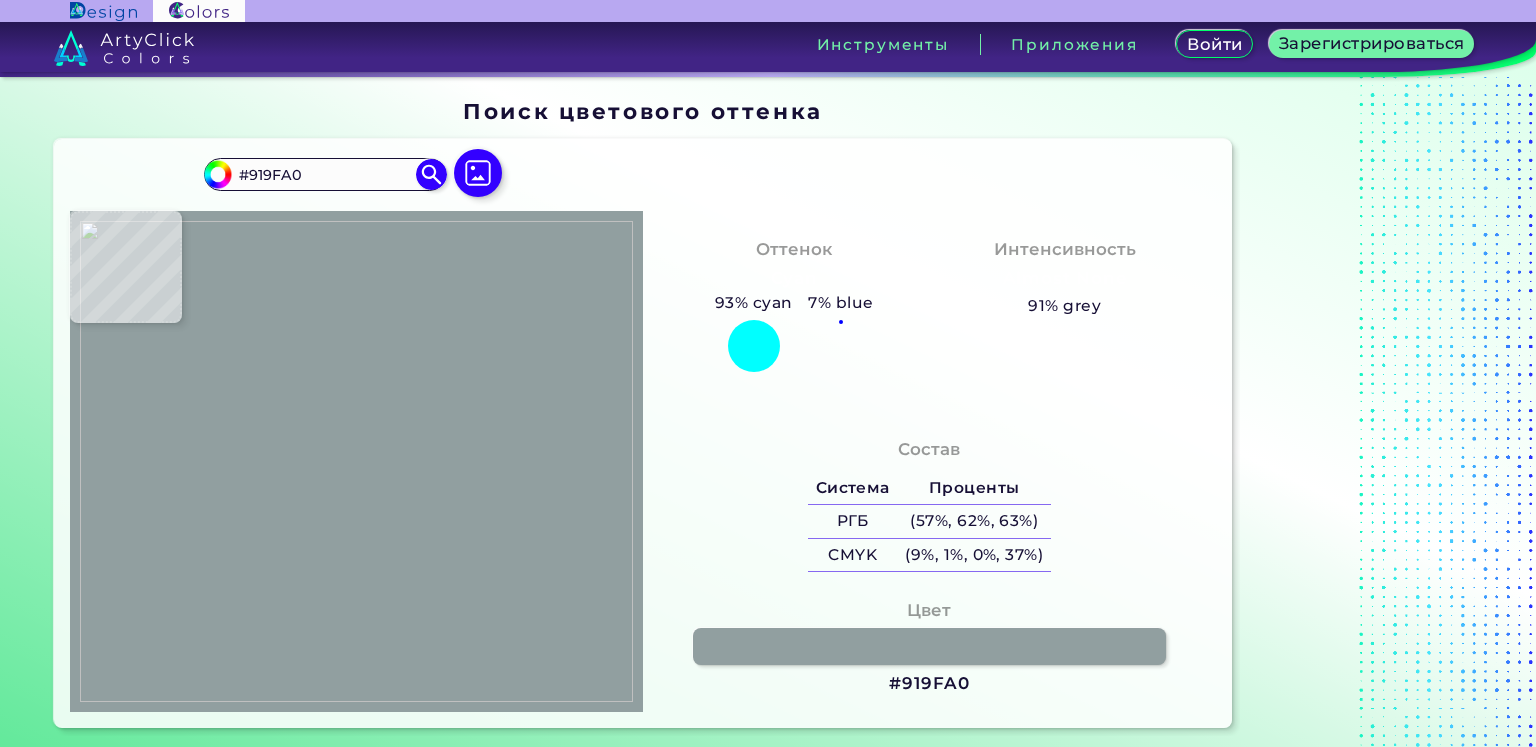 type on "#bcc3bb" 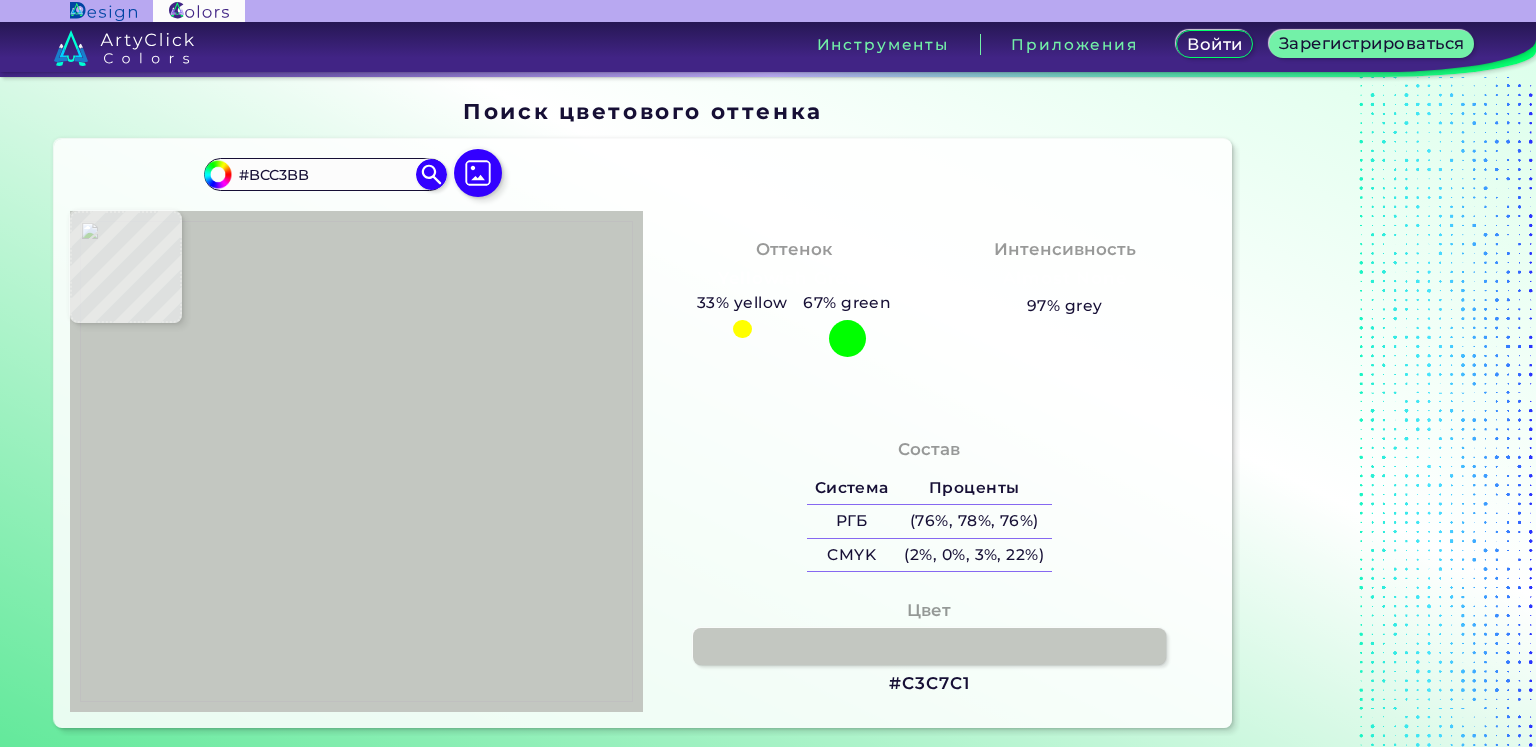 type on "#c3c7c1" 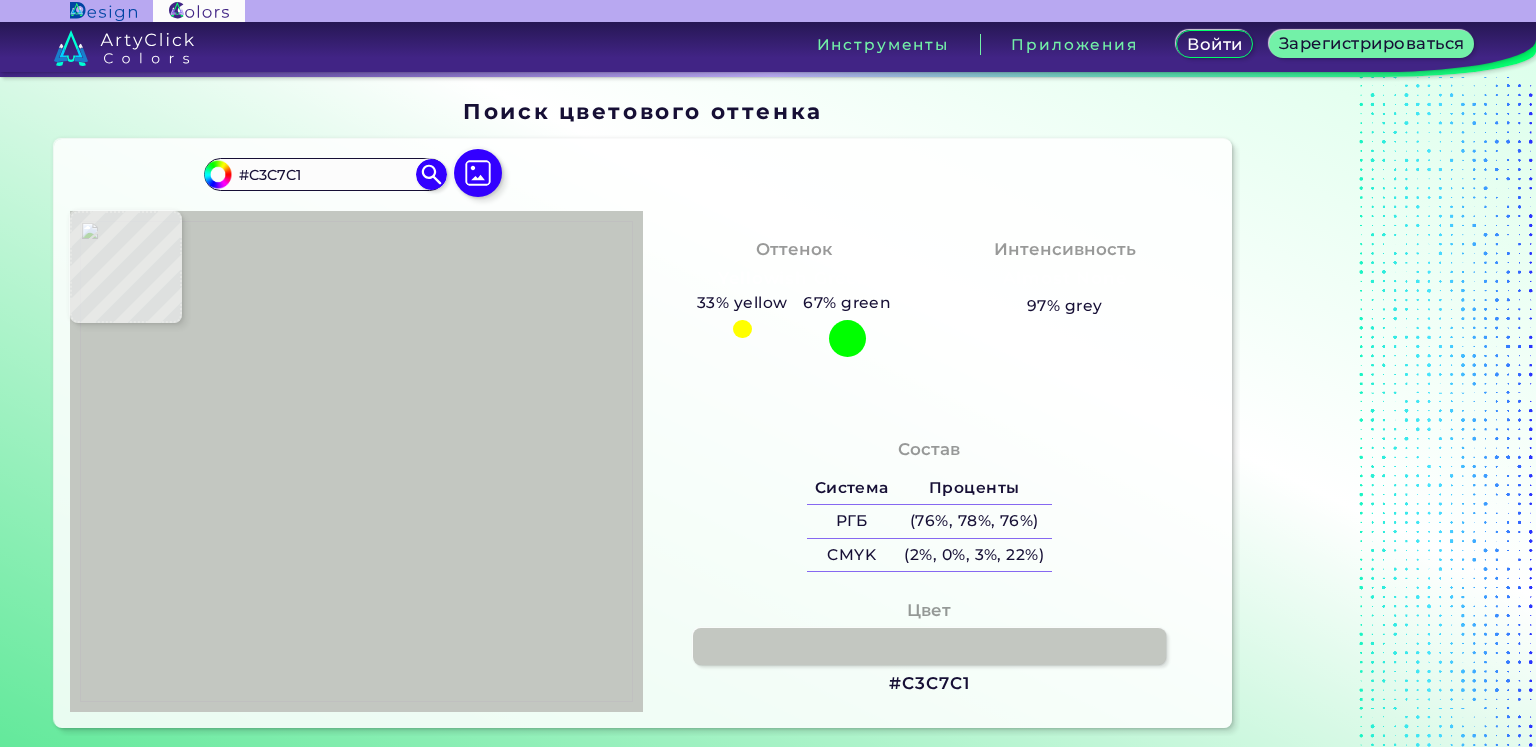 type on "#647782" 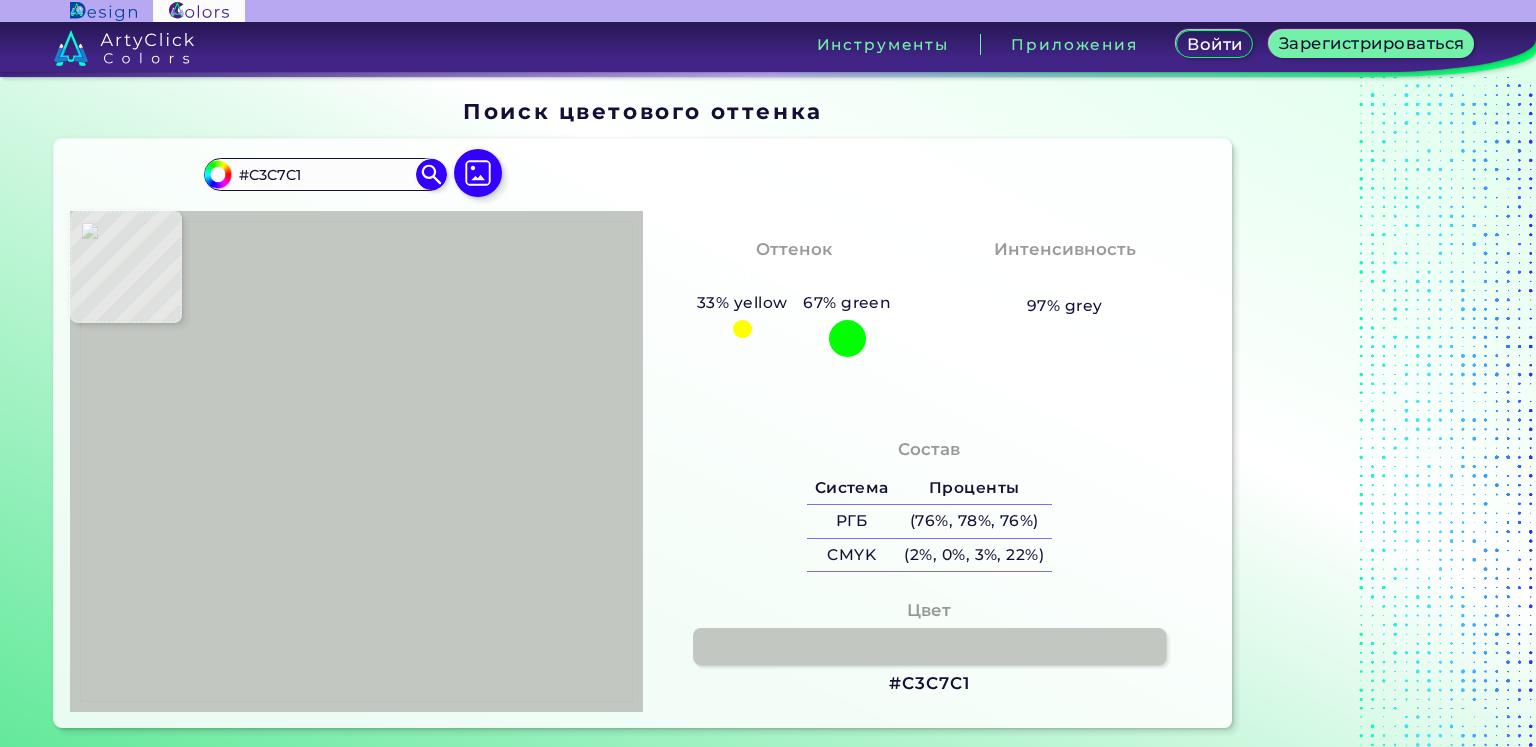 type on "#647782" 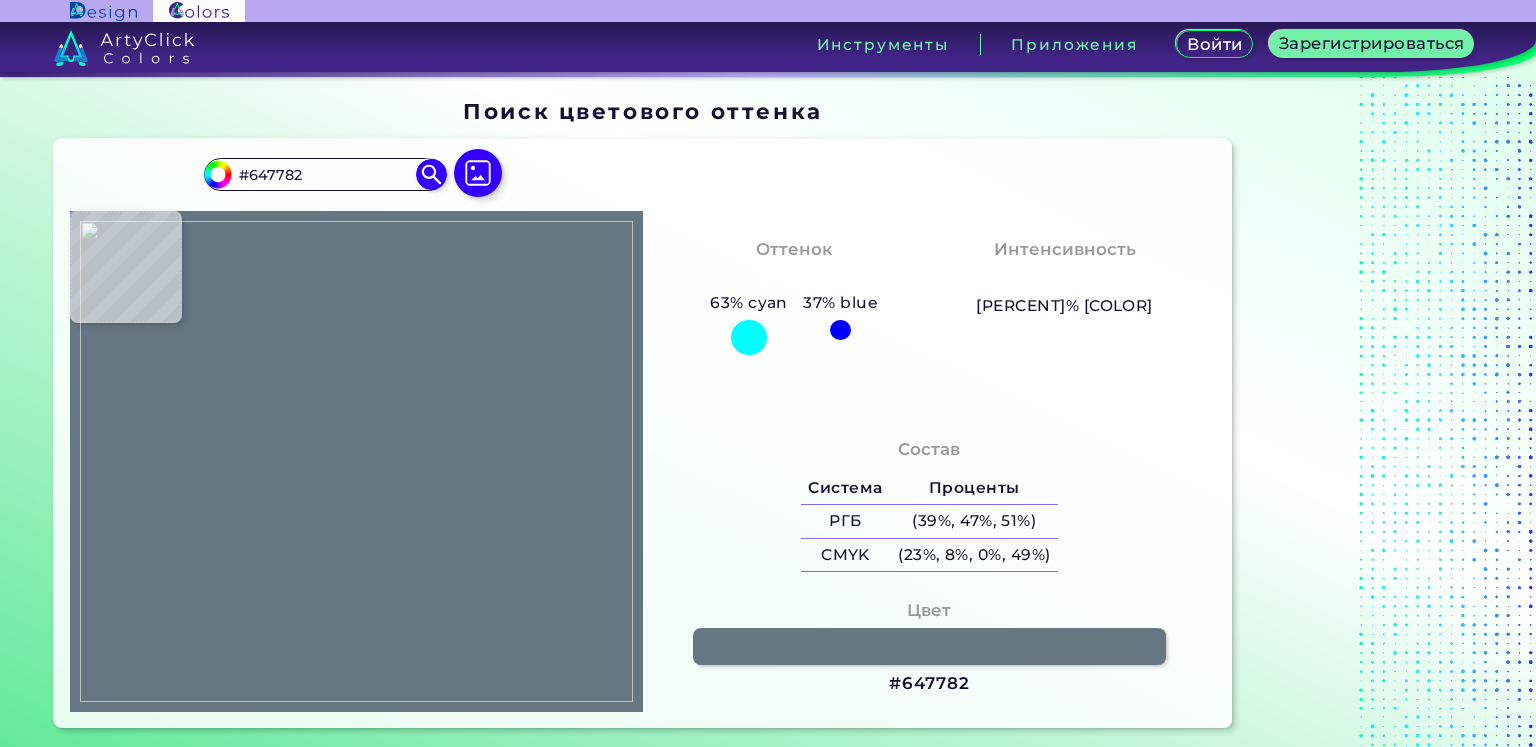 type on "#000000" 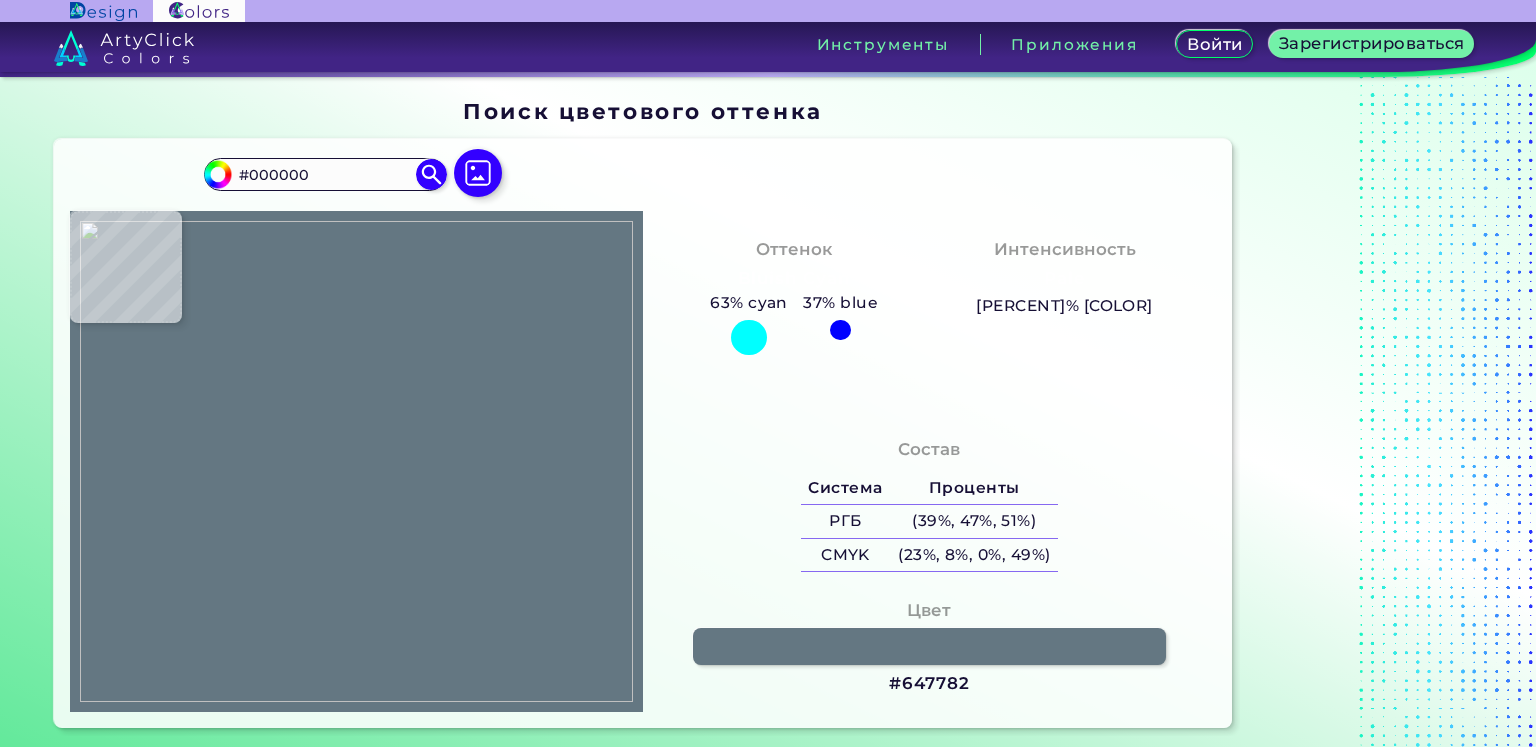 type on "#929c9b" 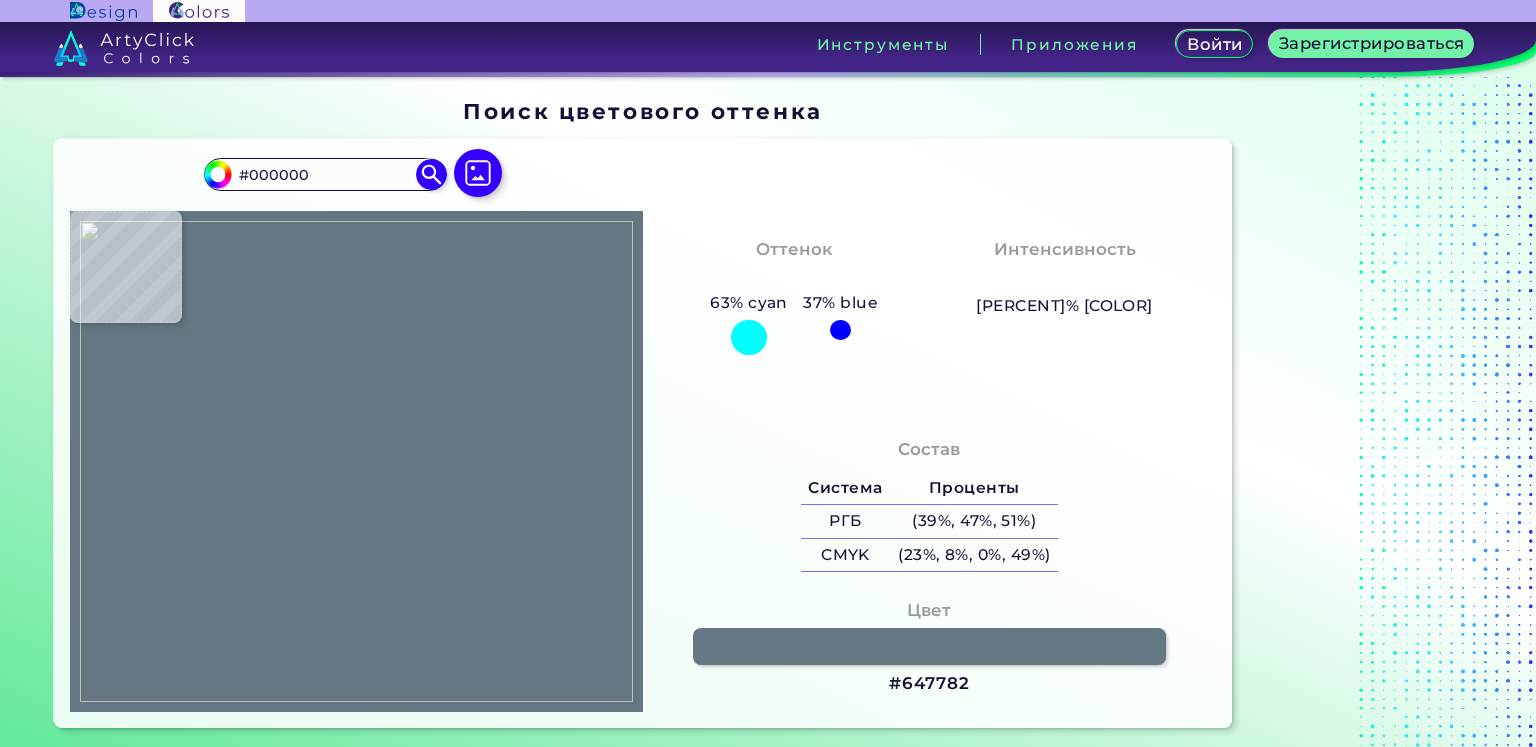 type on "#929C9B" 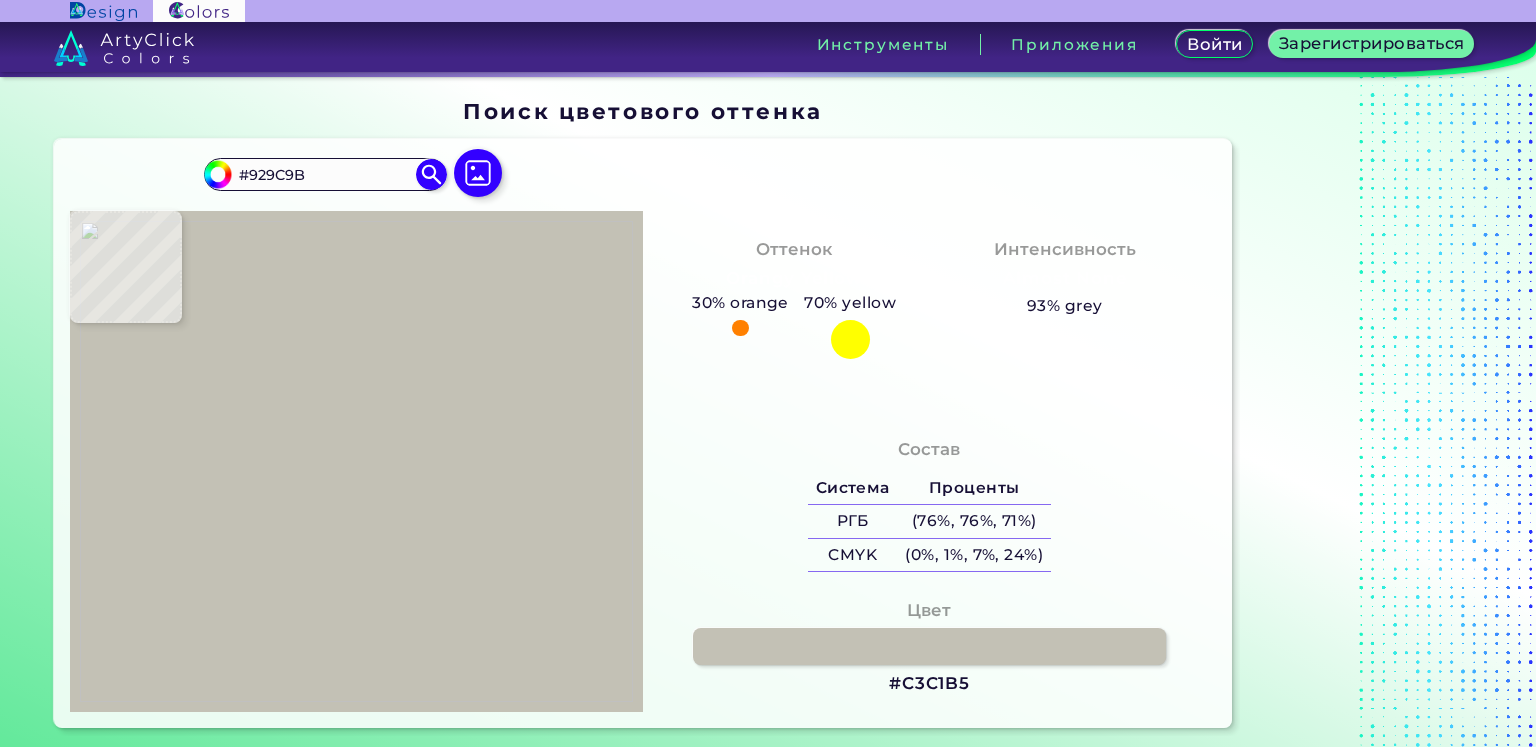 type on "#c3c1b5" 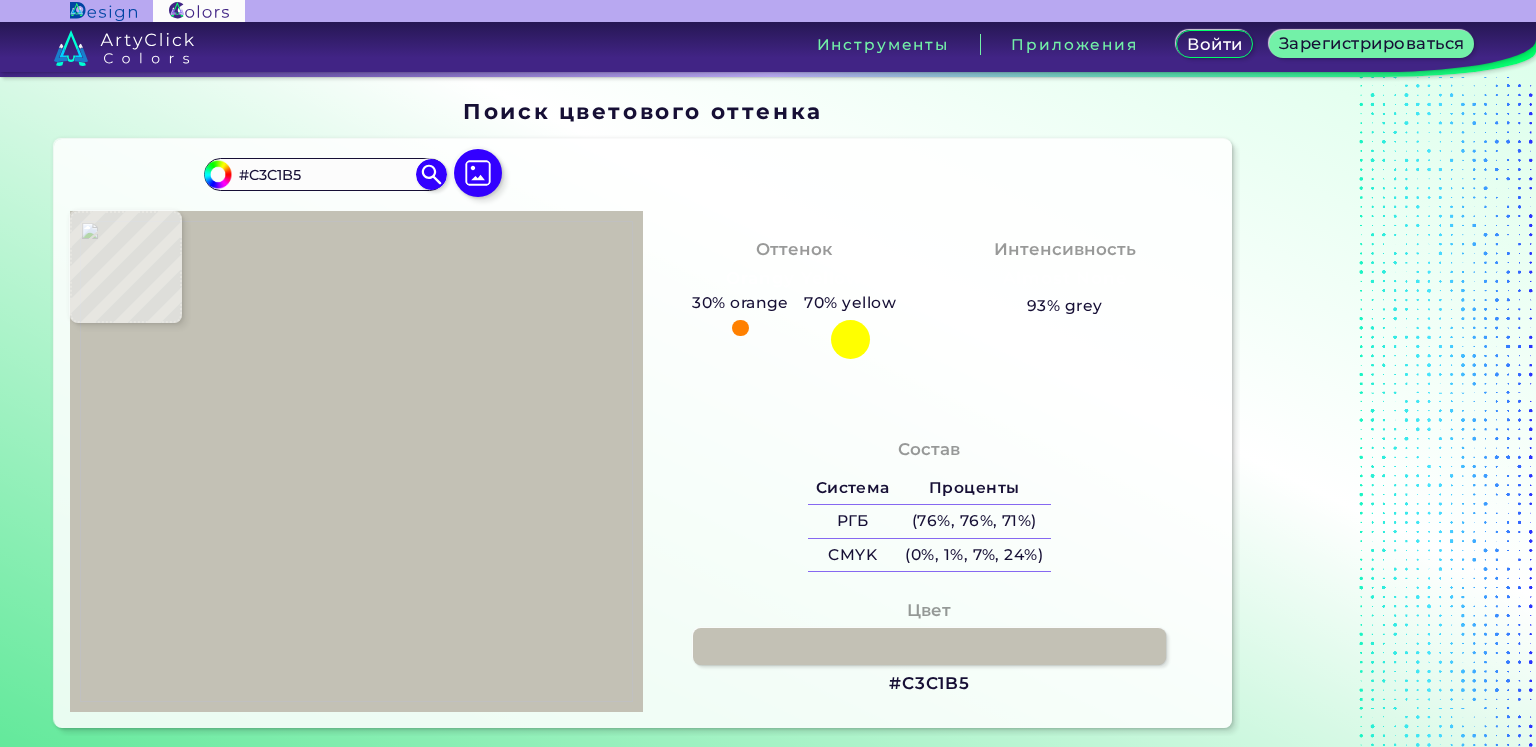 type on "#c8cac5" 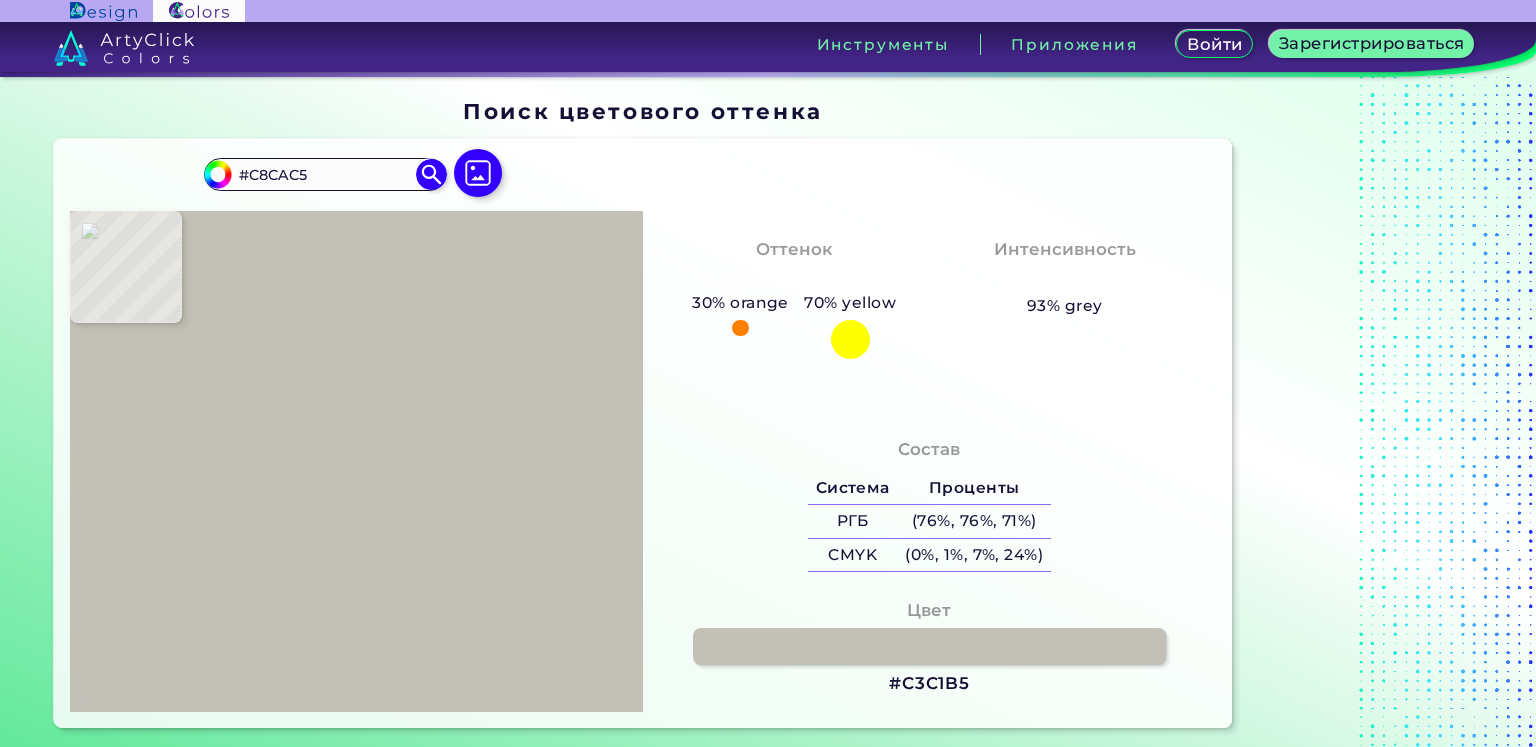 type on "#a7aca6" 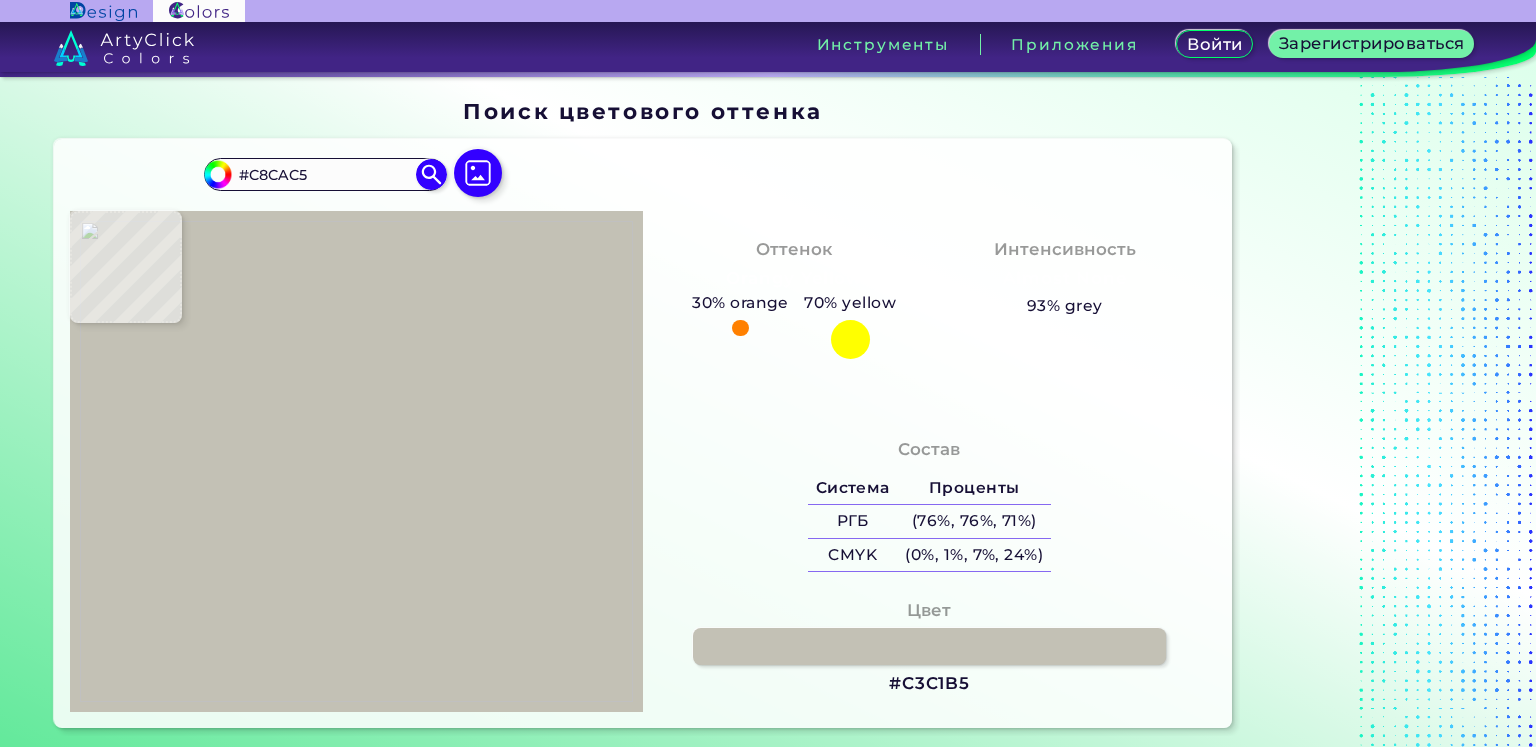type on "#A7ACA6" 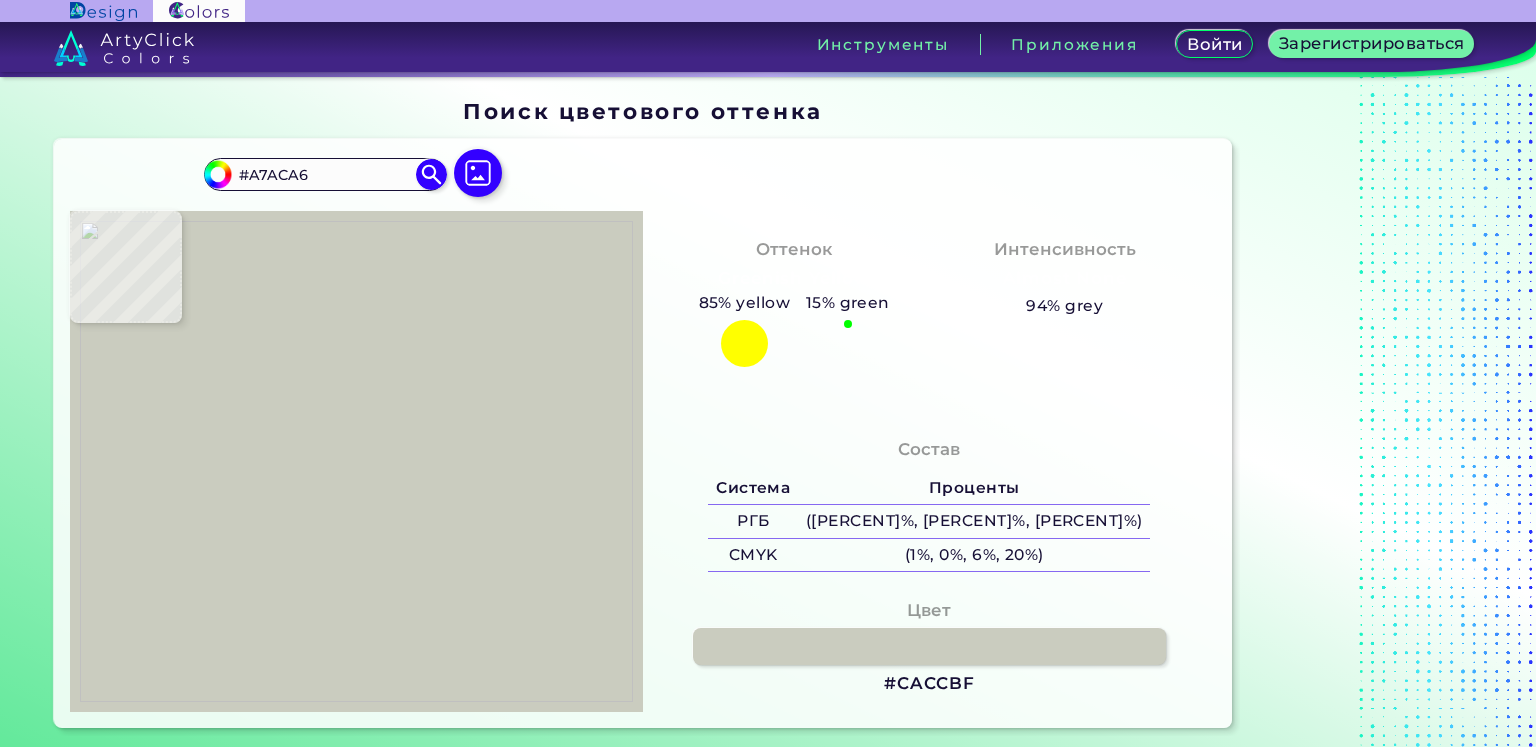 type on "#caccbf" 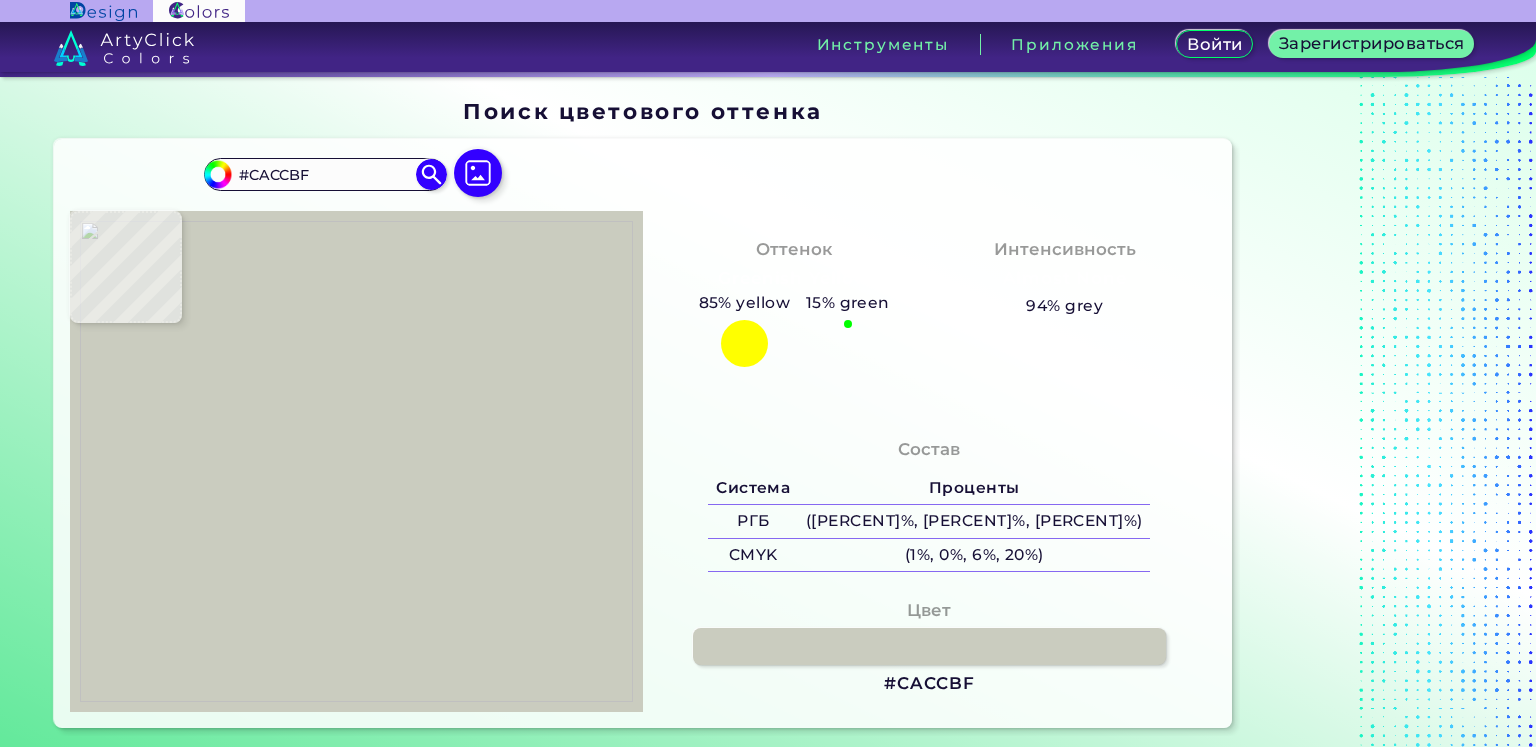 type on "#ced0c5" 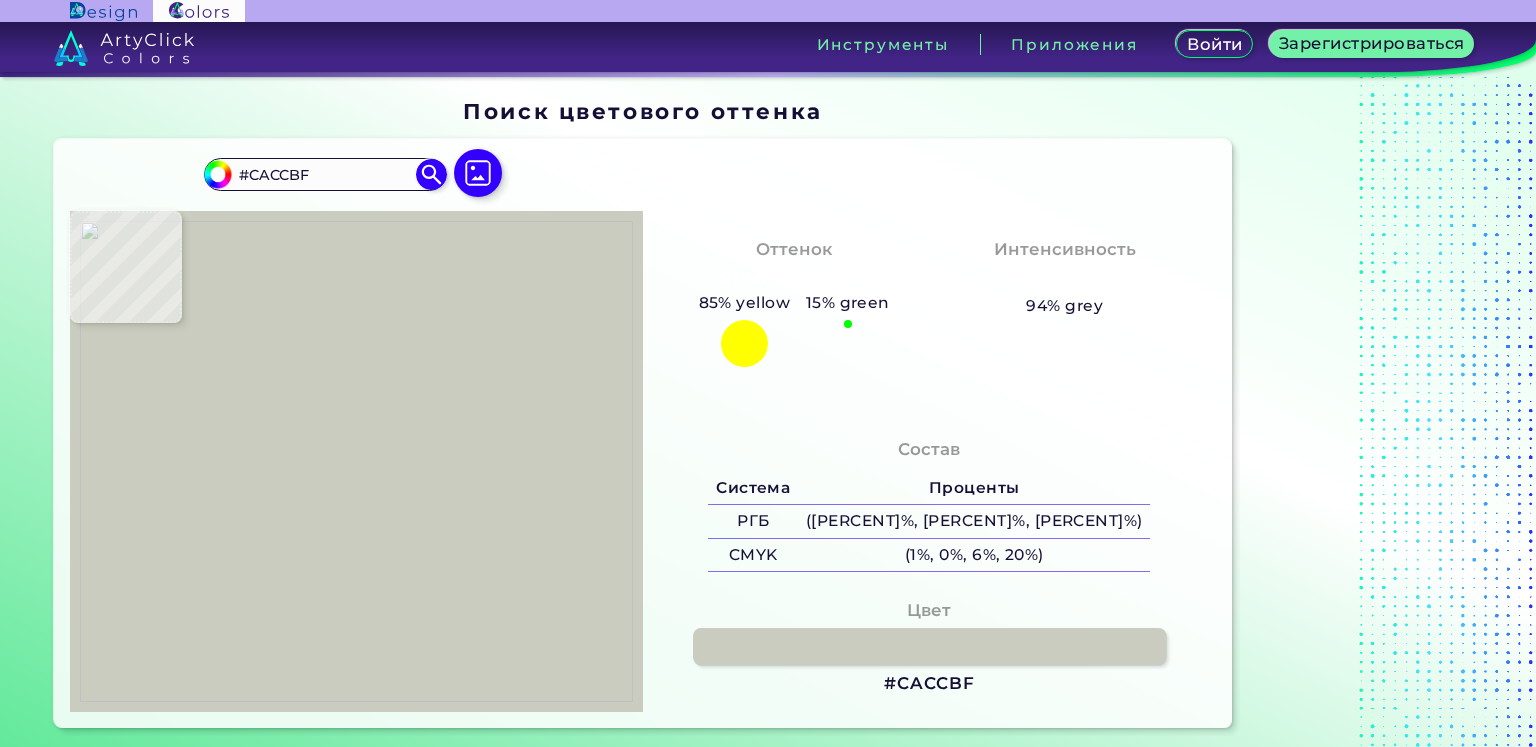 type on "#CED0C5" 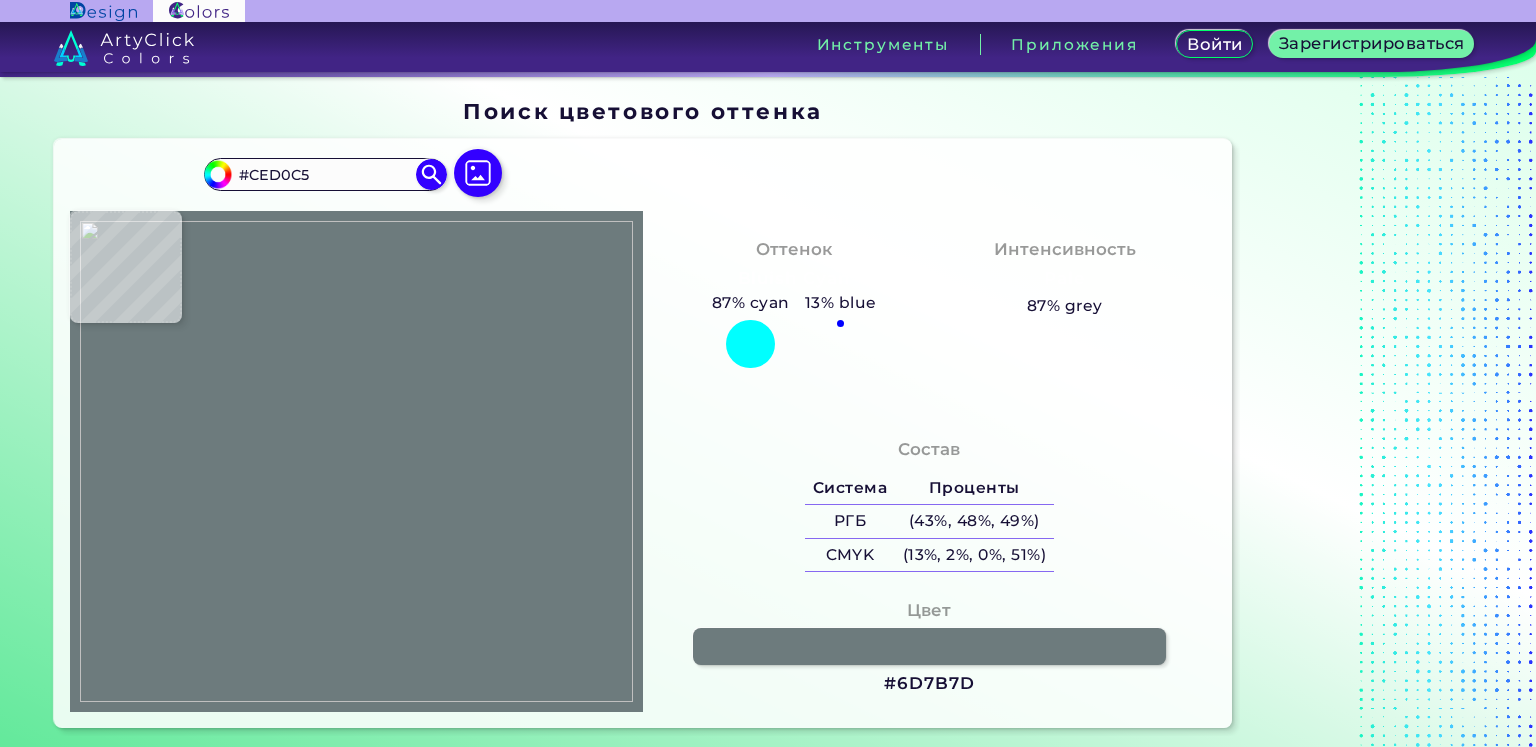 type on "#6d7b7d" 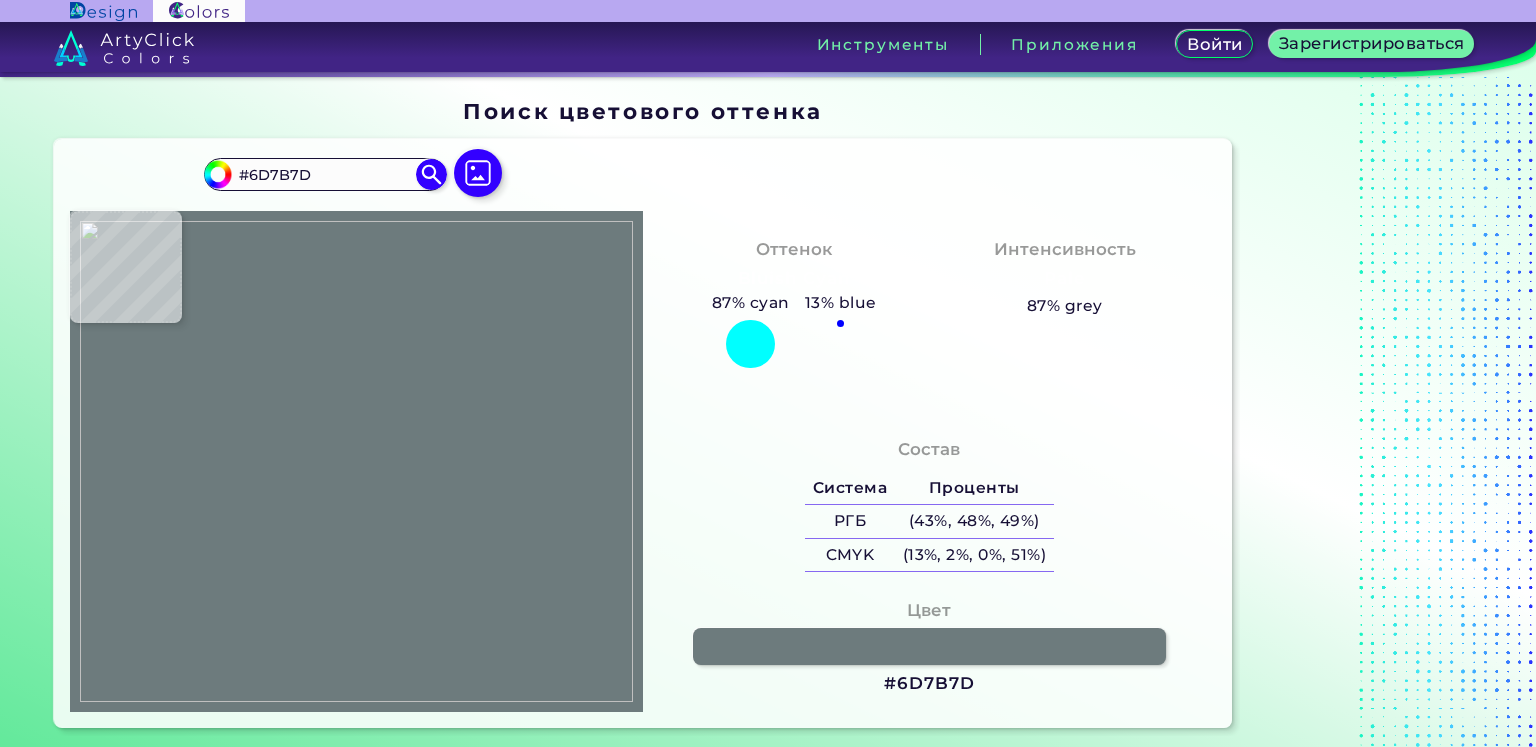 type on "#8c9b99" 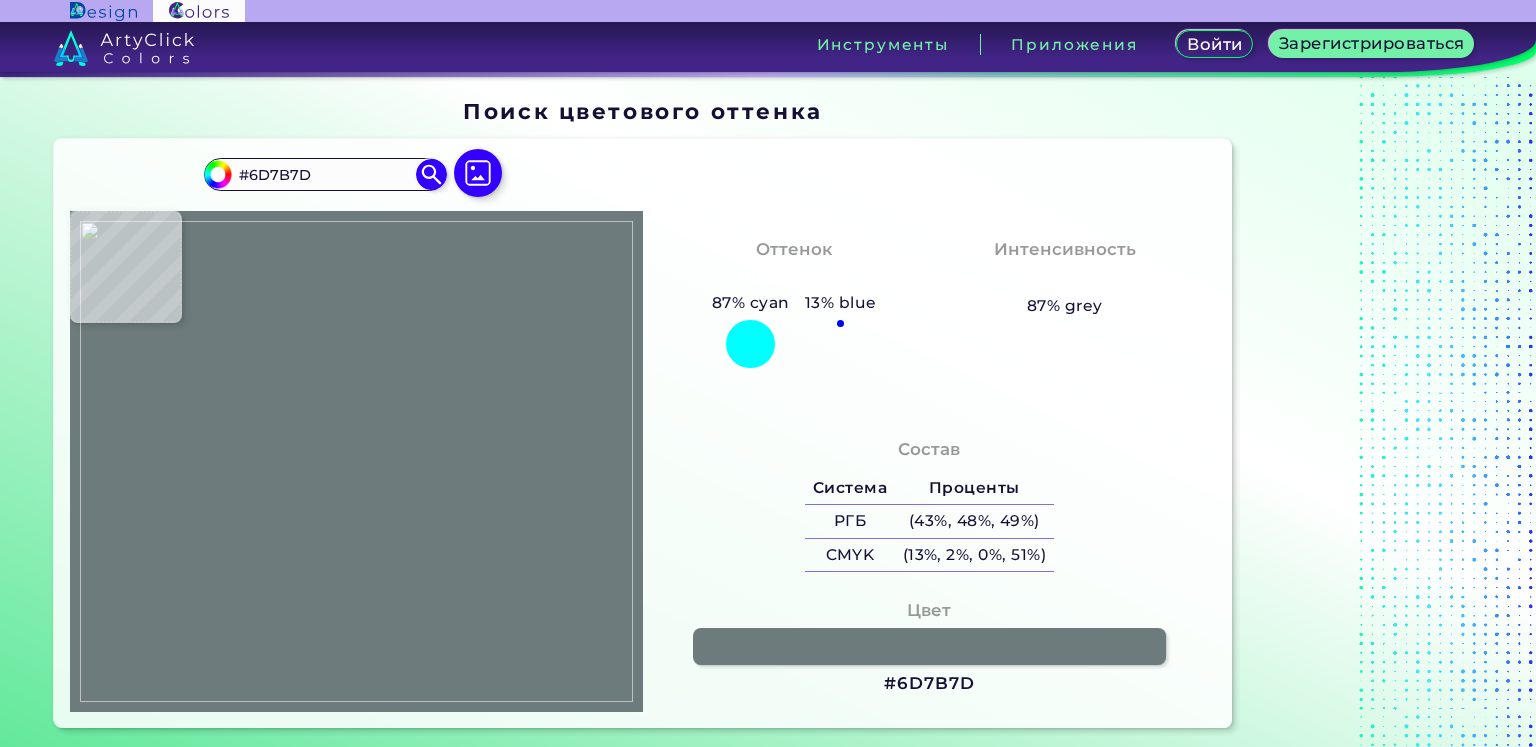 type on "#8C9B99" 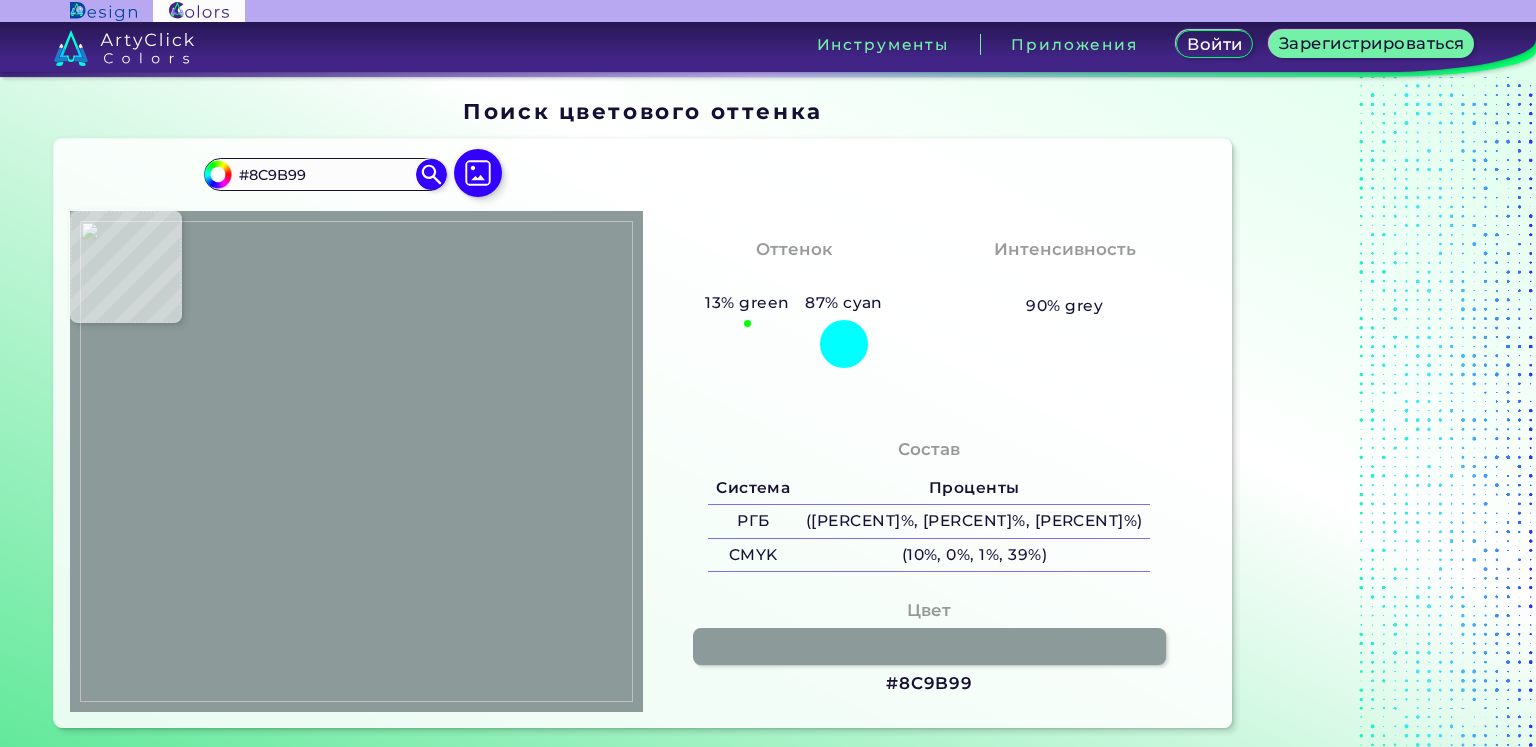 type on "#bbc3bc" 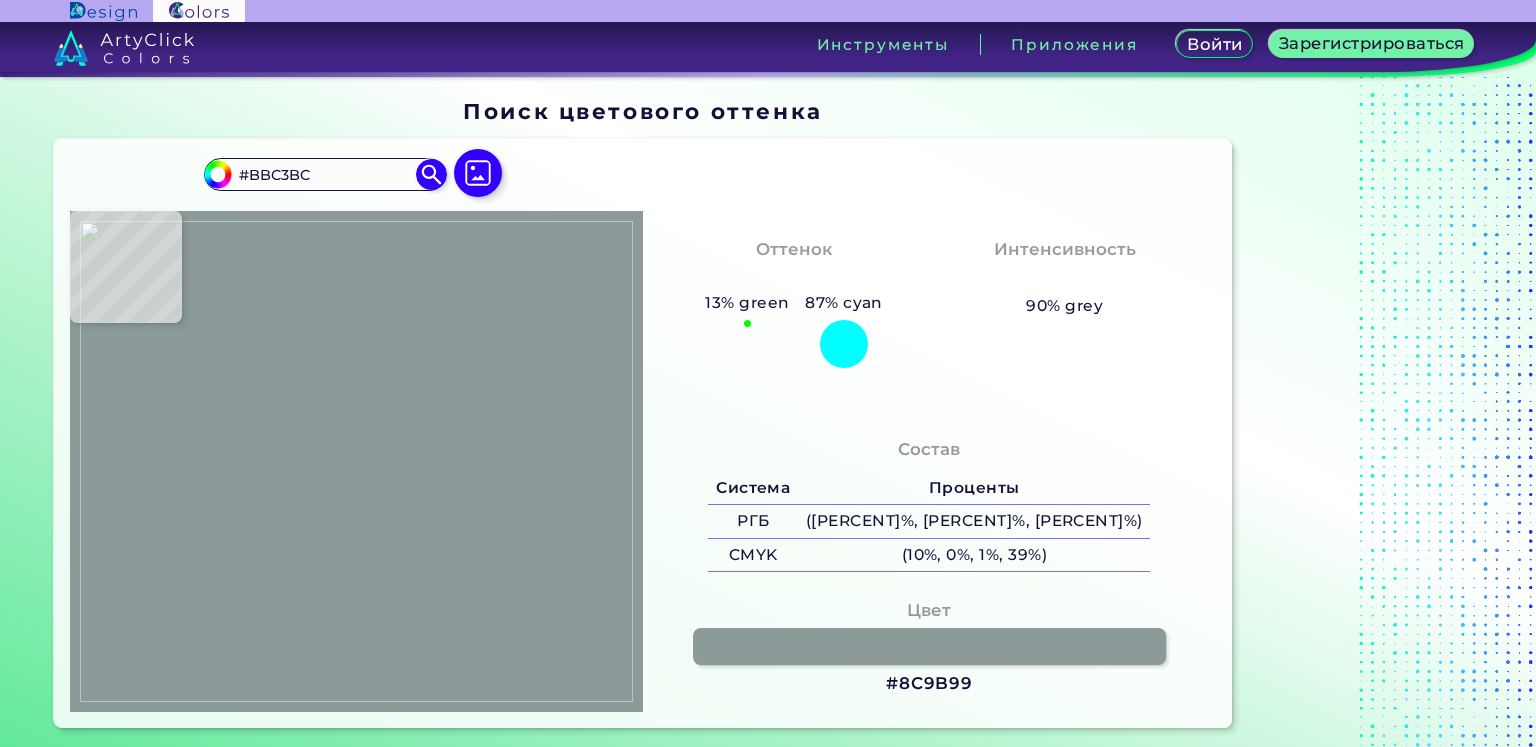 type on "#b0bab6" 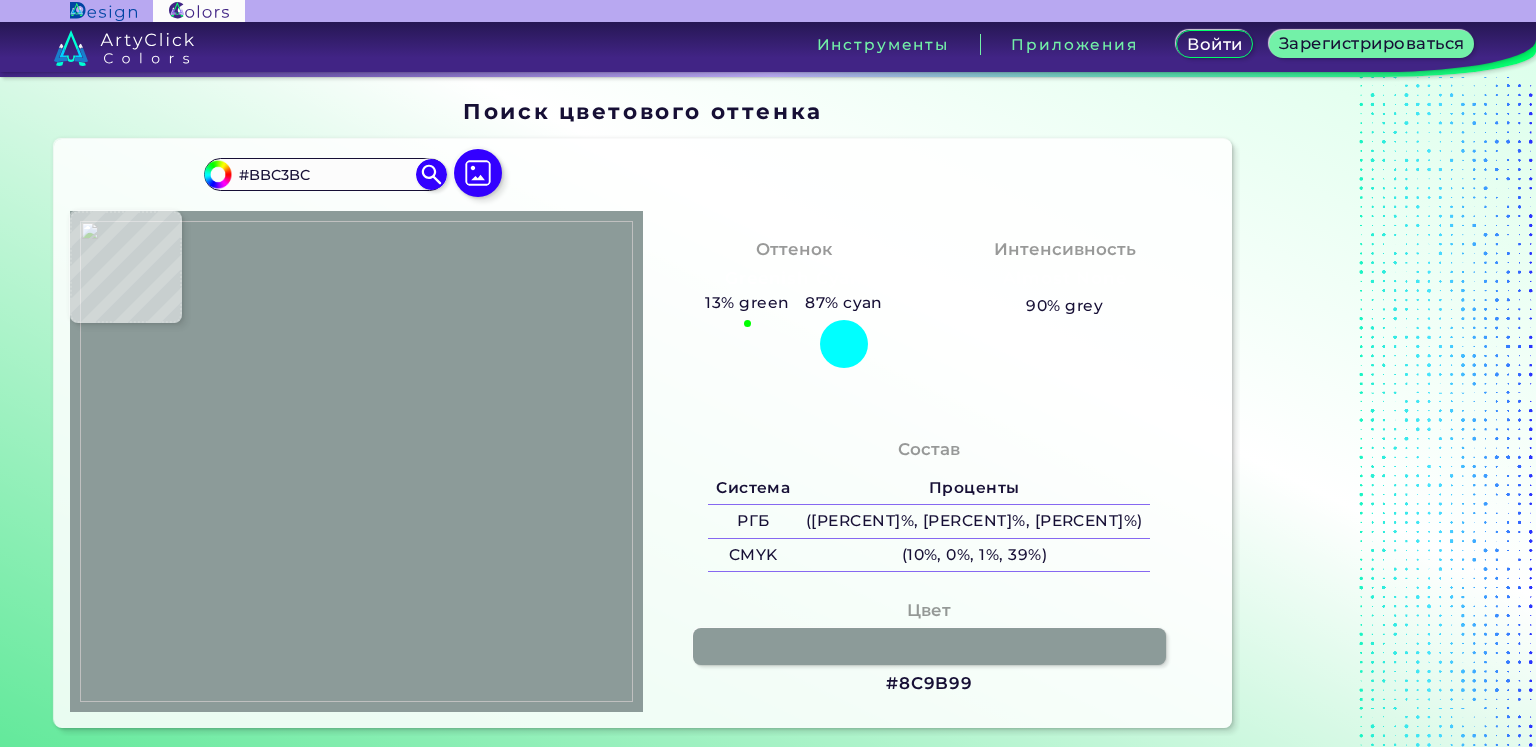 type on "#B0BAB6" 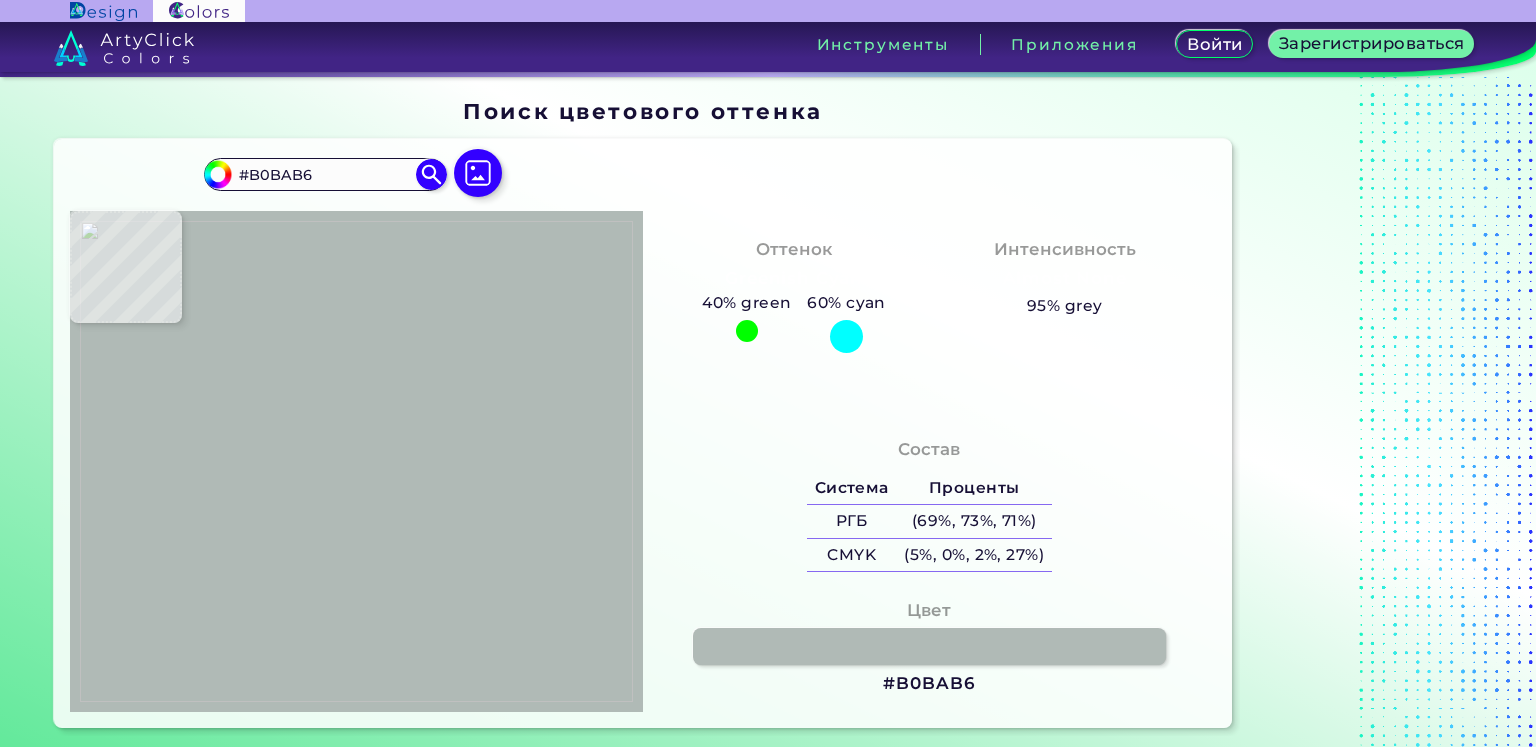 type on "#a8b4b0" 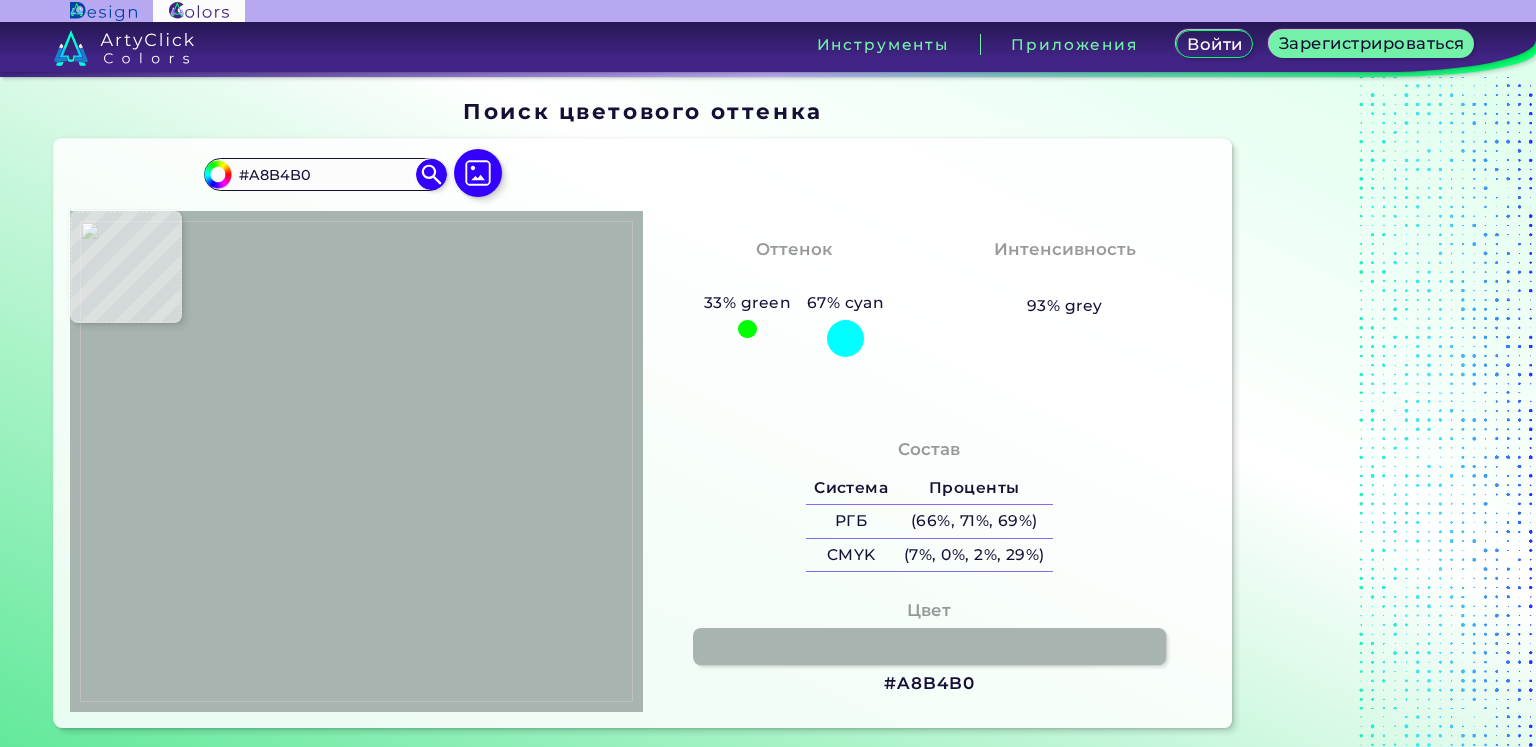type on "#8b9d9d" 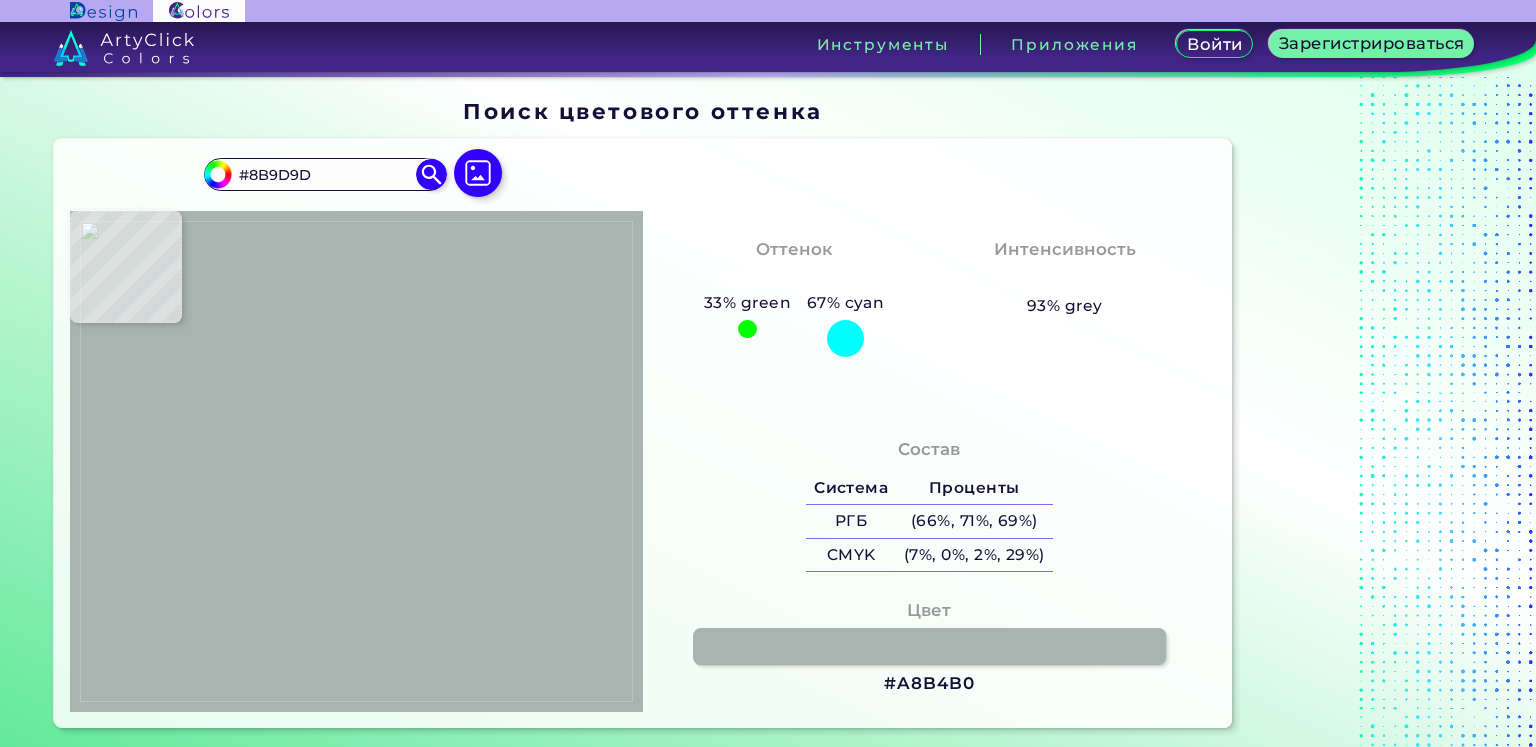 type on "#929d98" 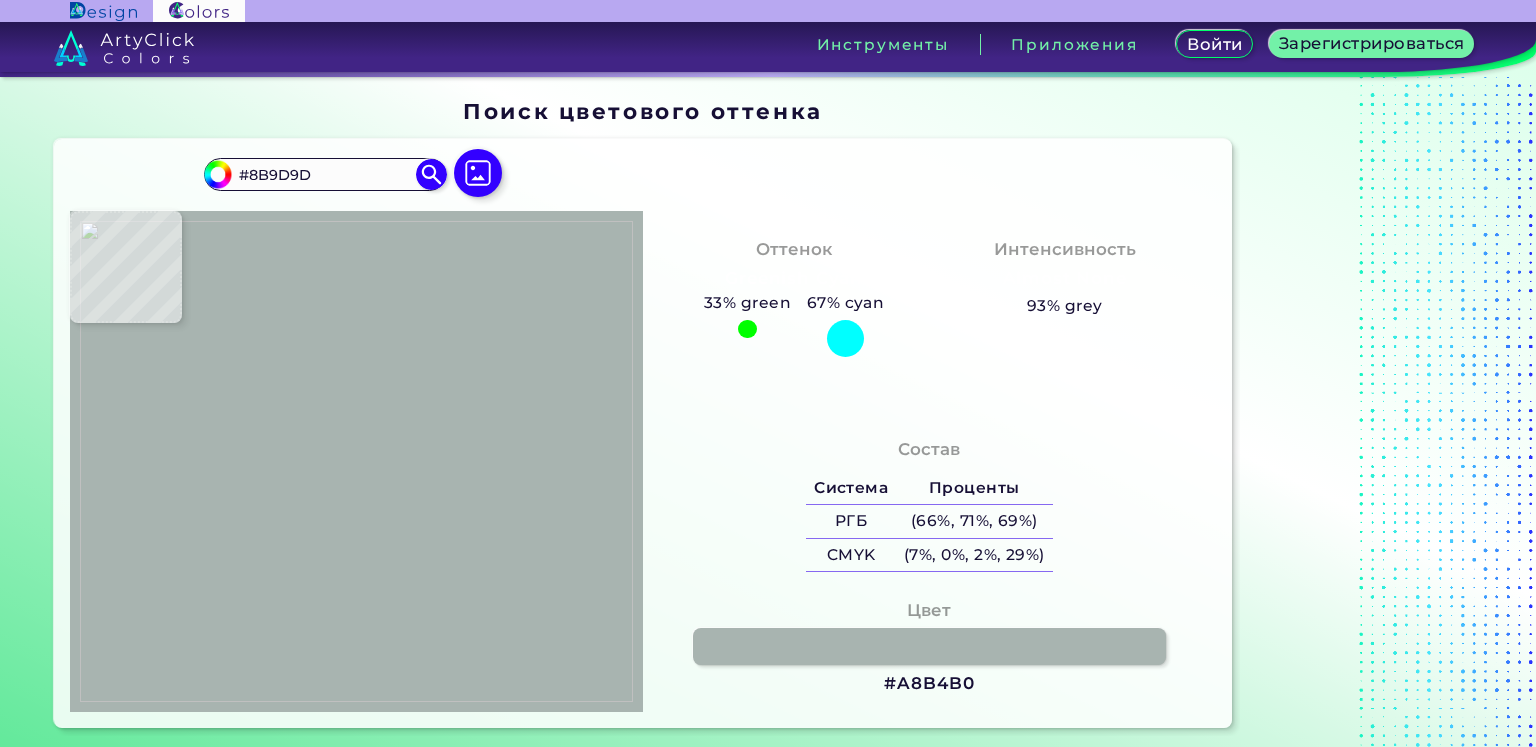 type on "#929D98" 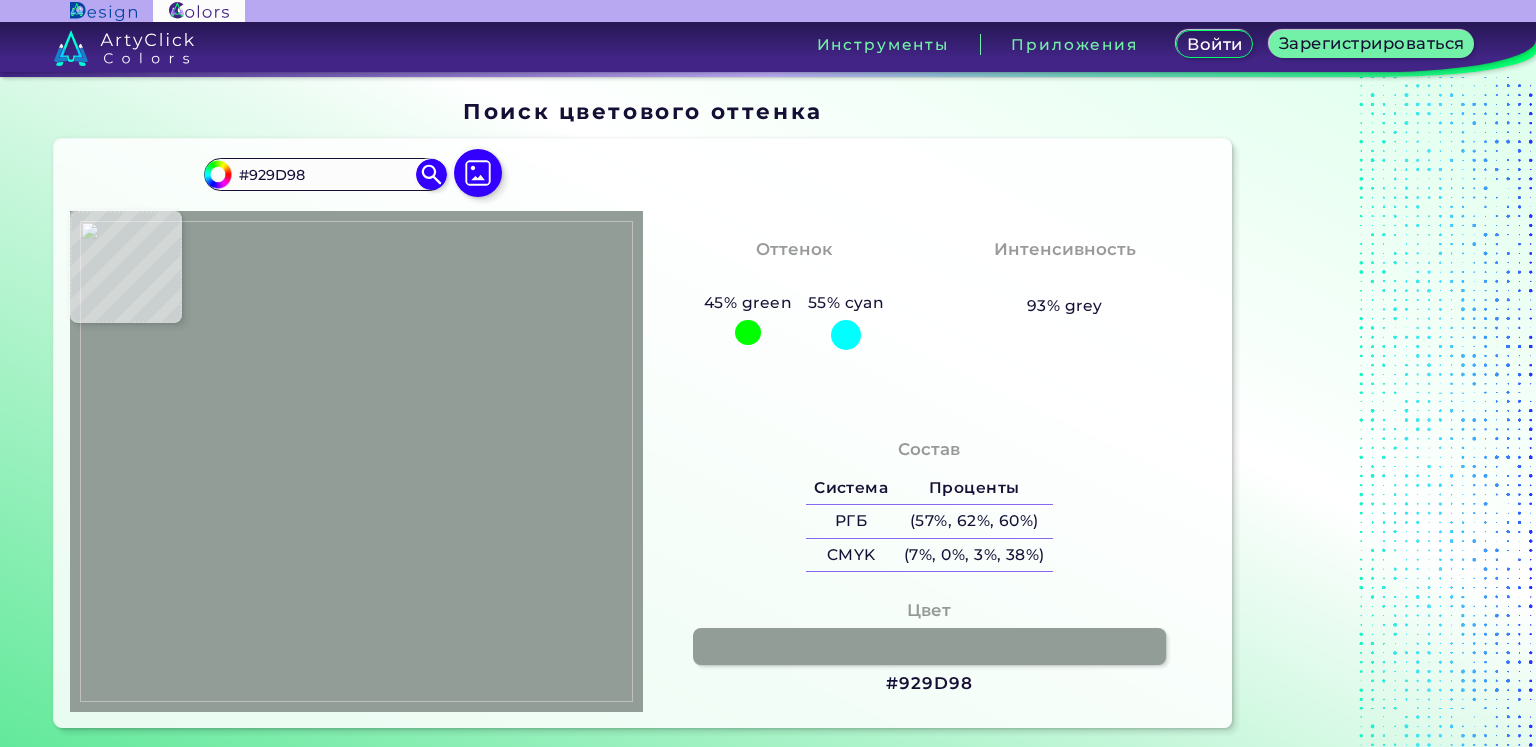 type on "#737a70" 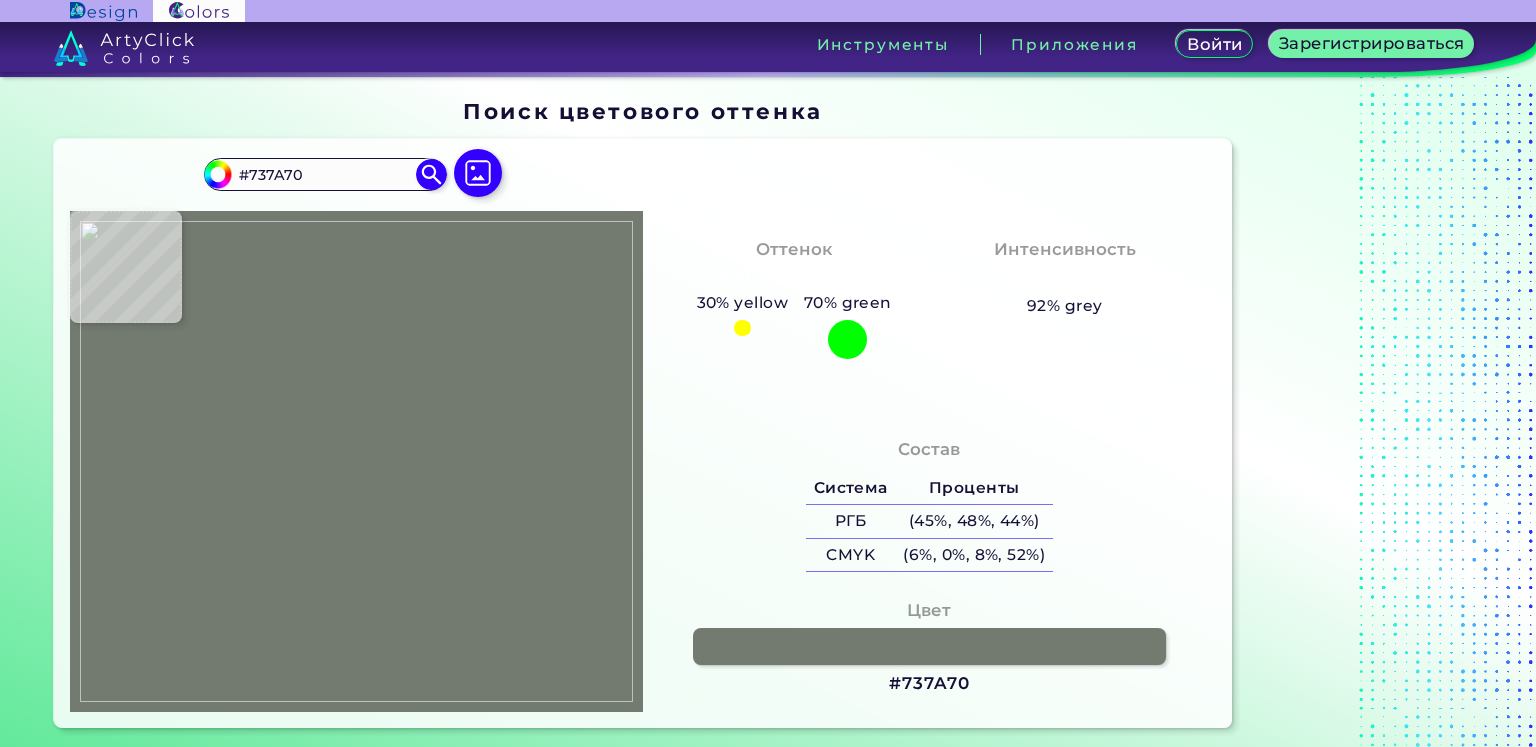 type on "#707977" 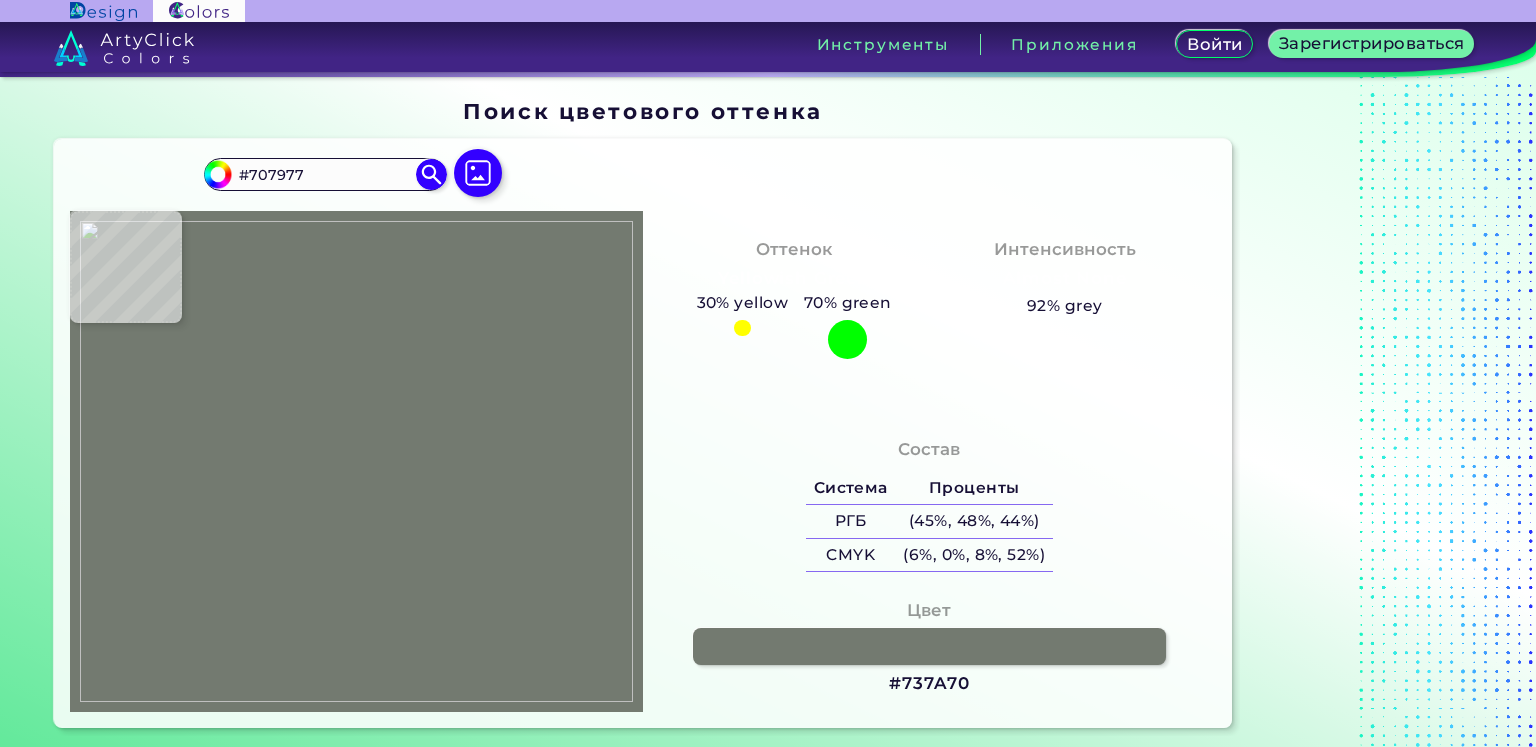 type on "#adb5ab" 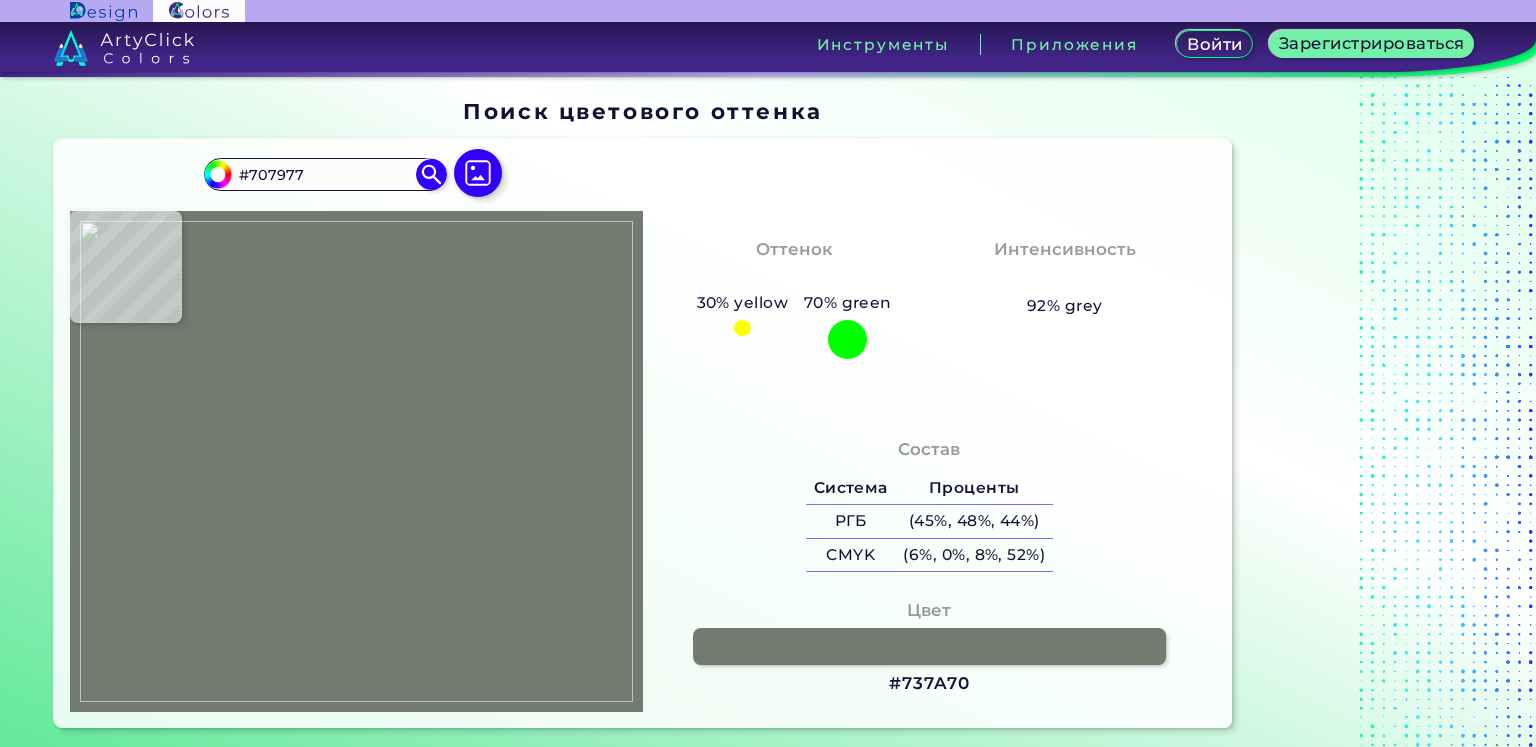 type on "#ADB5AB" 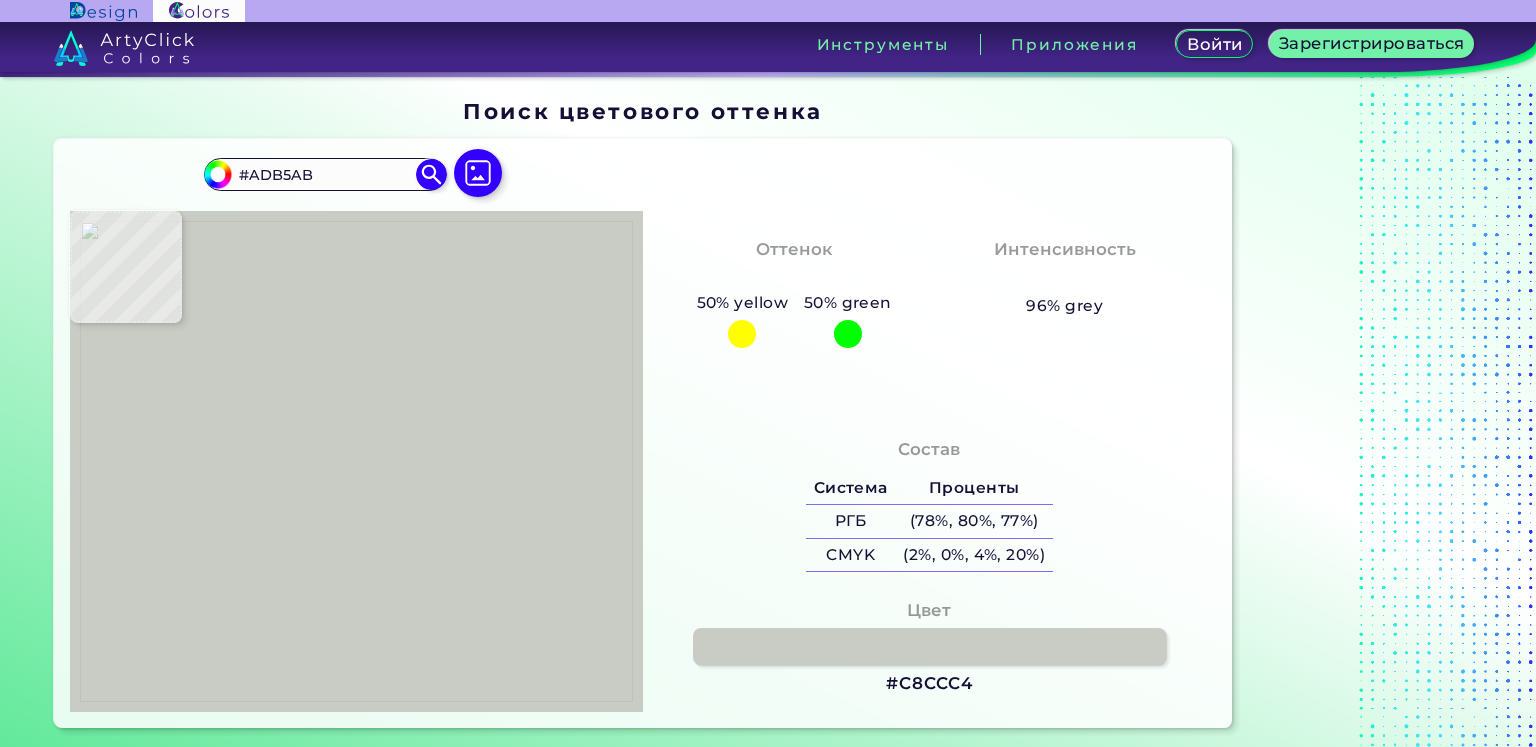type on "#c8ccc4" 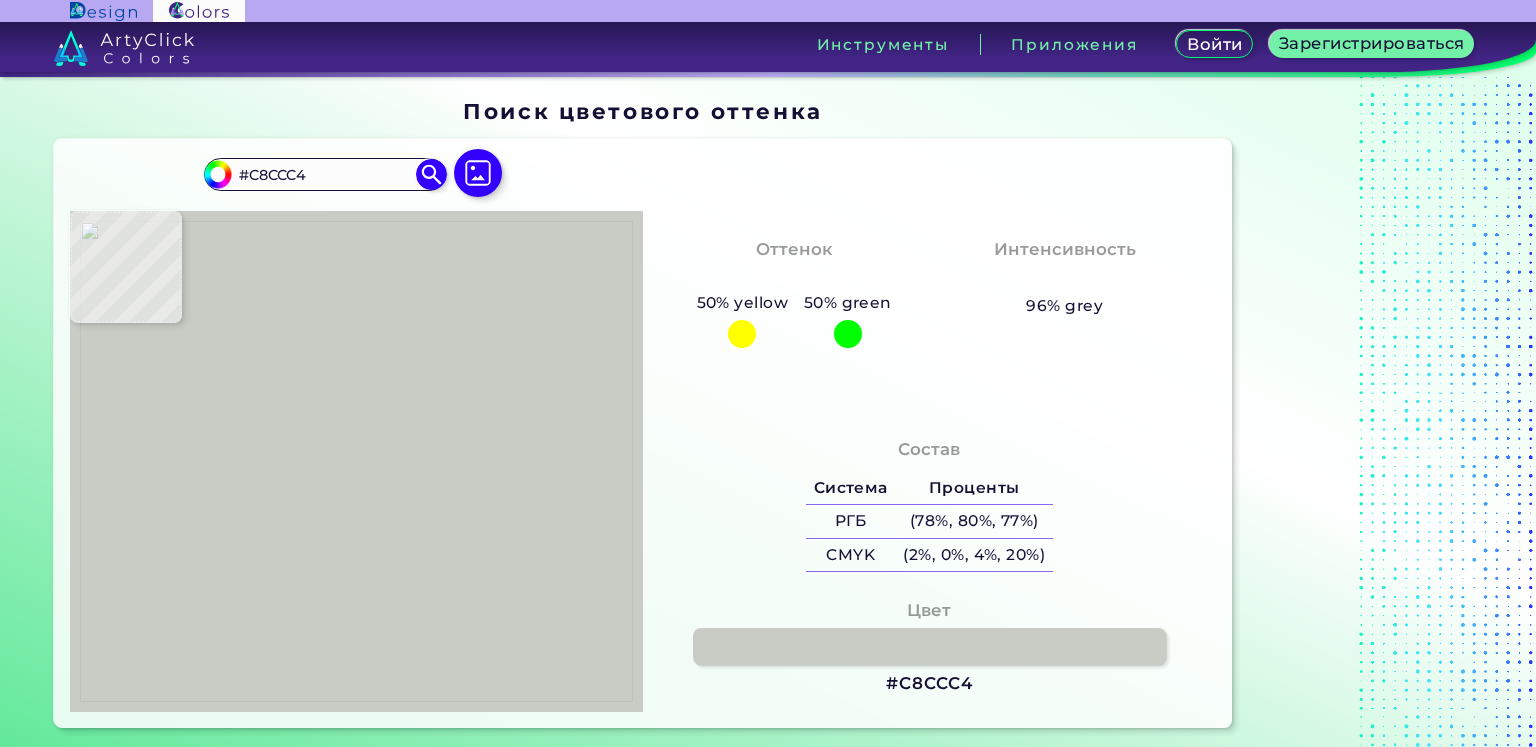 type on "#767f84" 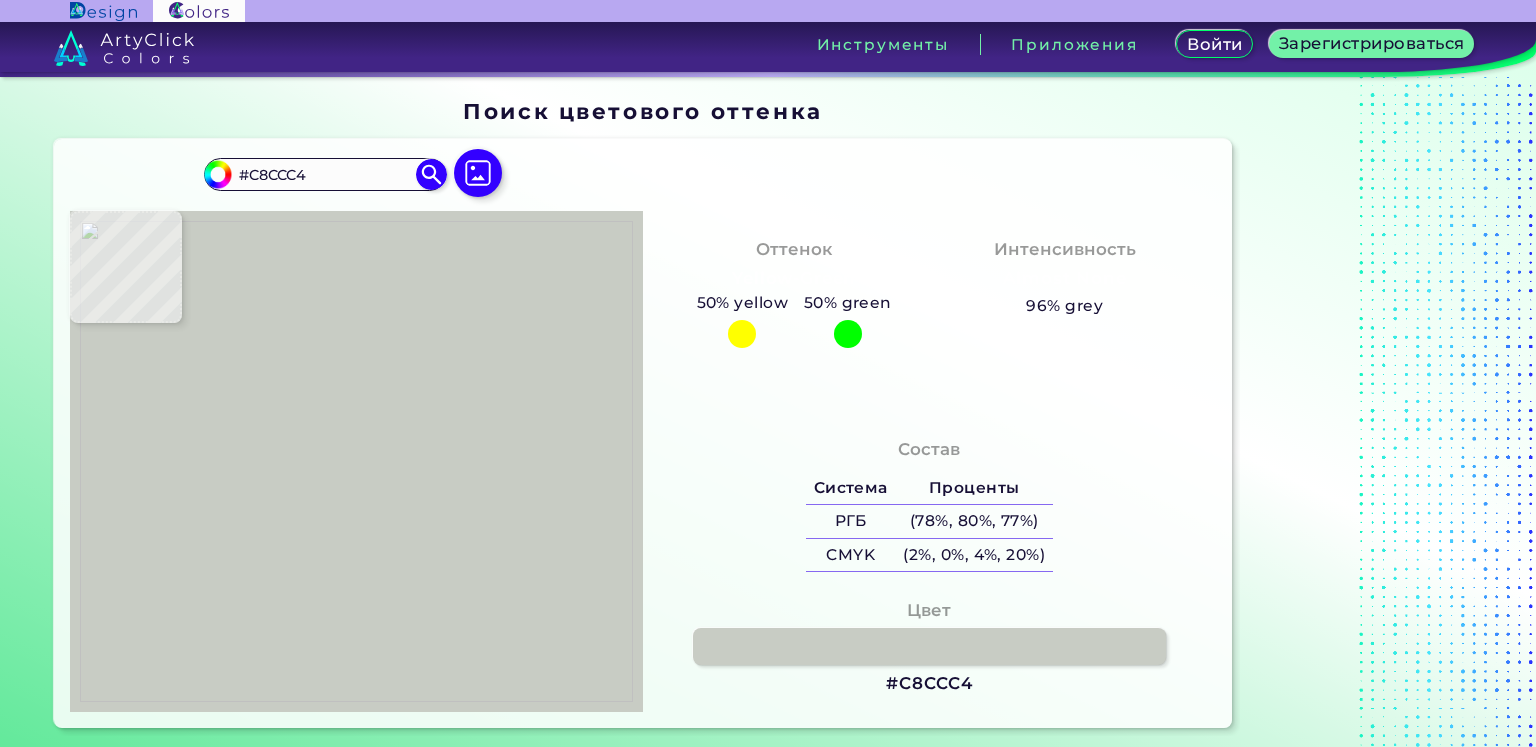type on "#767F84" 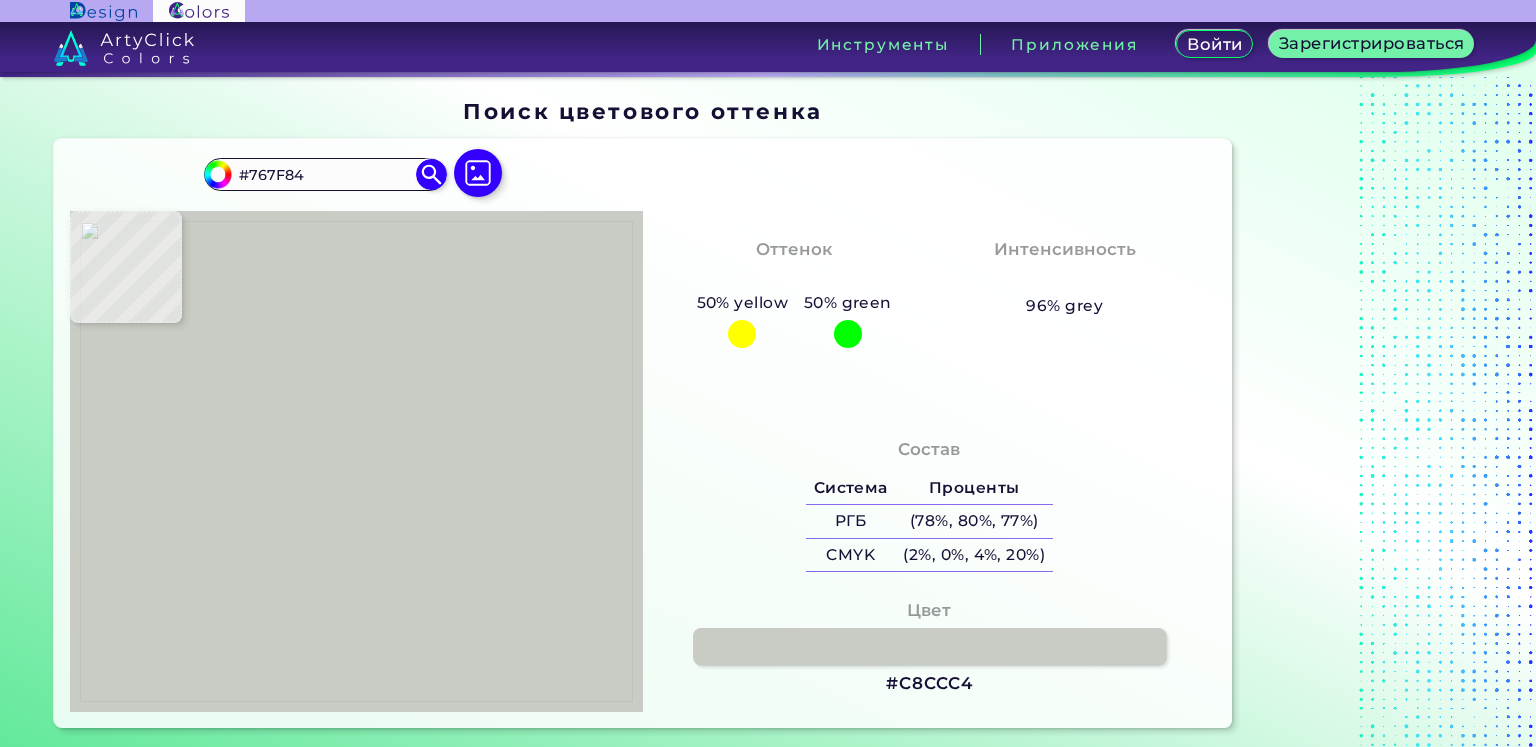 type on "#ddded6" 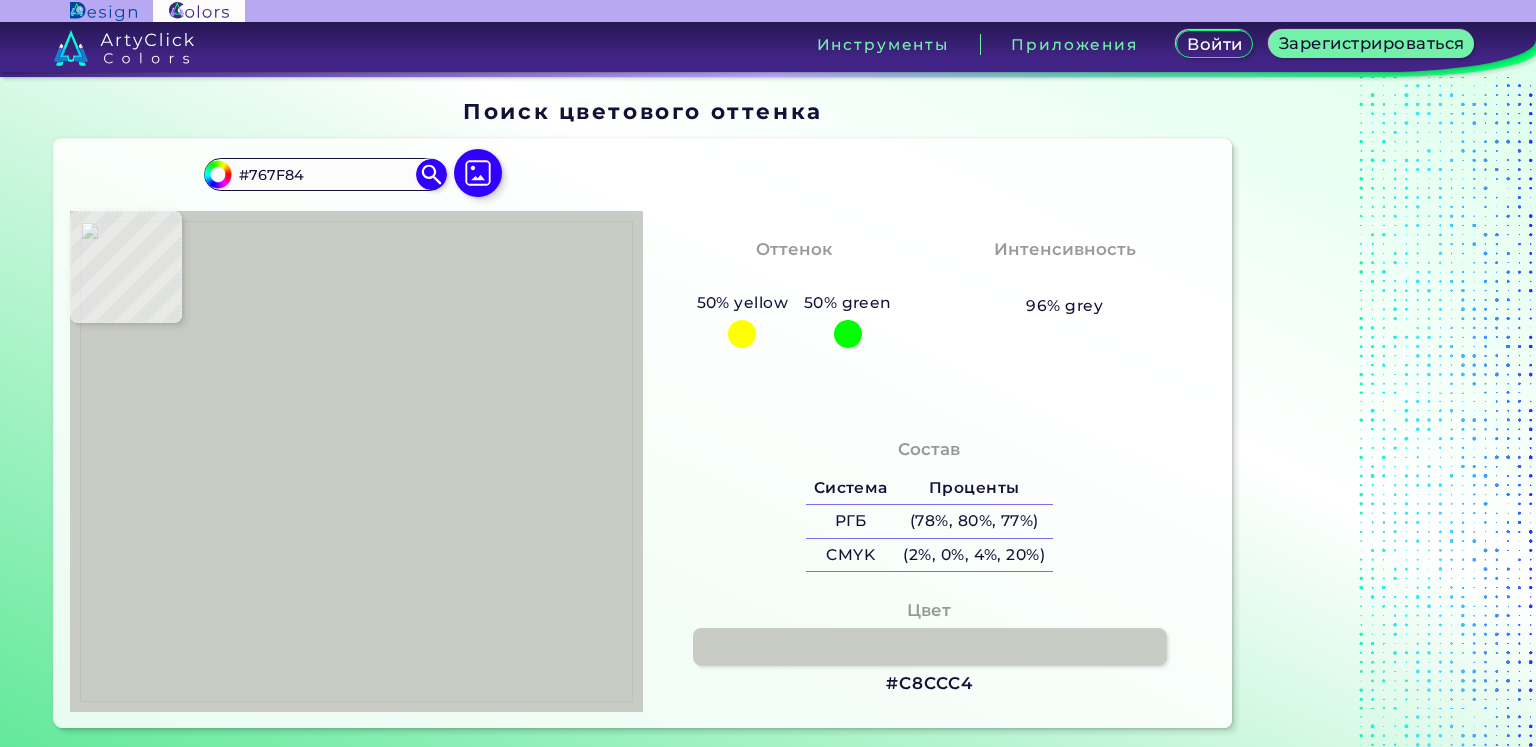 type on "#DDDED6" 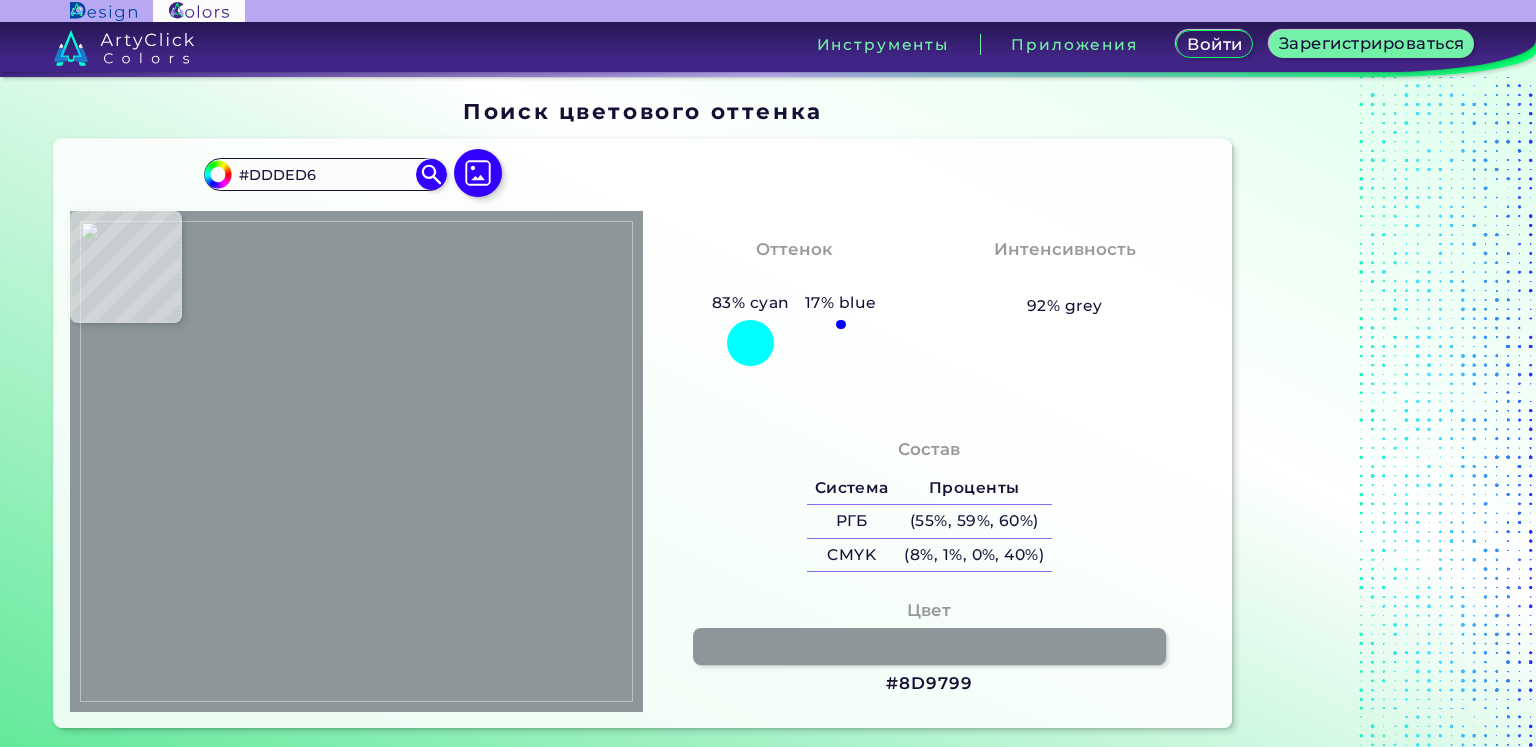 type on "#8d9799" 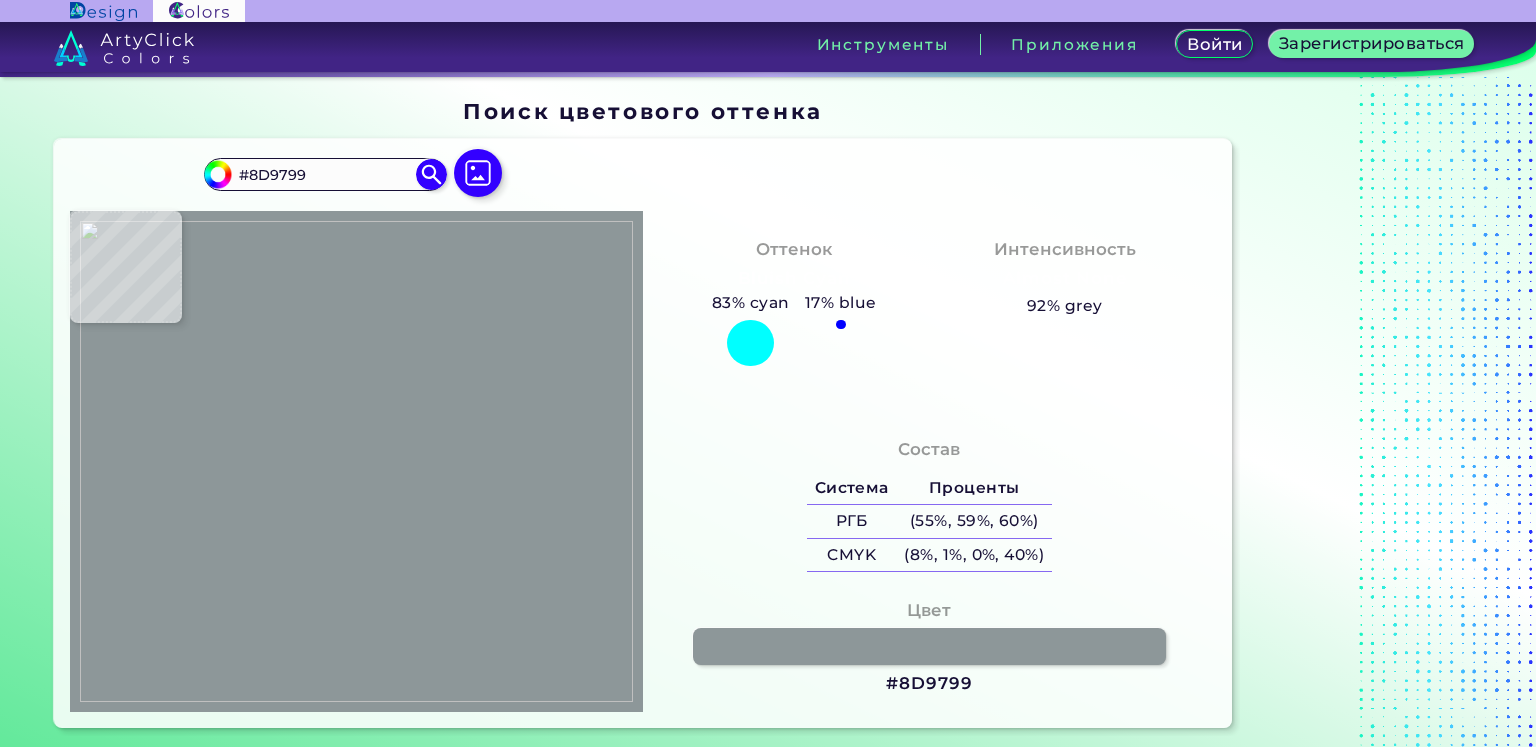 type on "#9ca5a3" 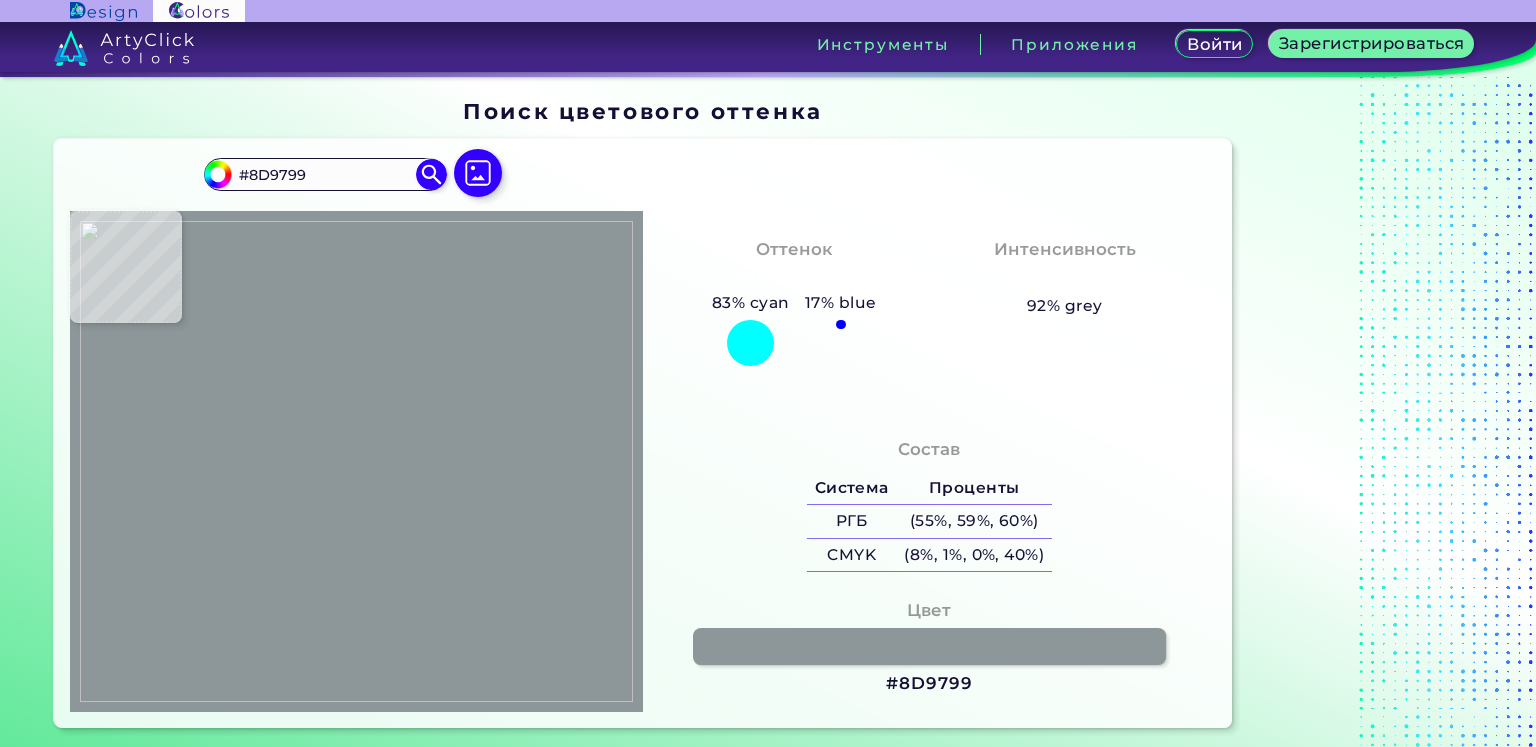 type on "#9CA5A3" 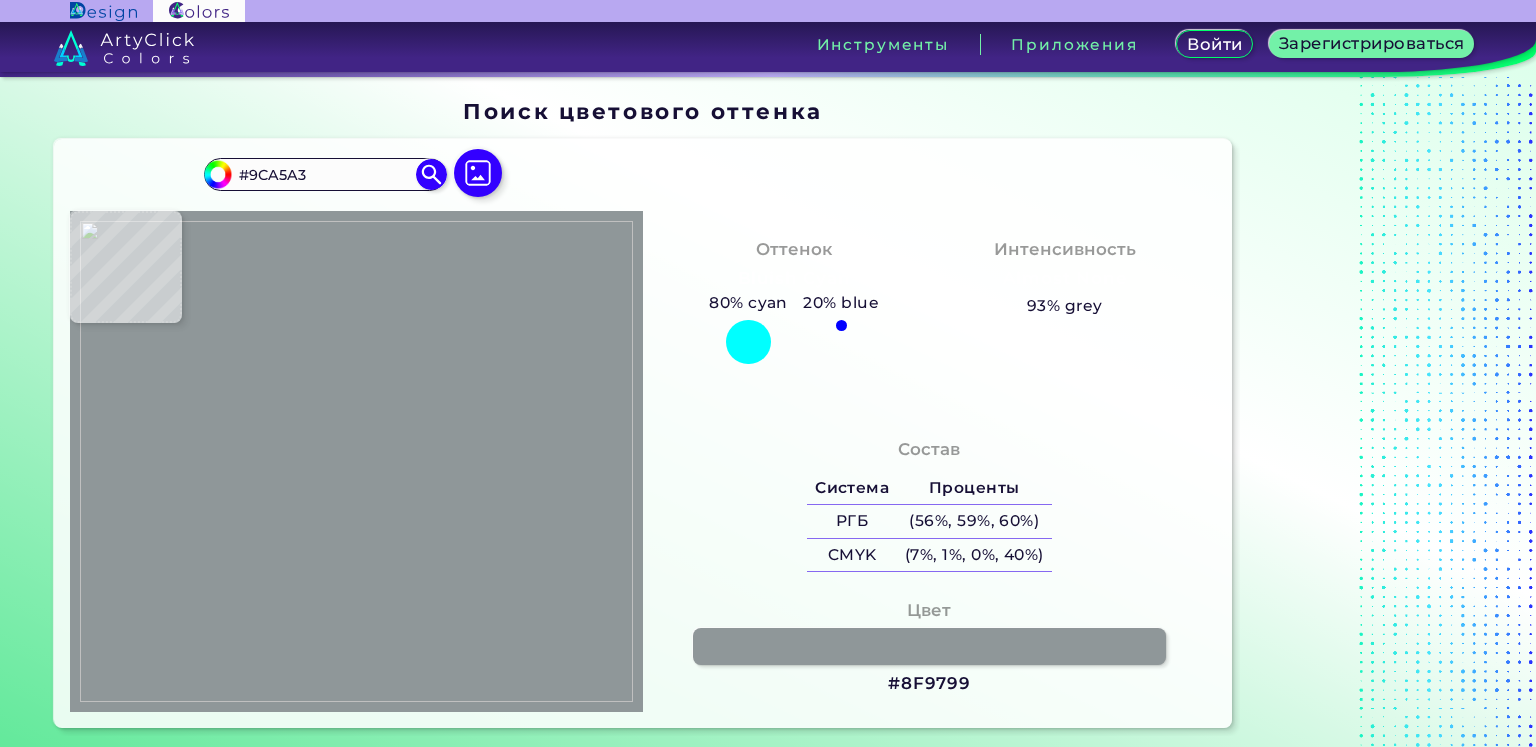 type on "#8f9799" 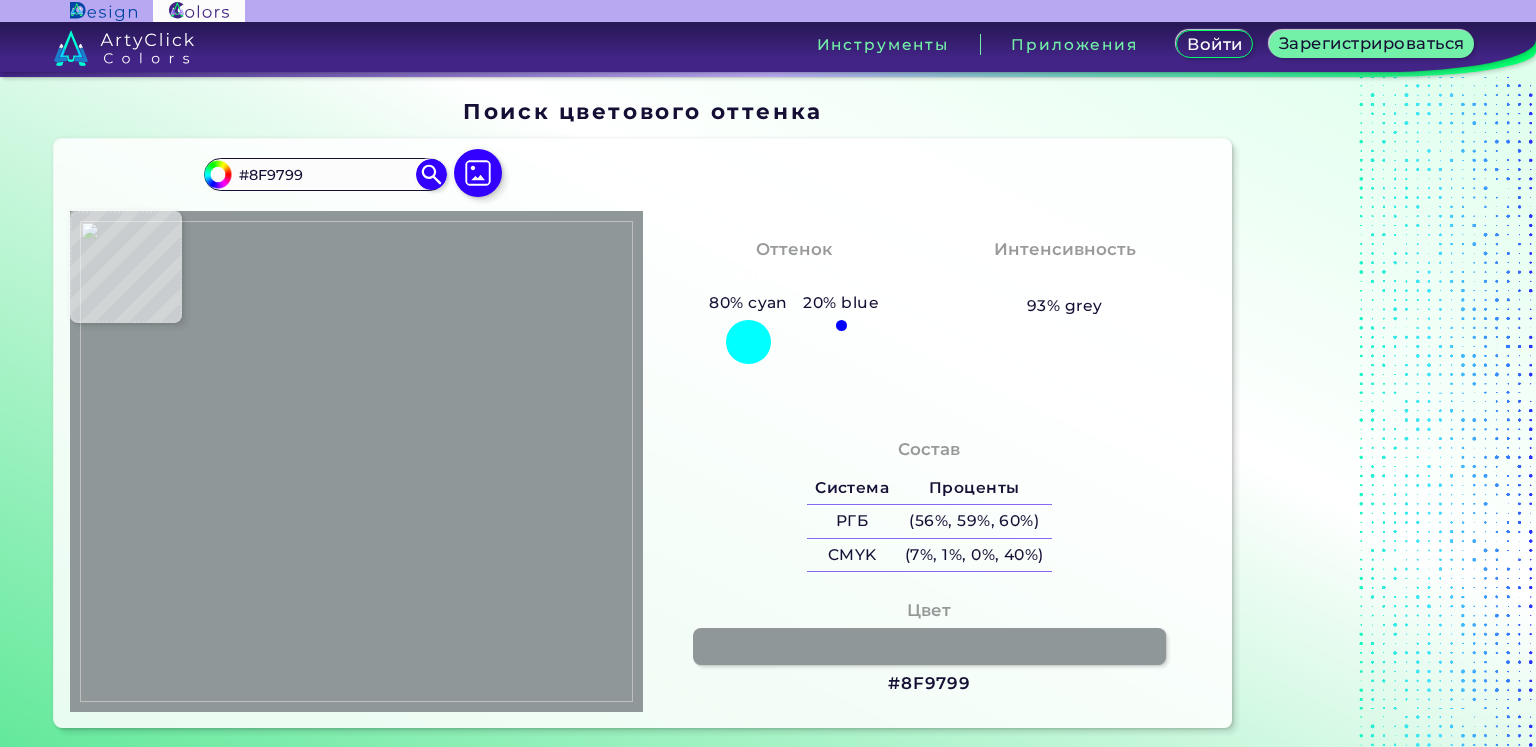 type on "#e5e0ce" 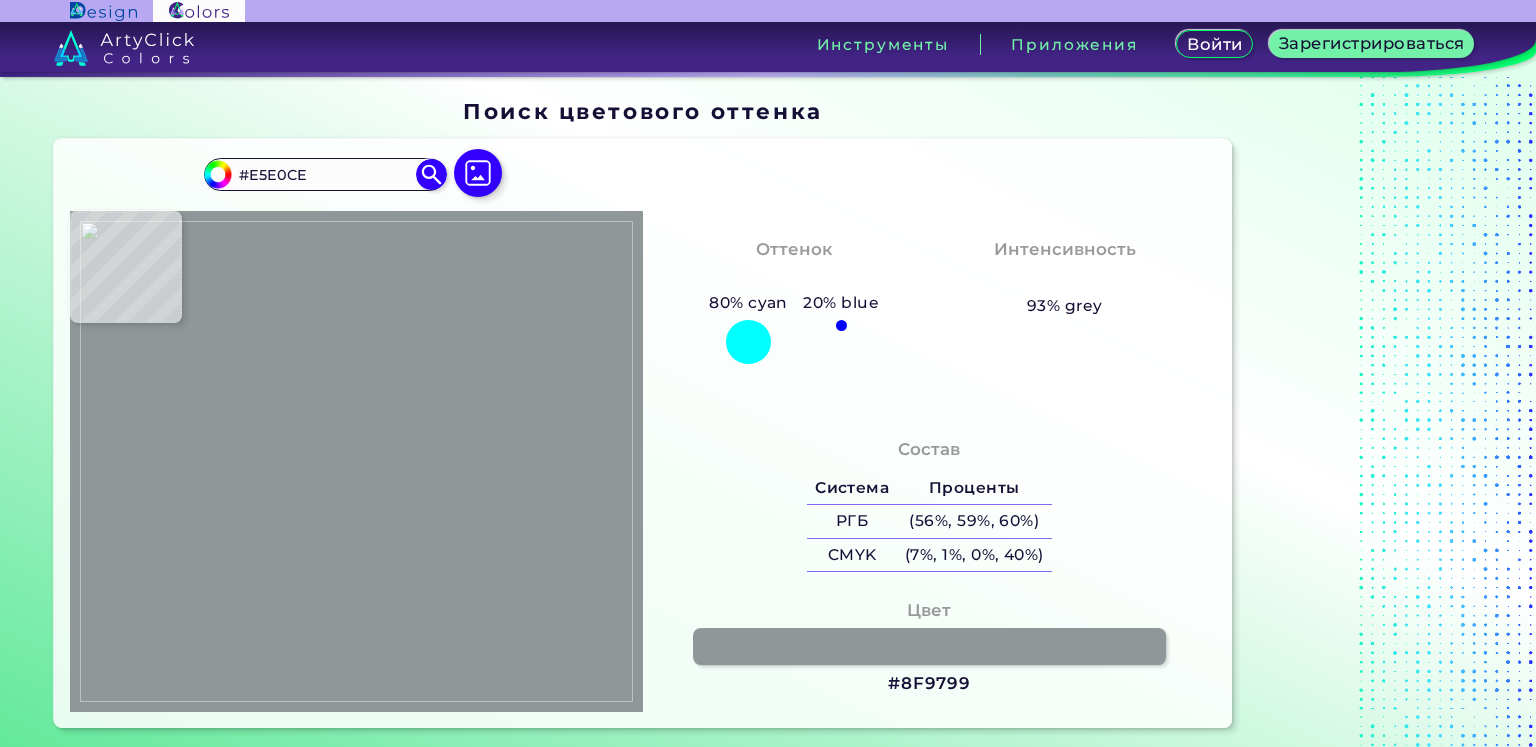 type on "#d8dbcc" 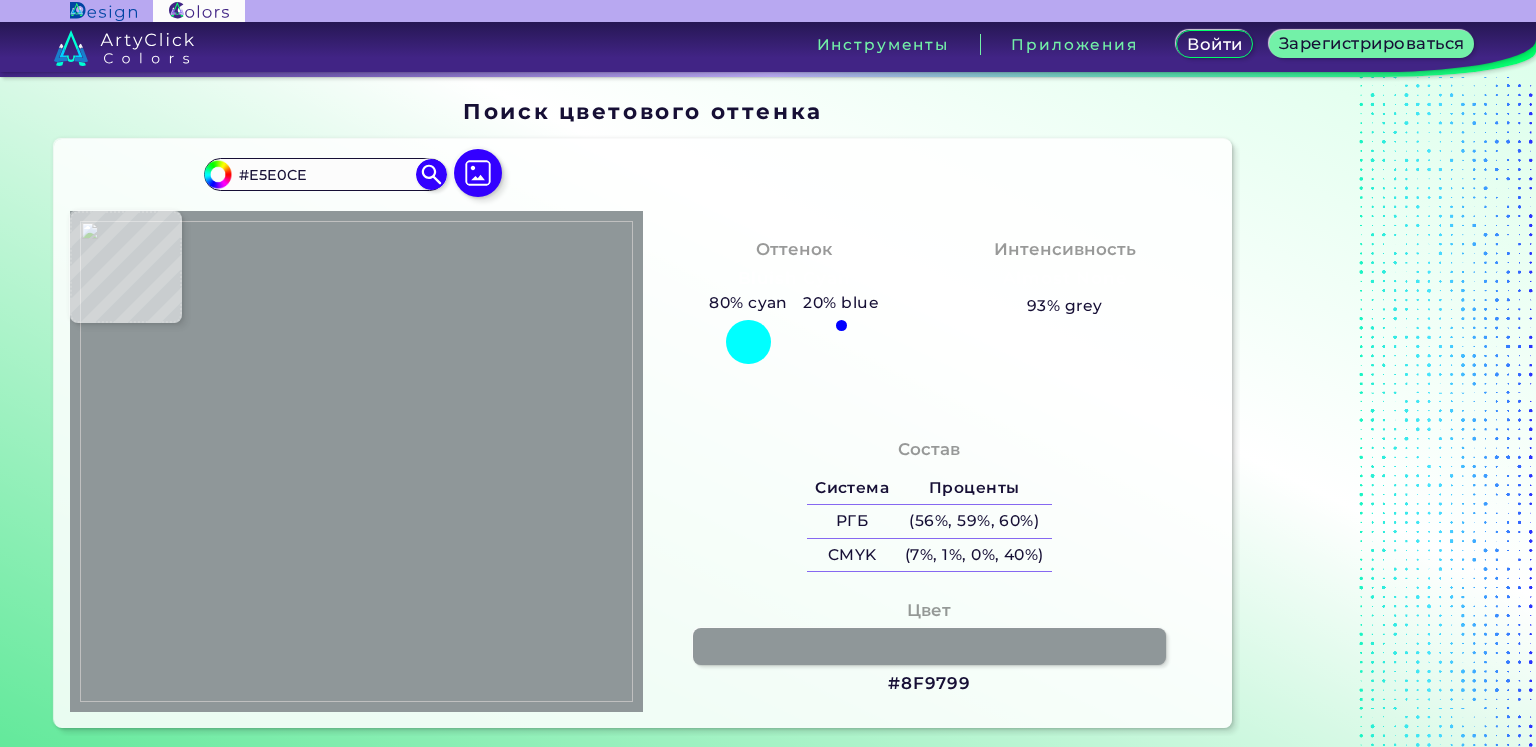 type on "#D8DBCC" 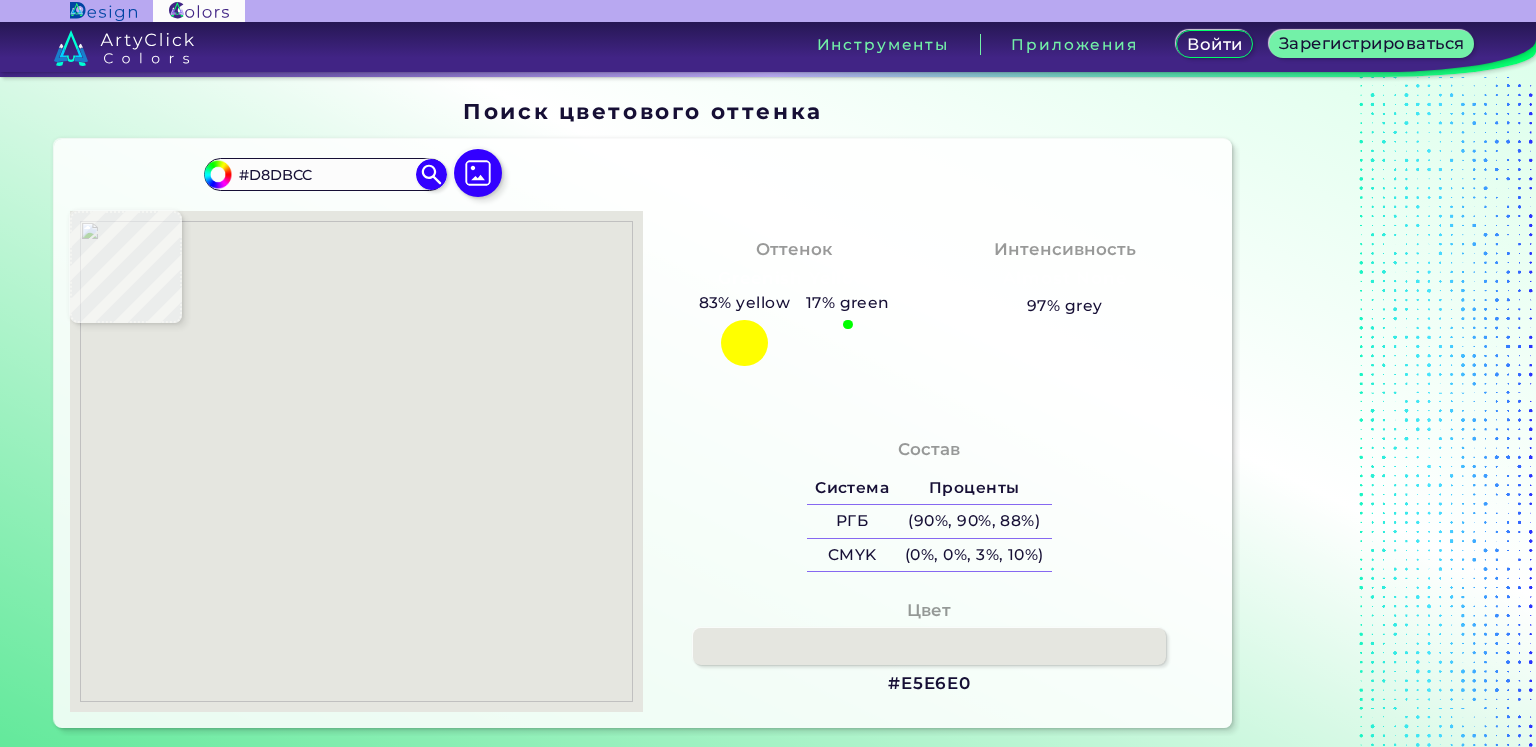 type on "#e5e6e0" 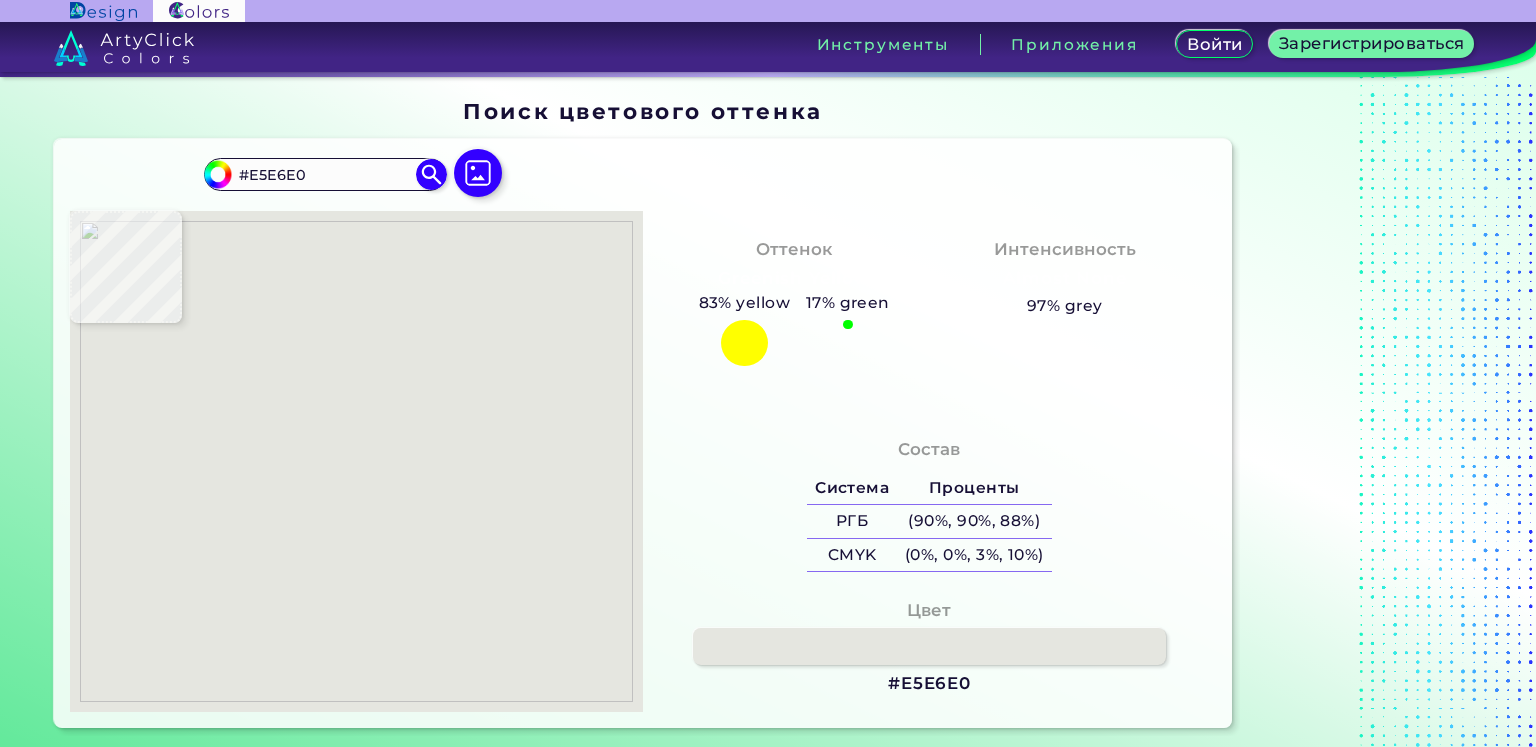 type on "#b0bab3" 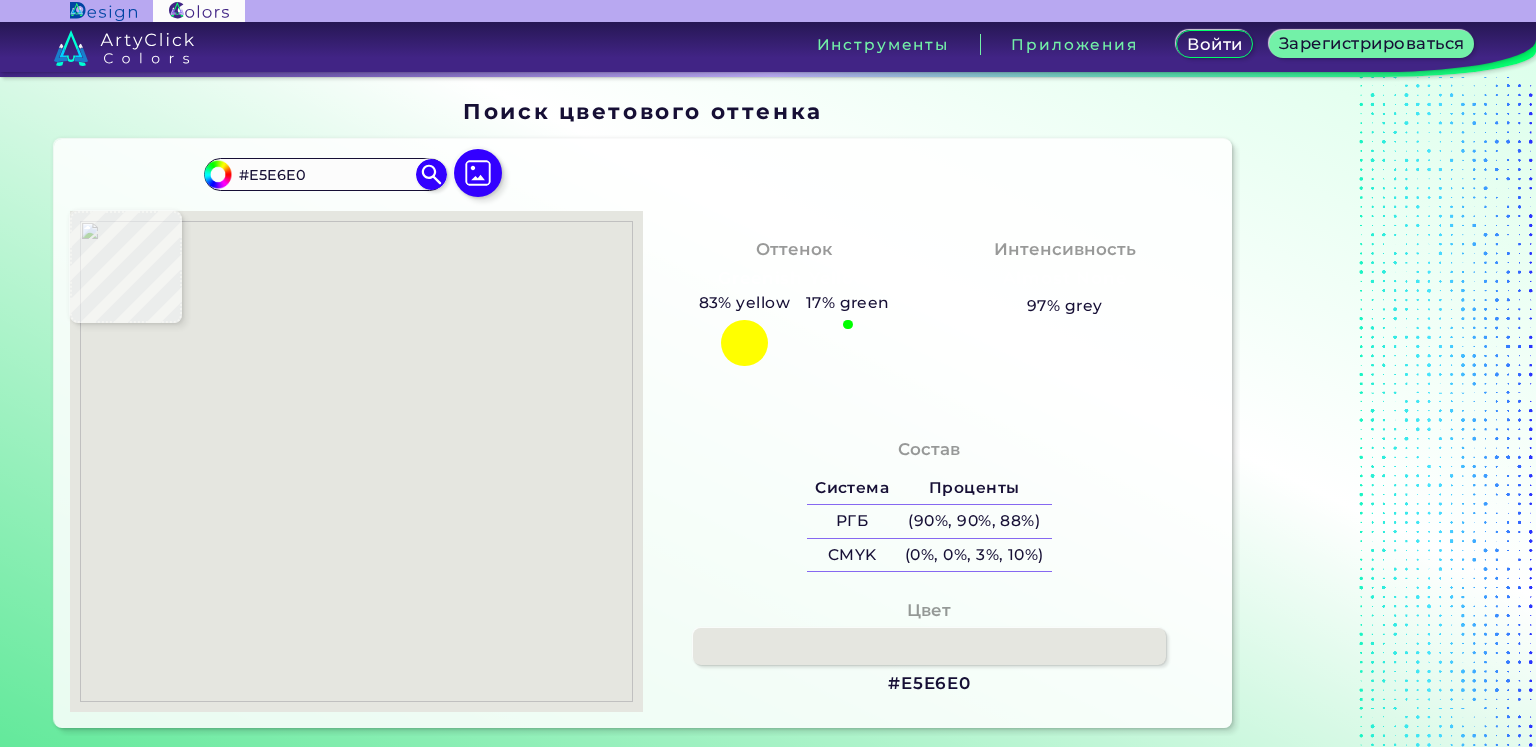 type on "#B0BAB3" 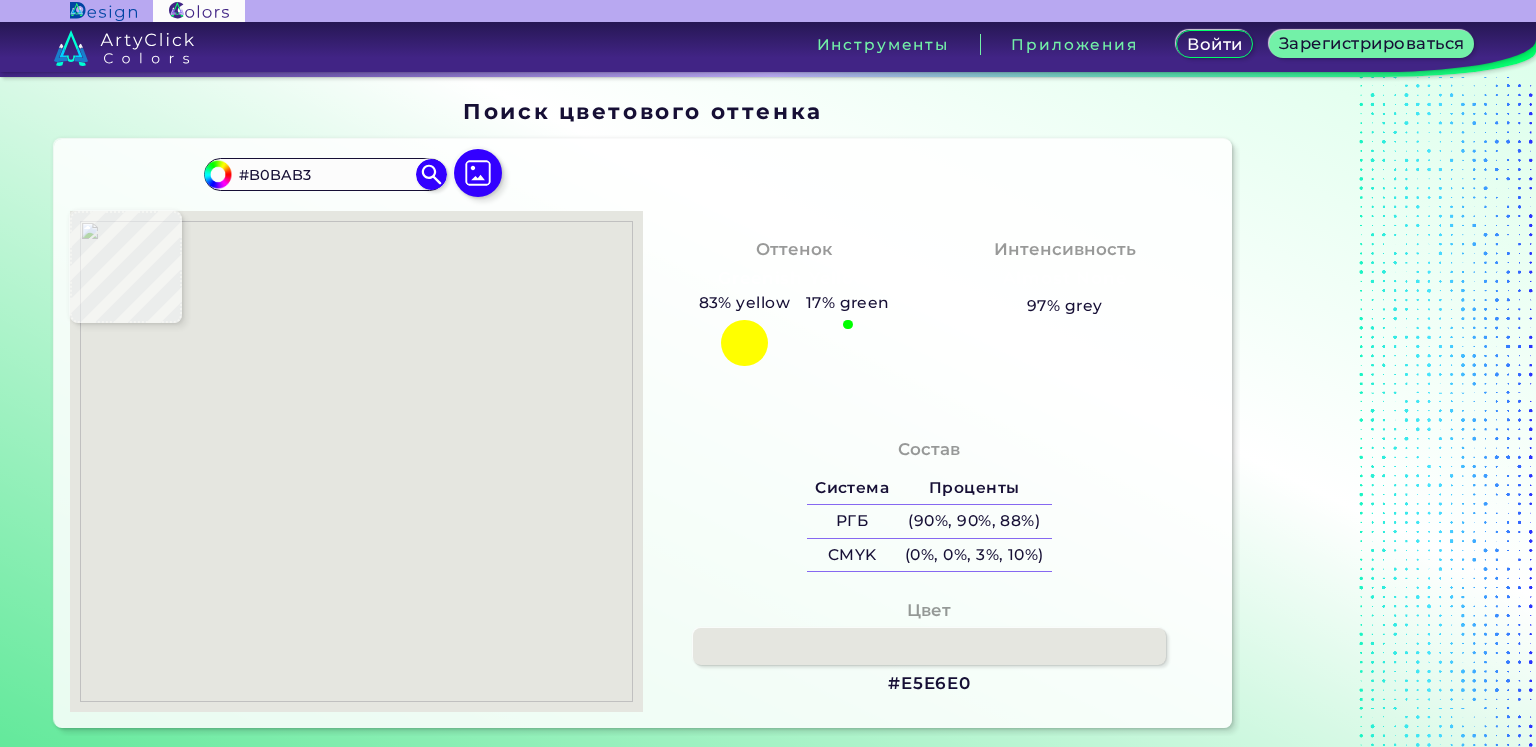 type on "#c0c6c4" 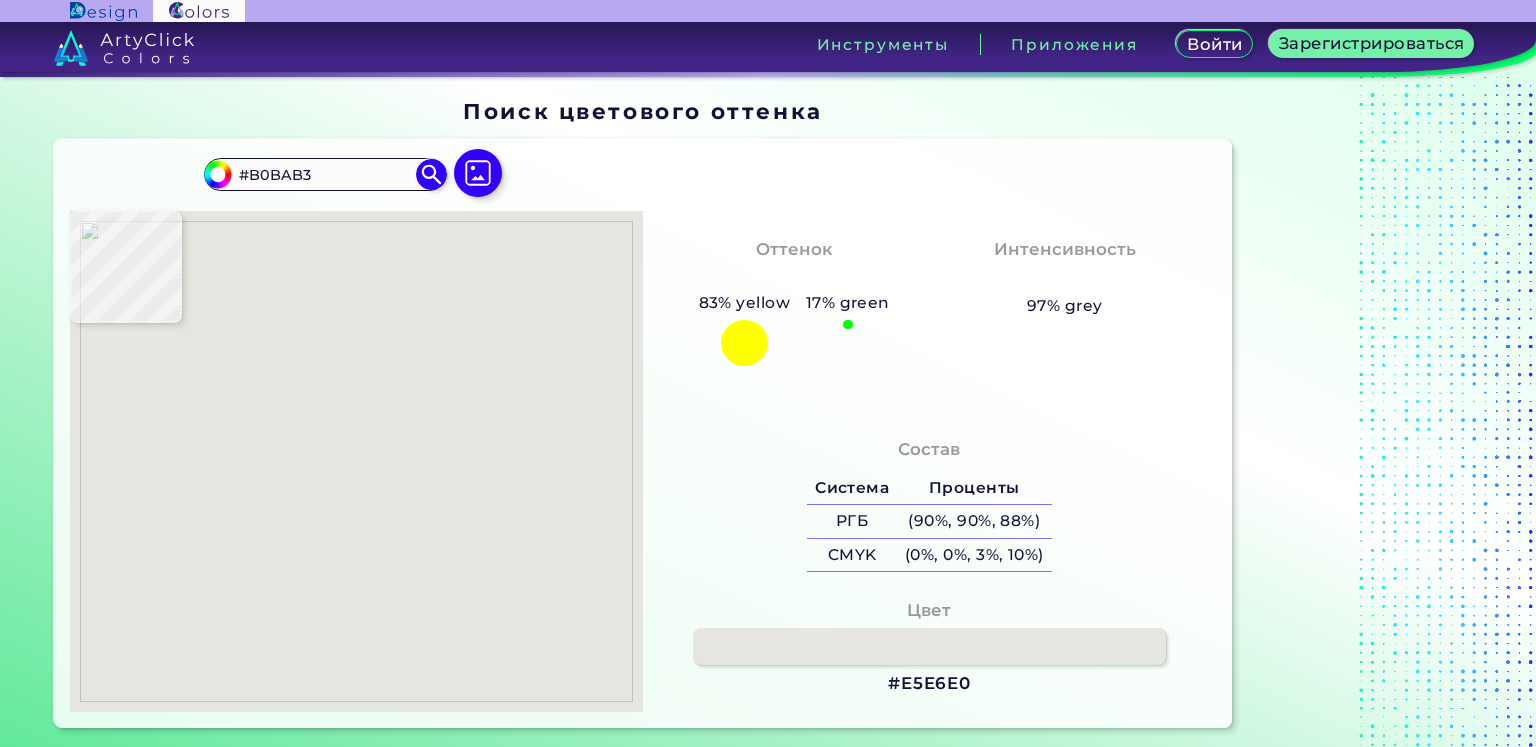 type on "#C0C6C4" 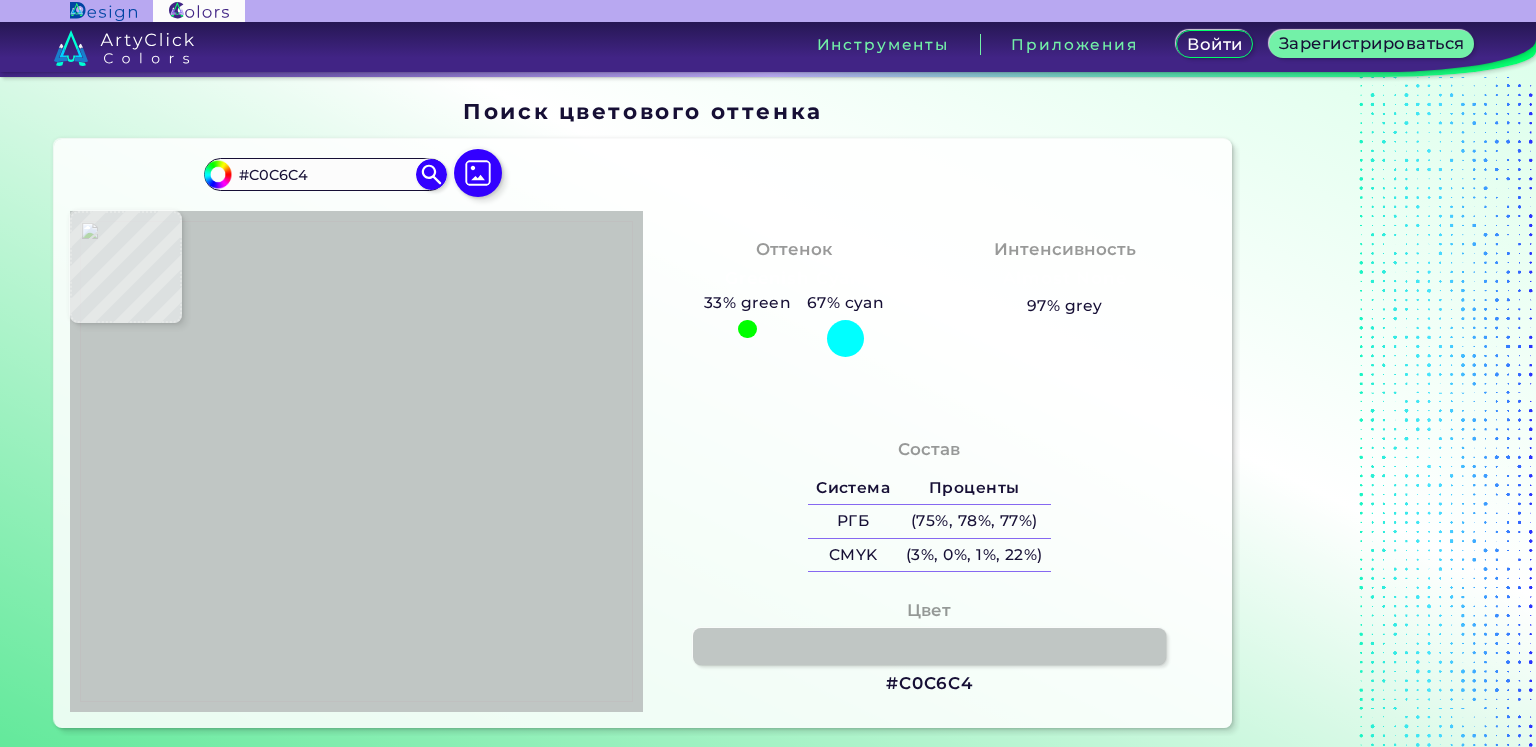 type on "#efeee9" 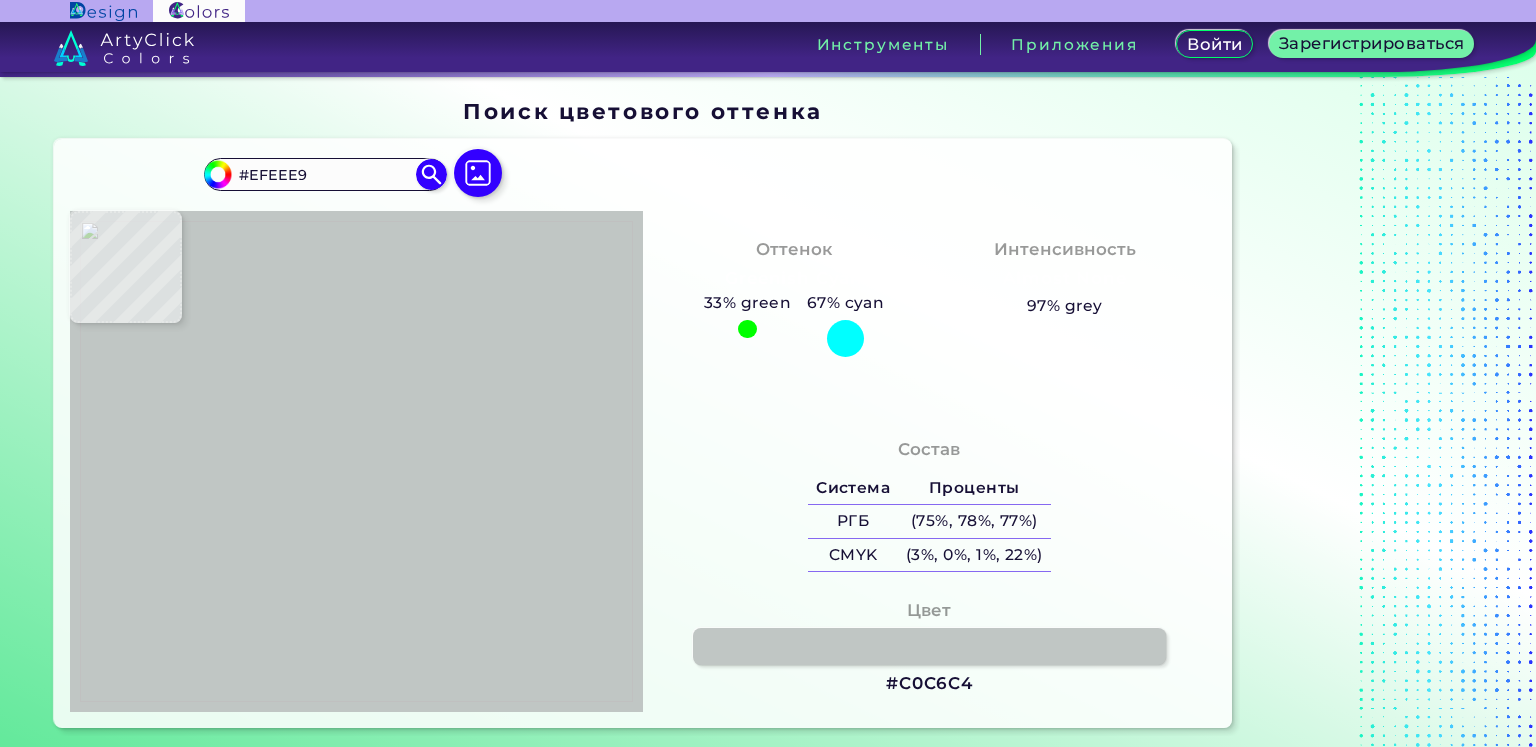 type on "#f8faf7" 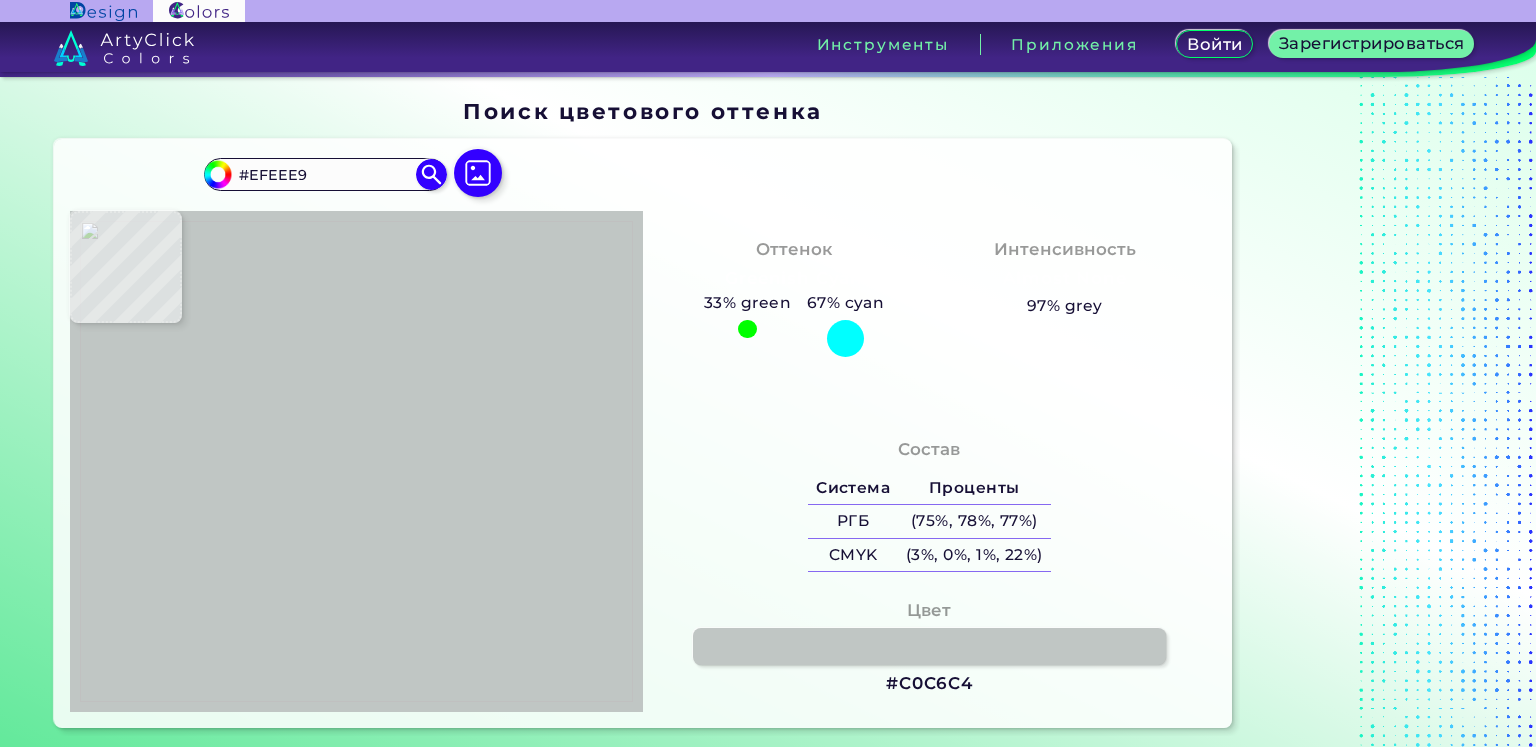 type on "#F8FAF7" 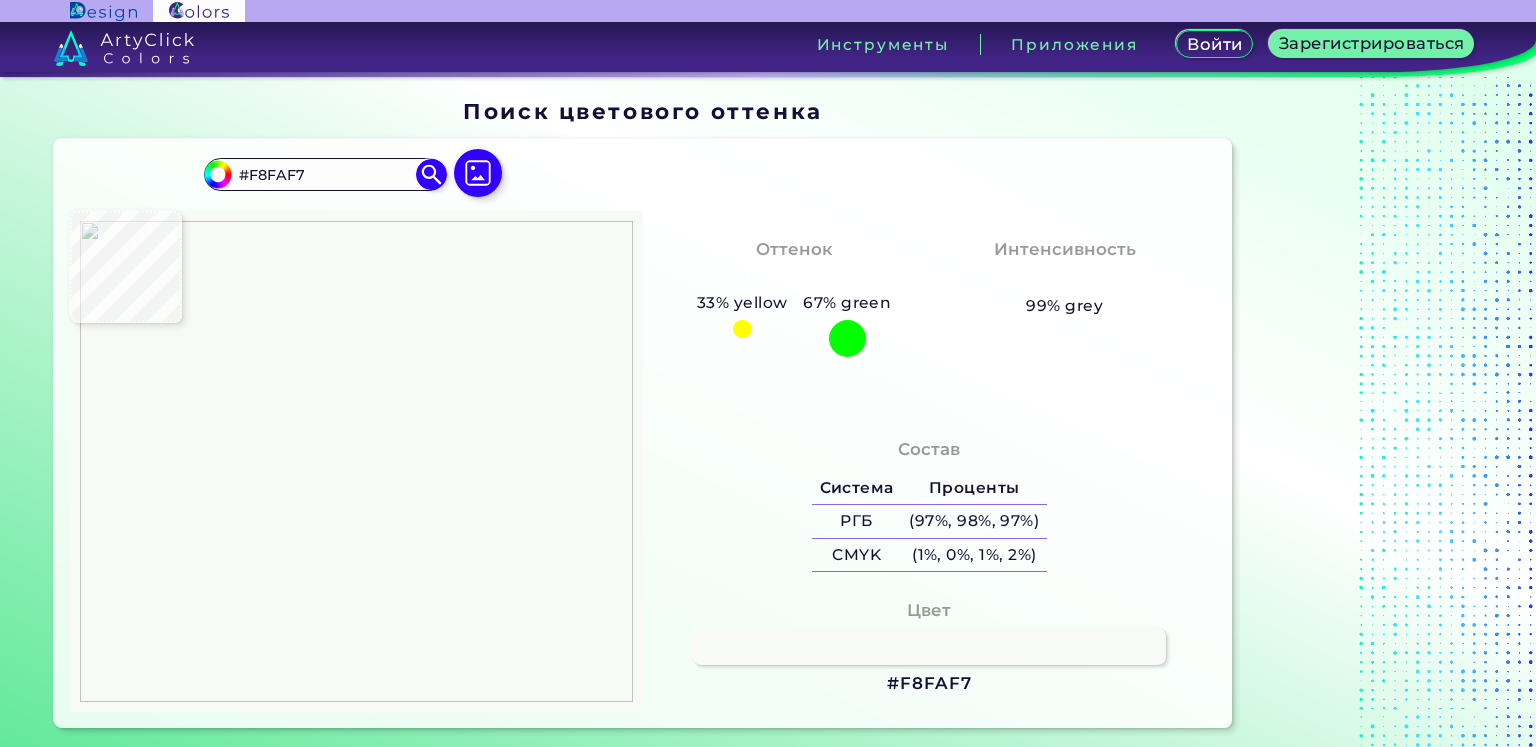 type on "#d0d6d0" 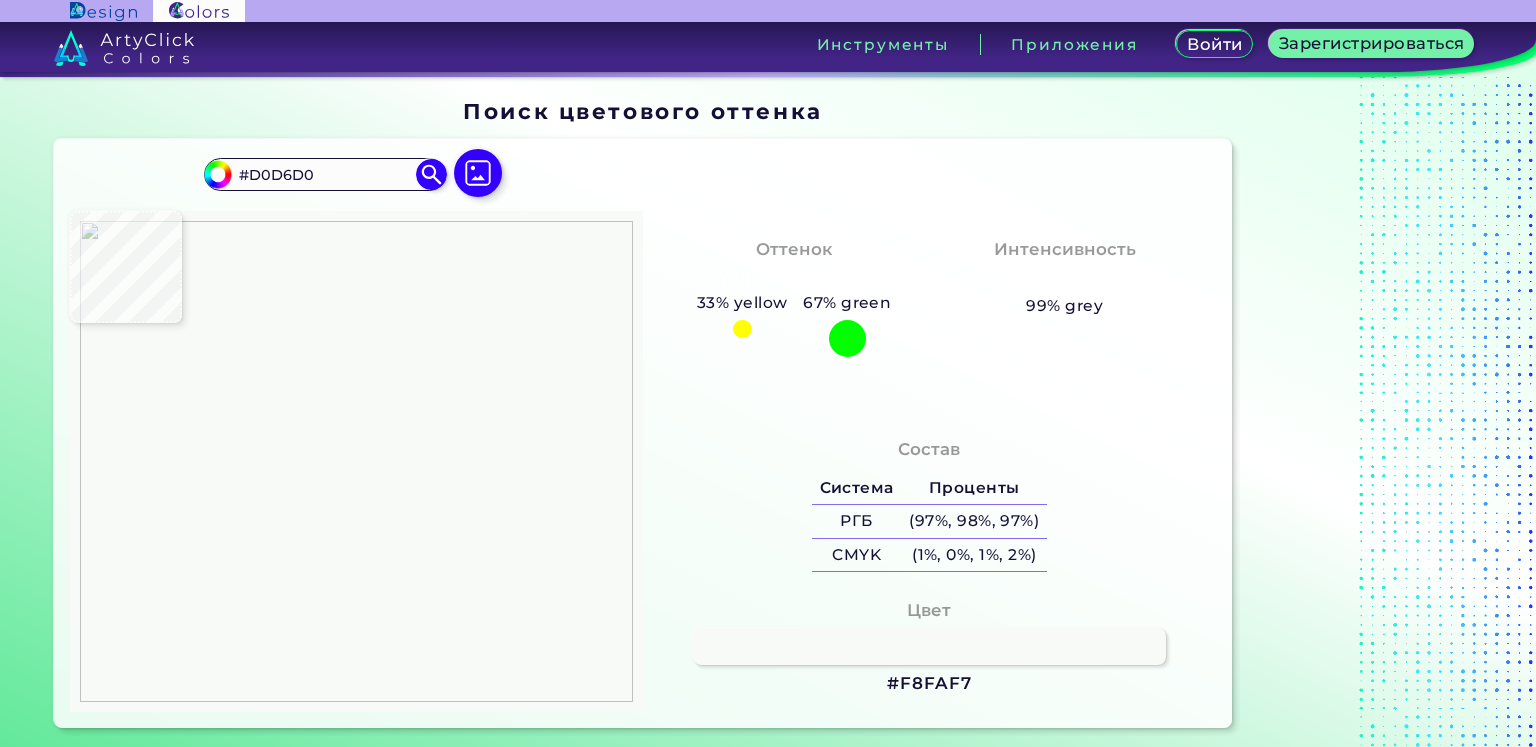 type on "#d3d8d2" 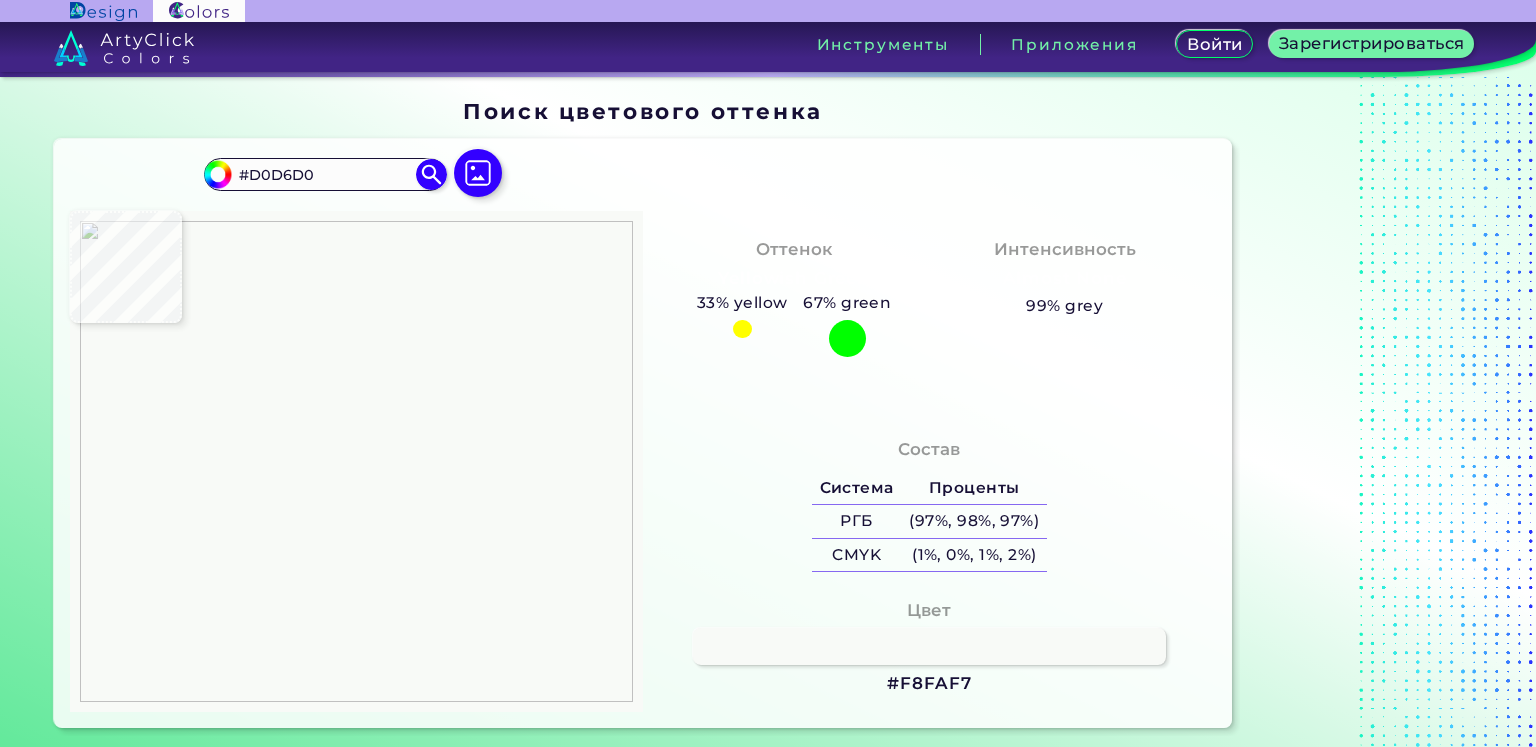 type on "#D3D8D2" 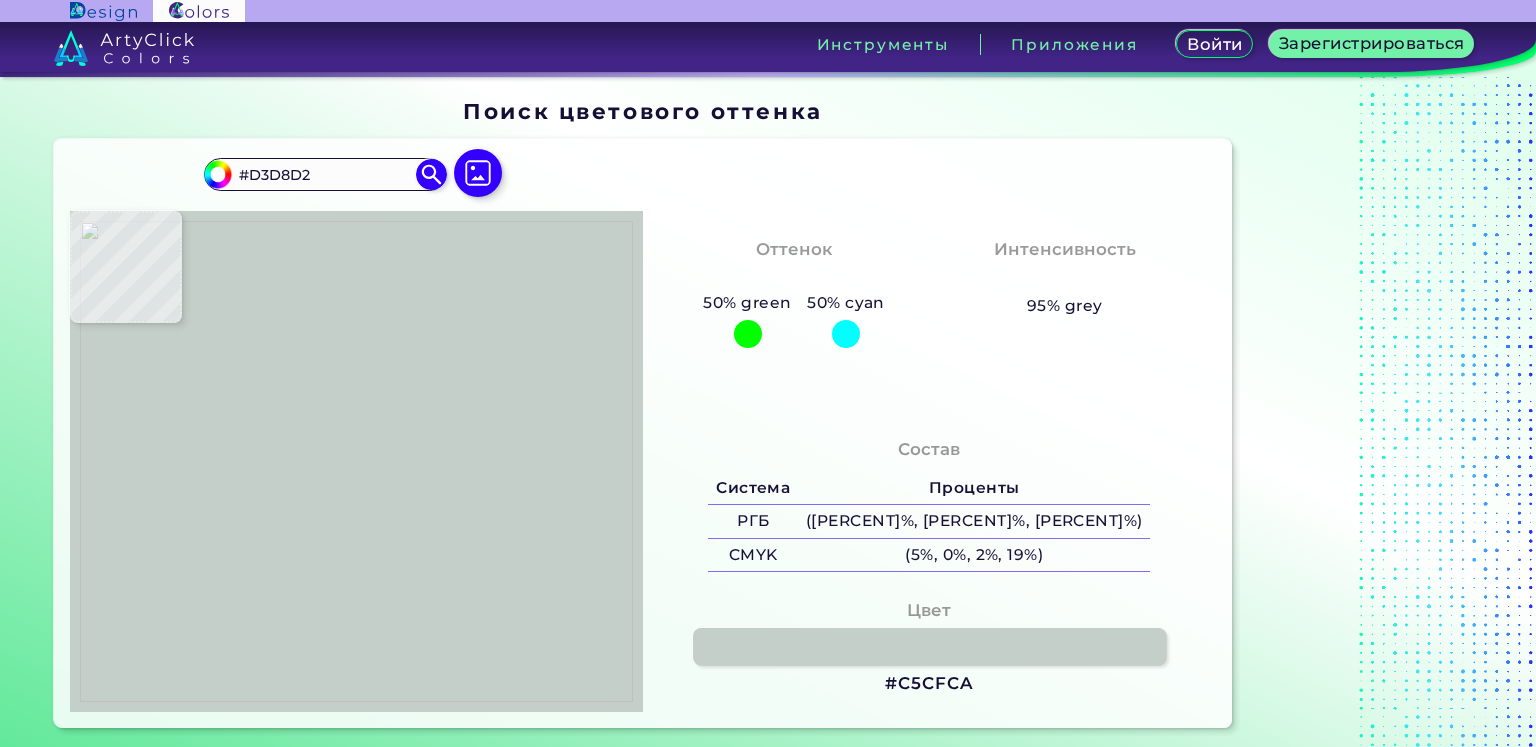 type on "#c5cfca" 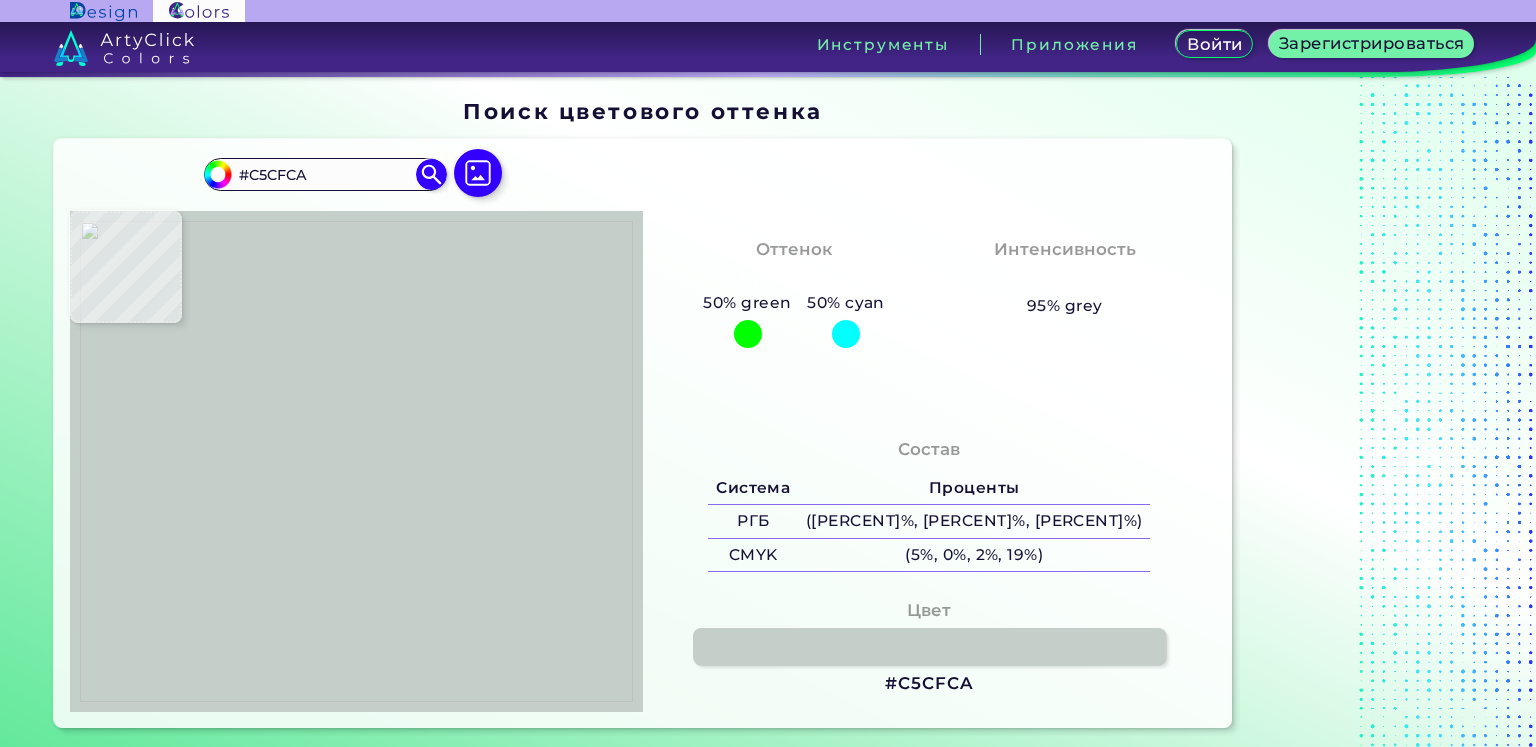 type on "#b5c2bf" 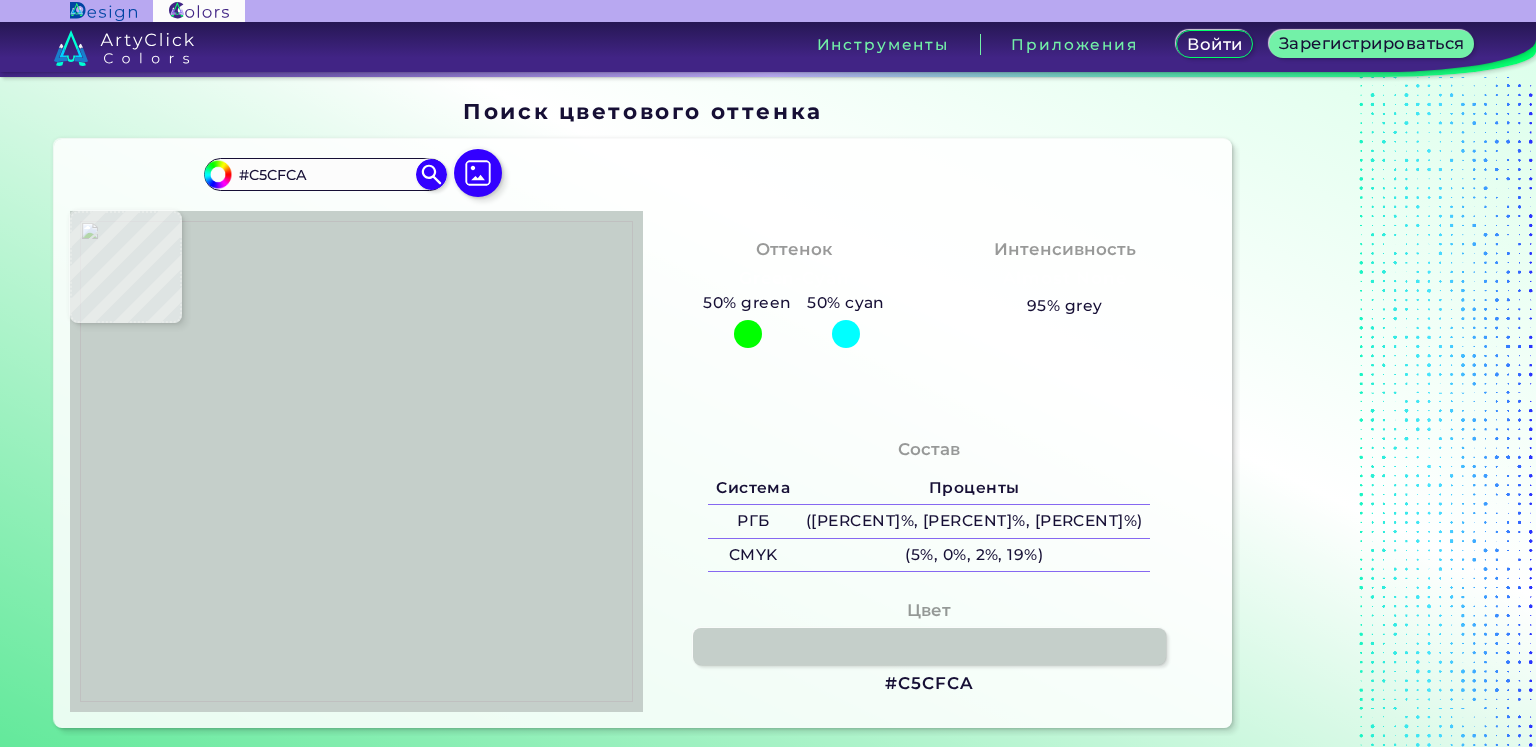 type on "#B5C2BF" 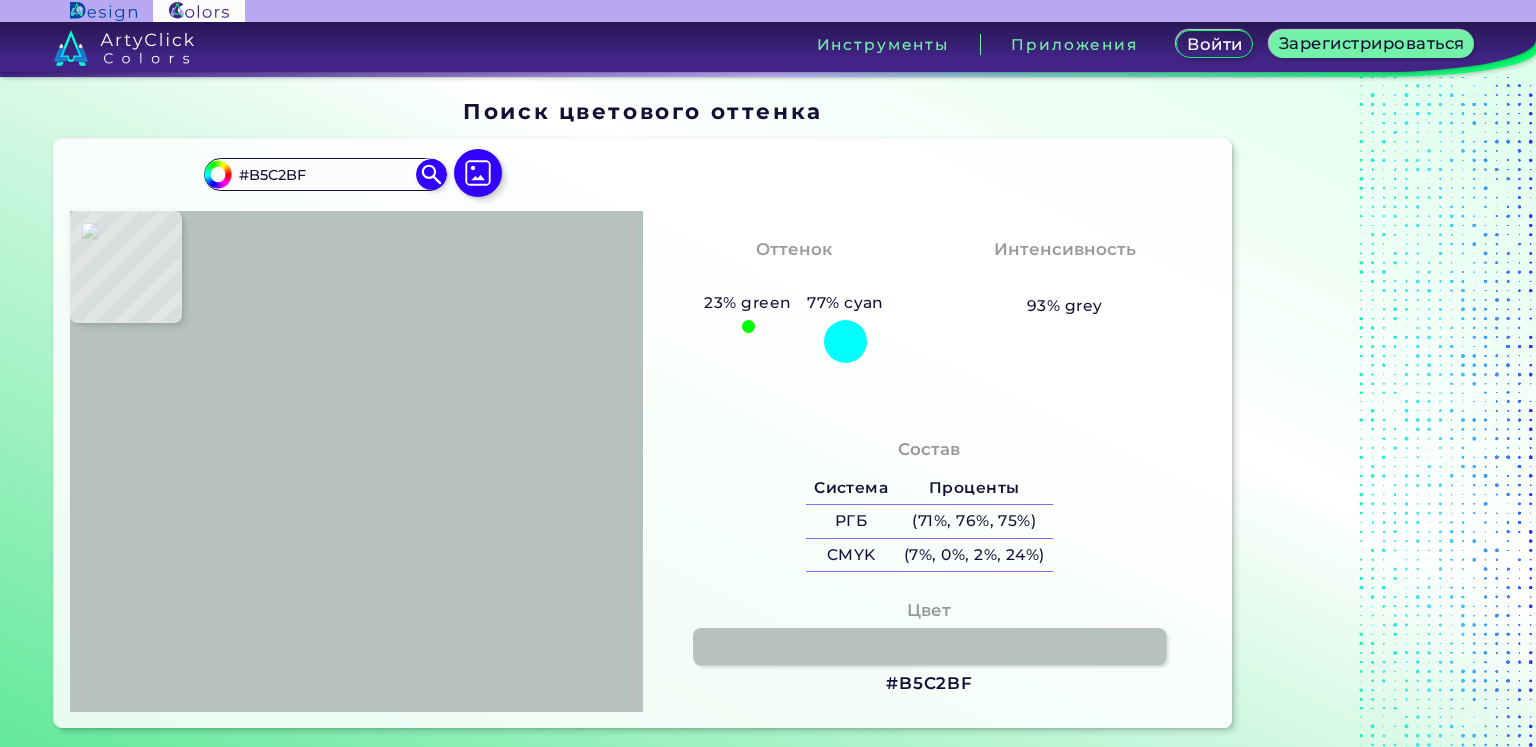 type on "#a5b3b4" 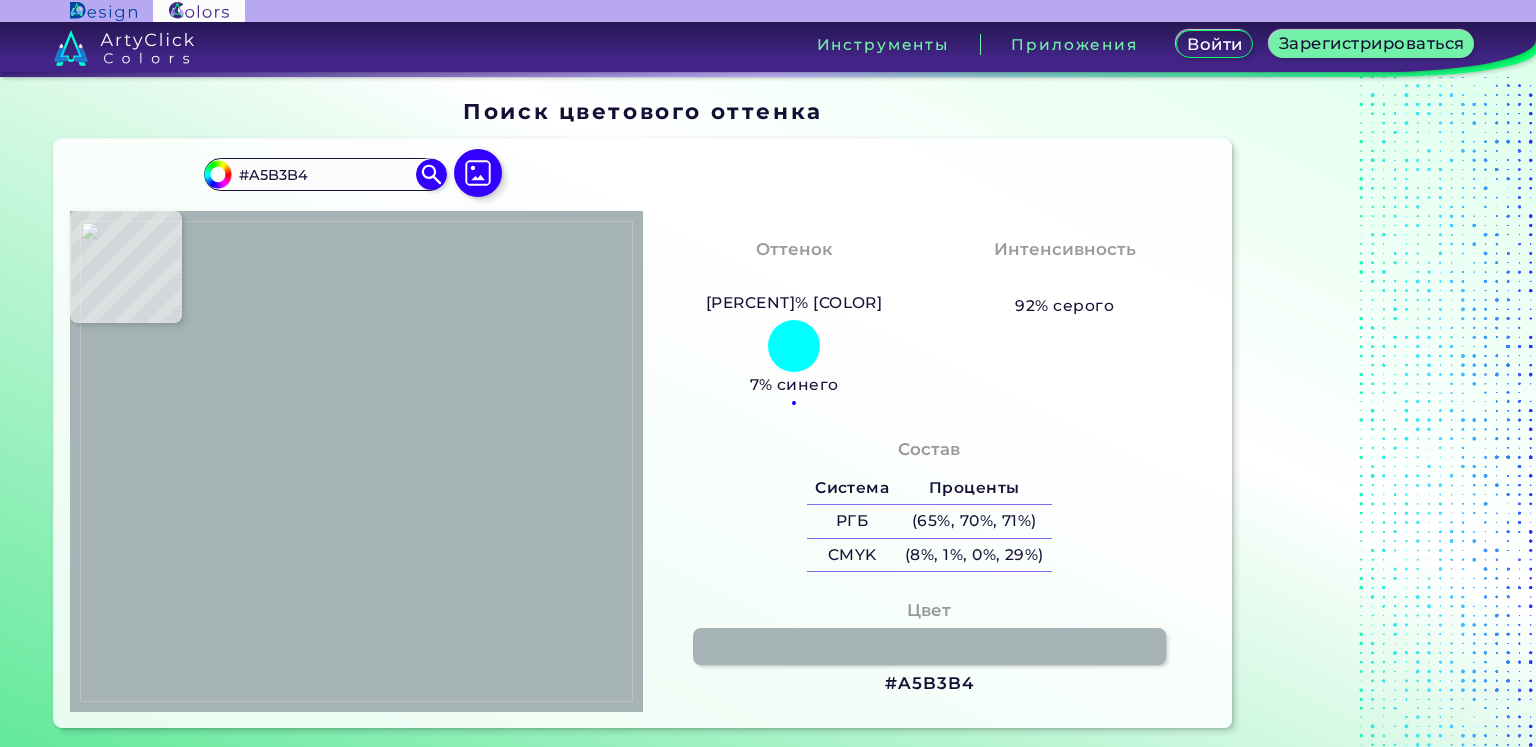 click at bounding box center (356, 461) 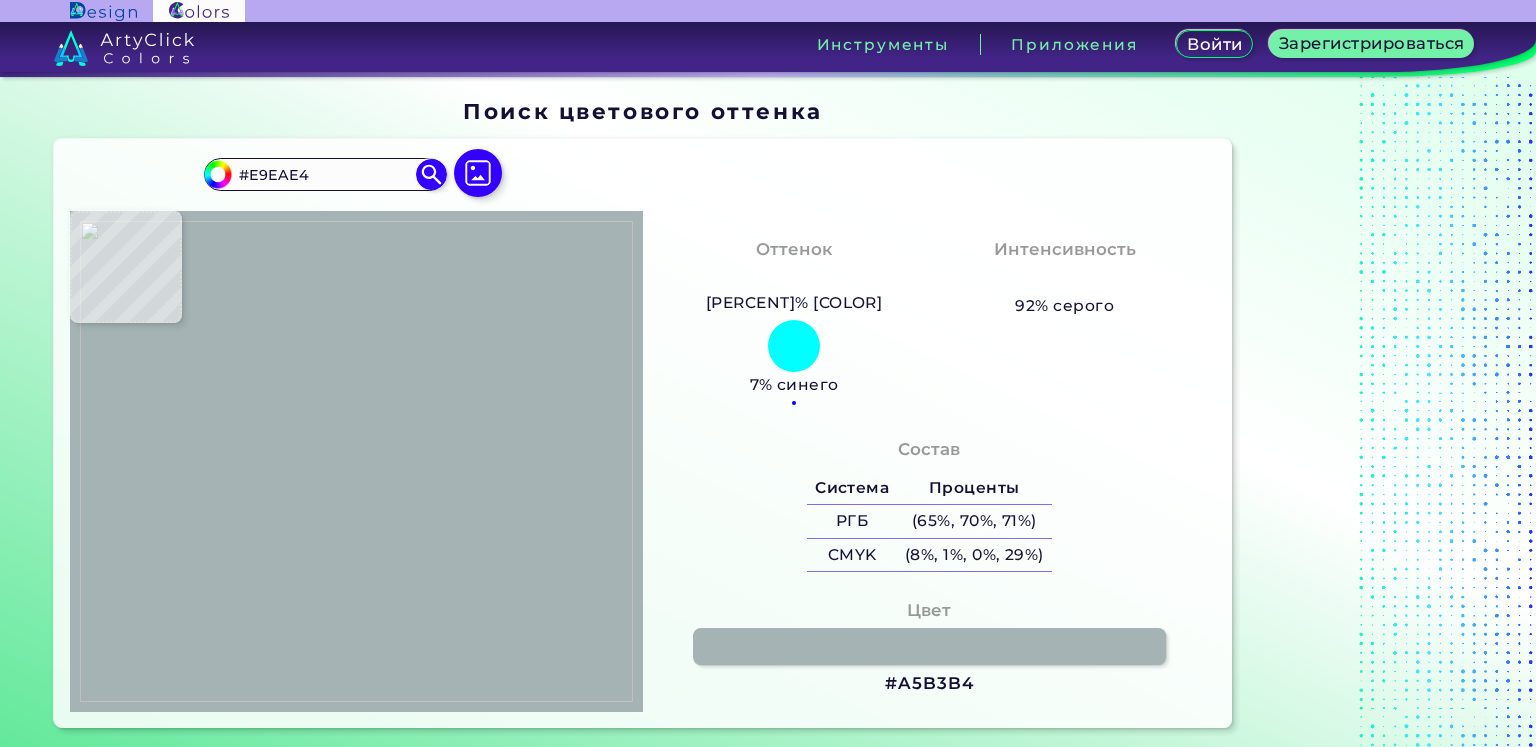 type on "#e1e3db" 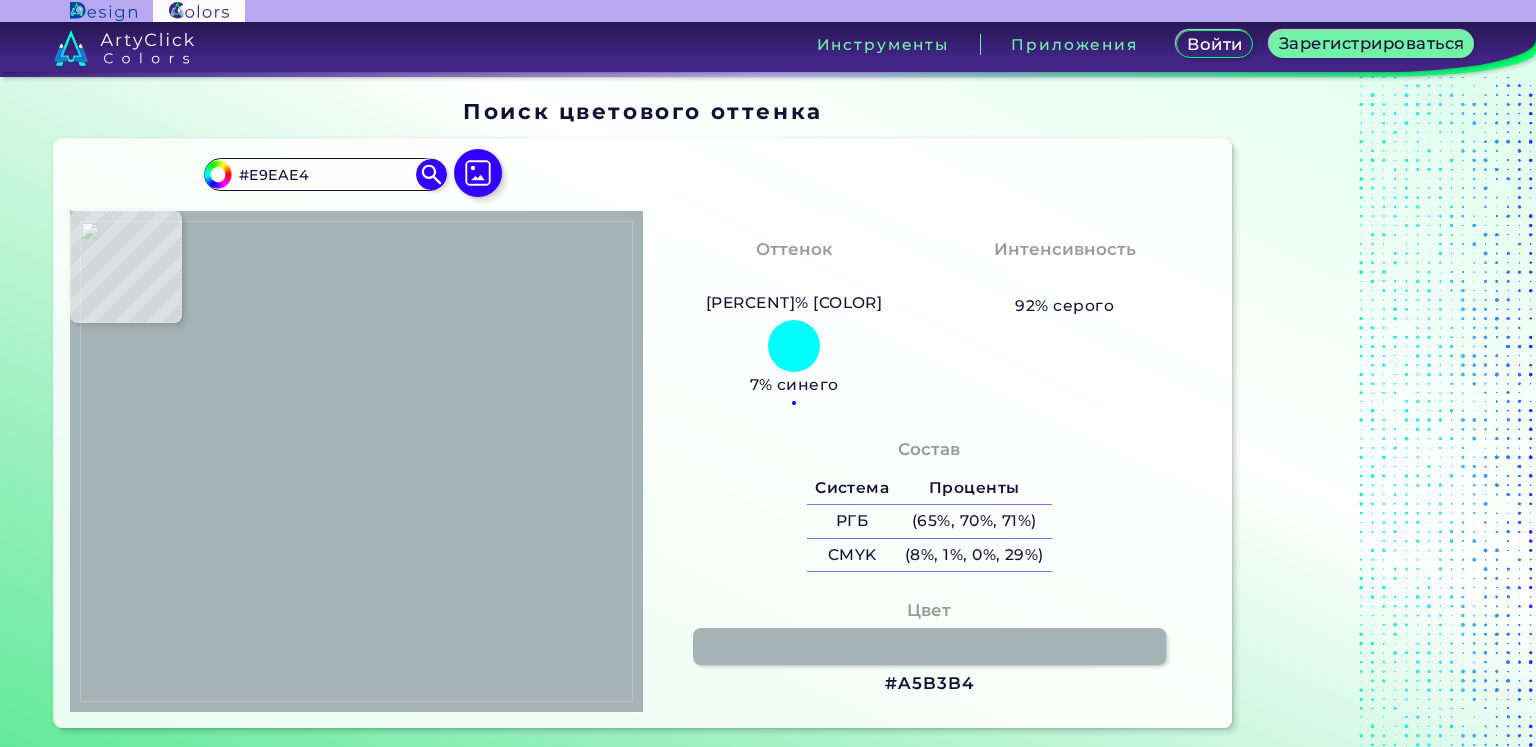 type on "#E1E3DB" 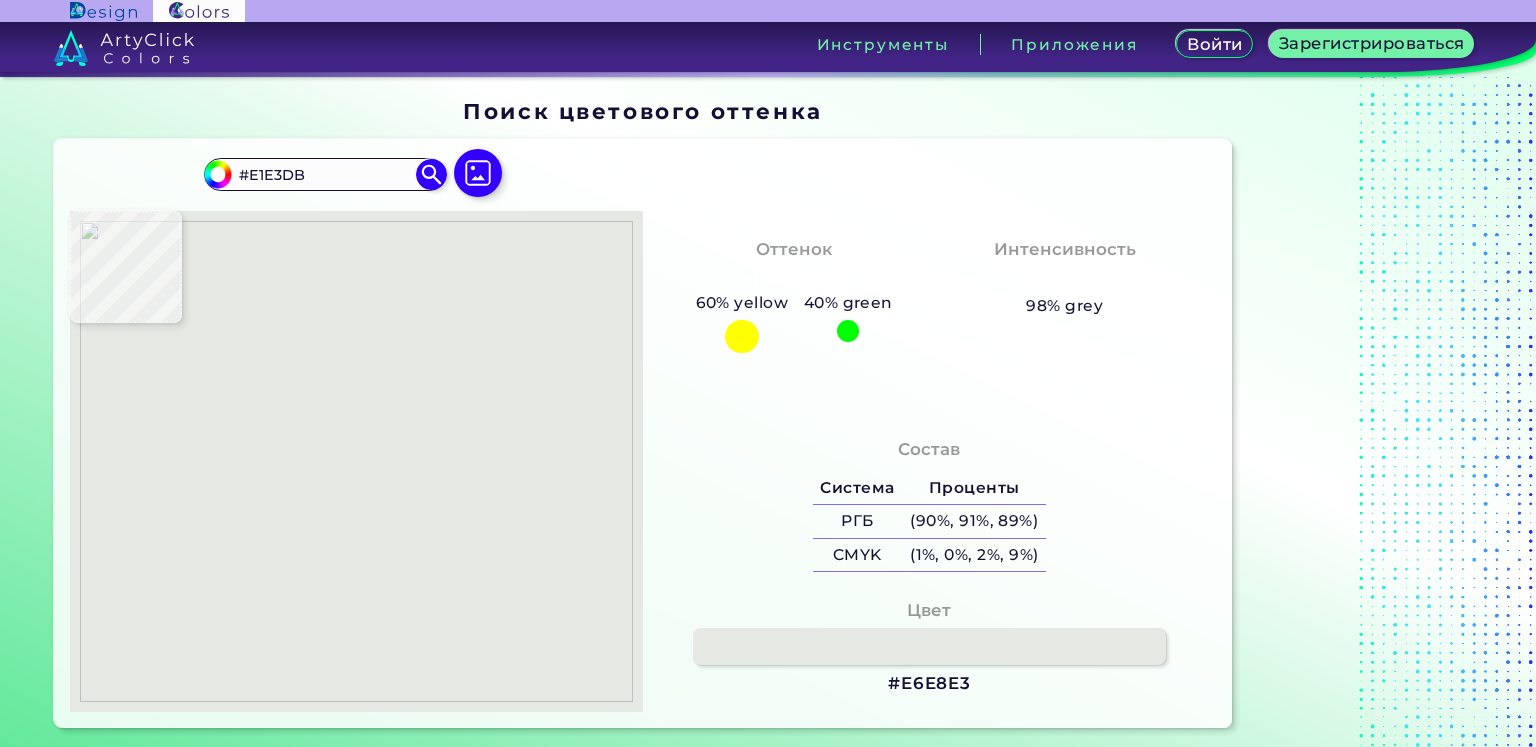 type on "#e6e8e3" 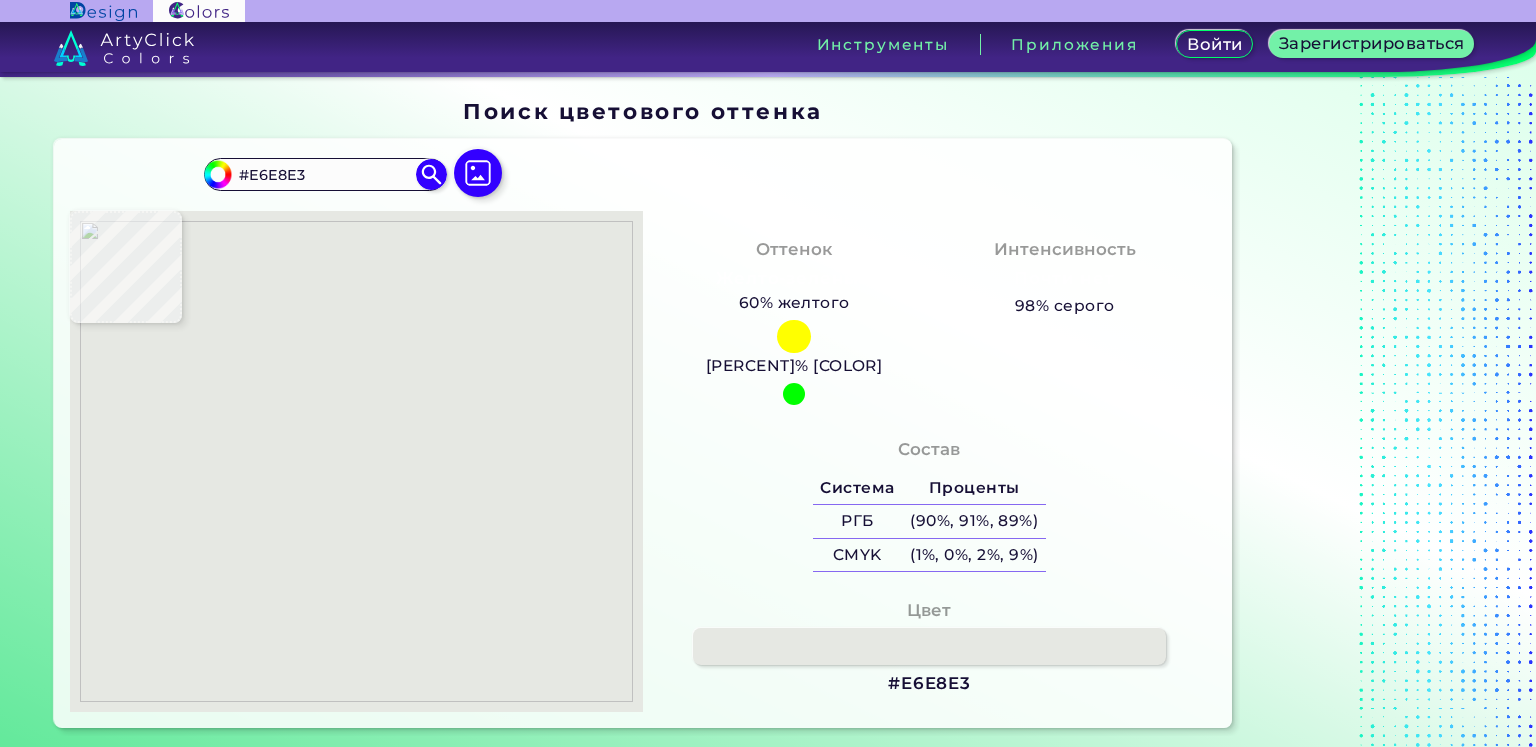 type on "#7c97a1" 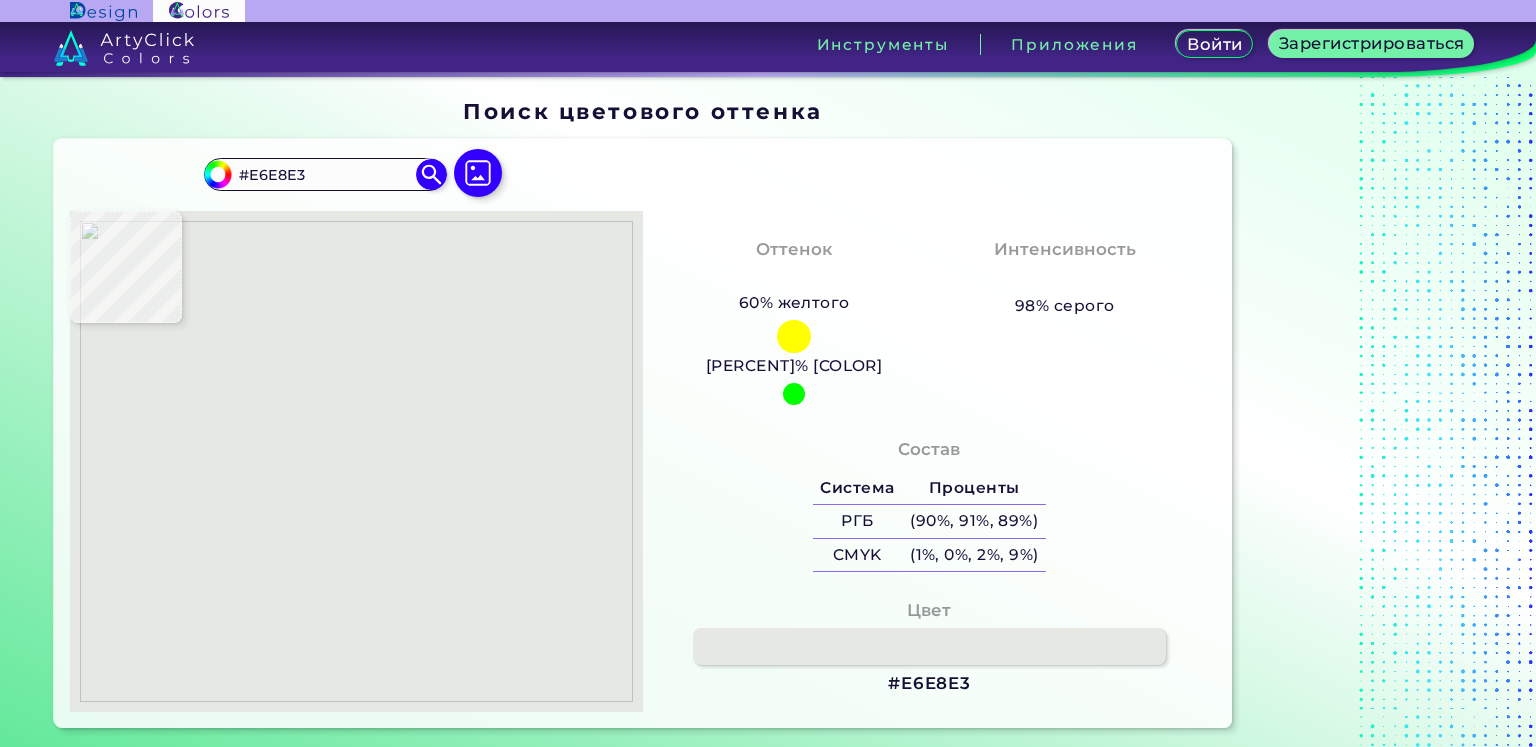 type on "#7C97A1" 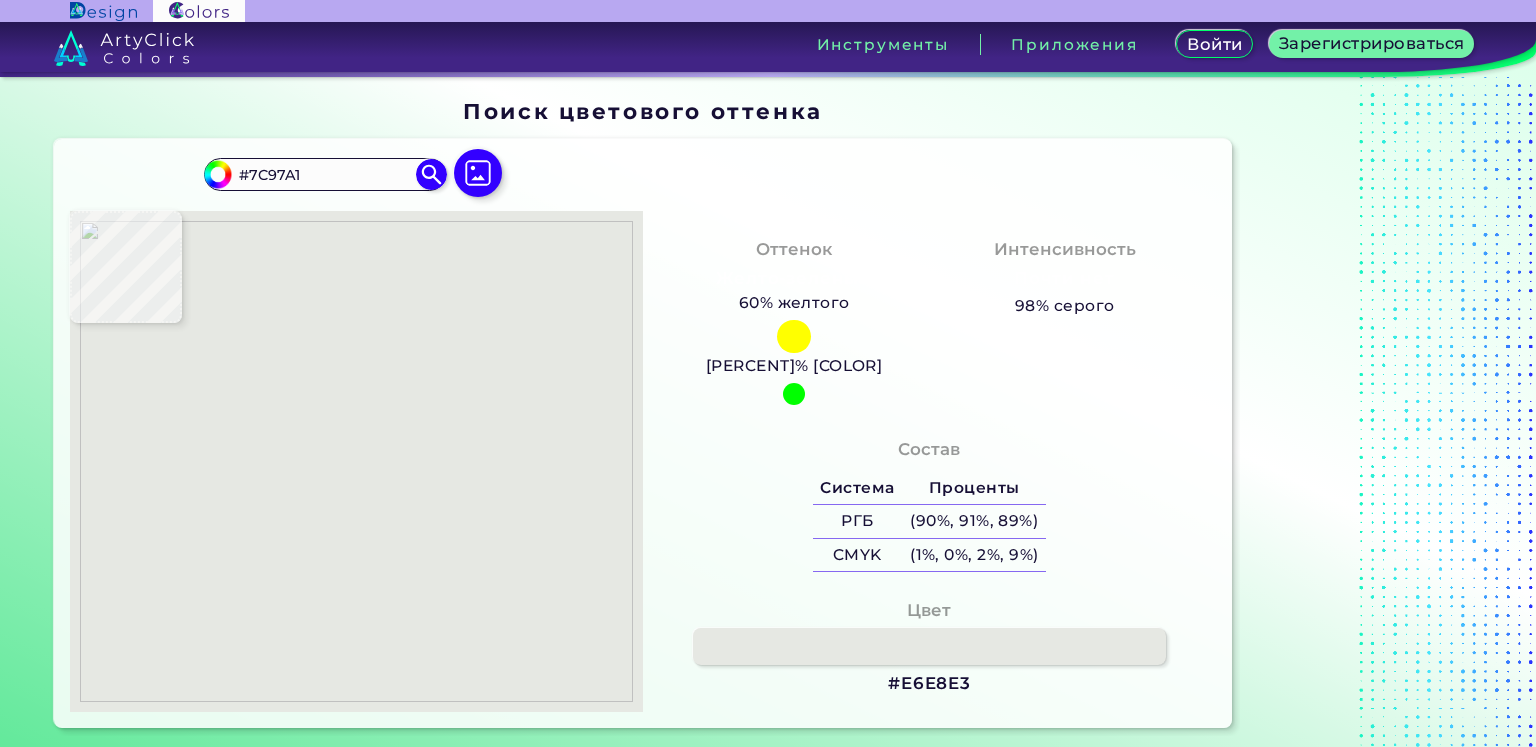 type on "#829ba2" 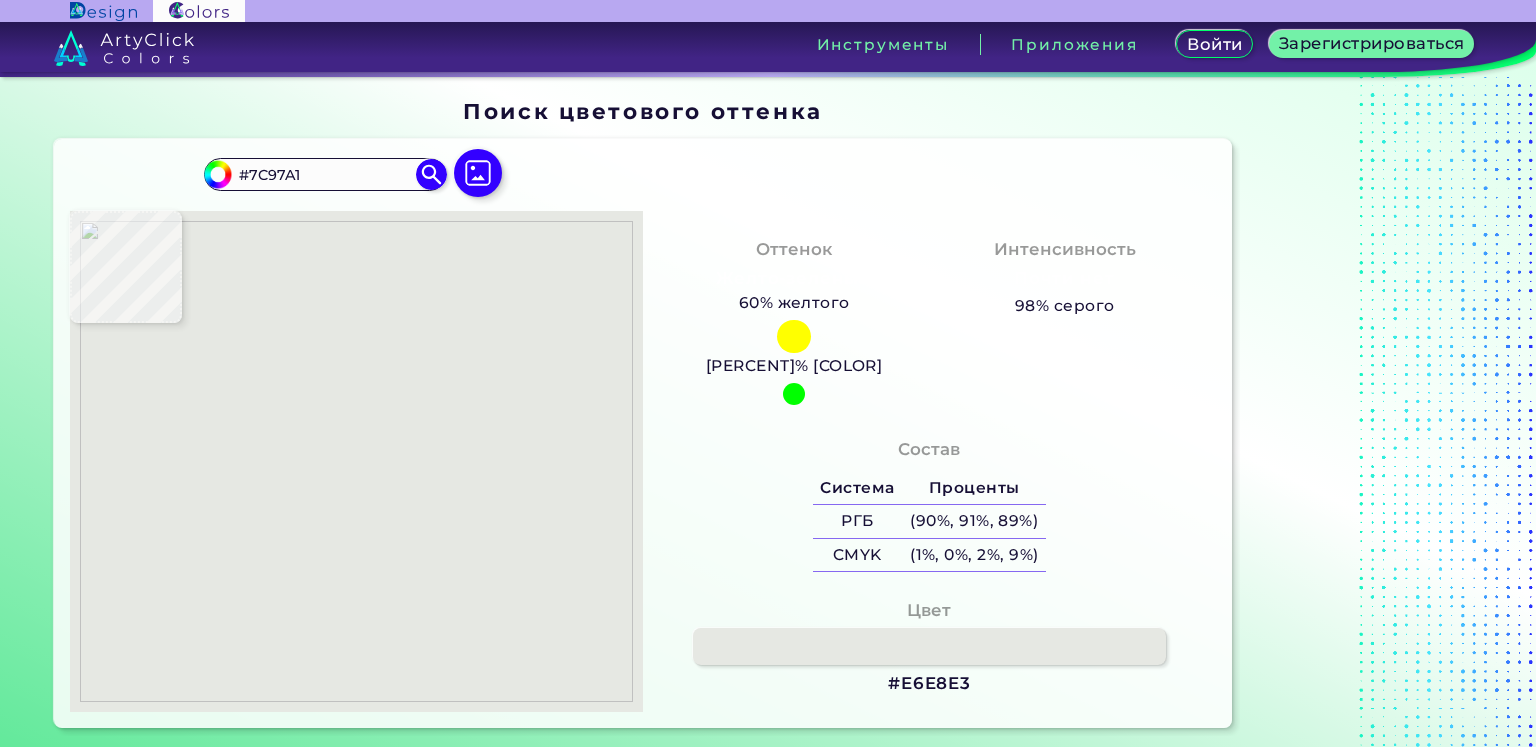 type on "#829BA2" 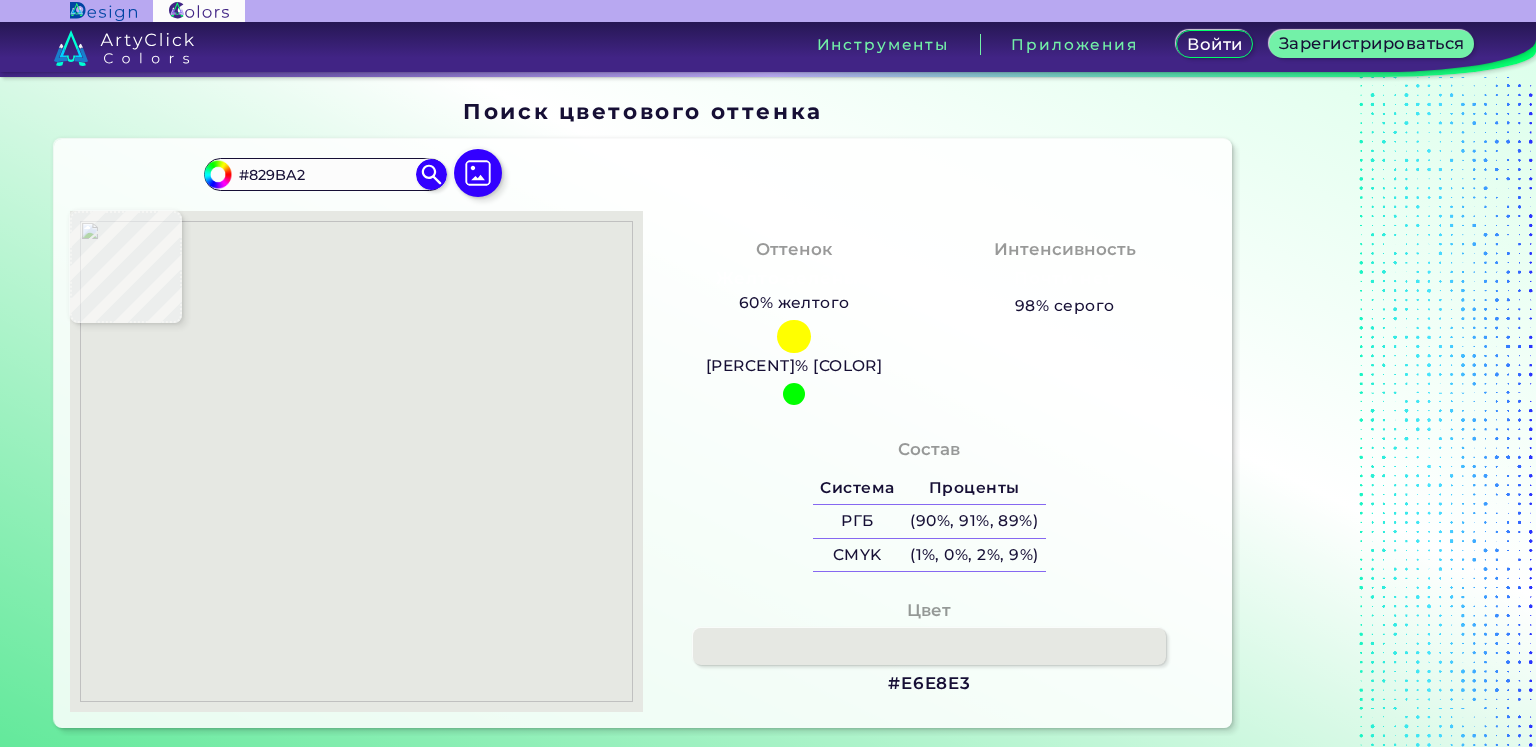 type on "#b5c0bb" 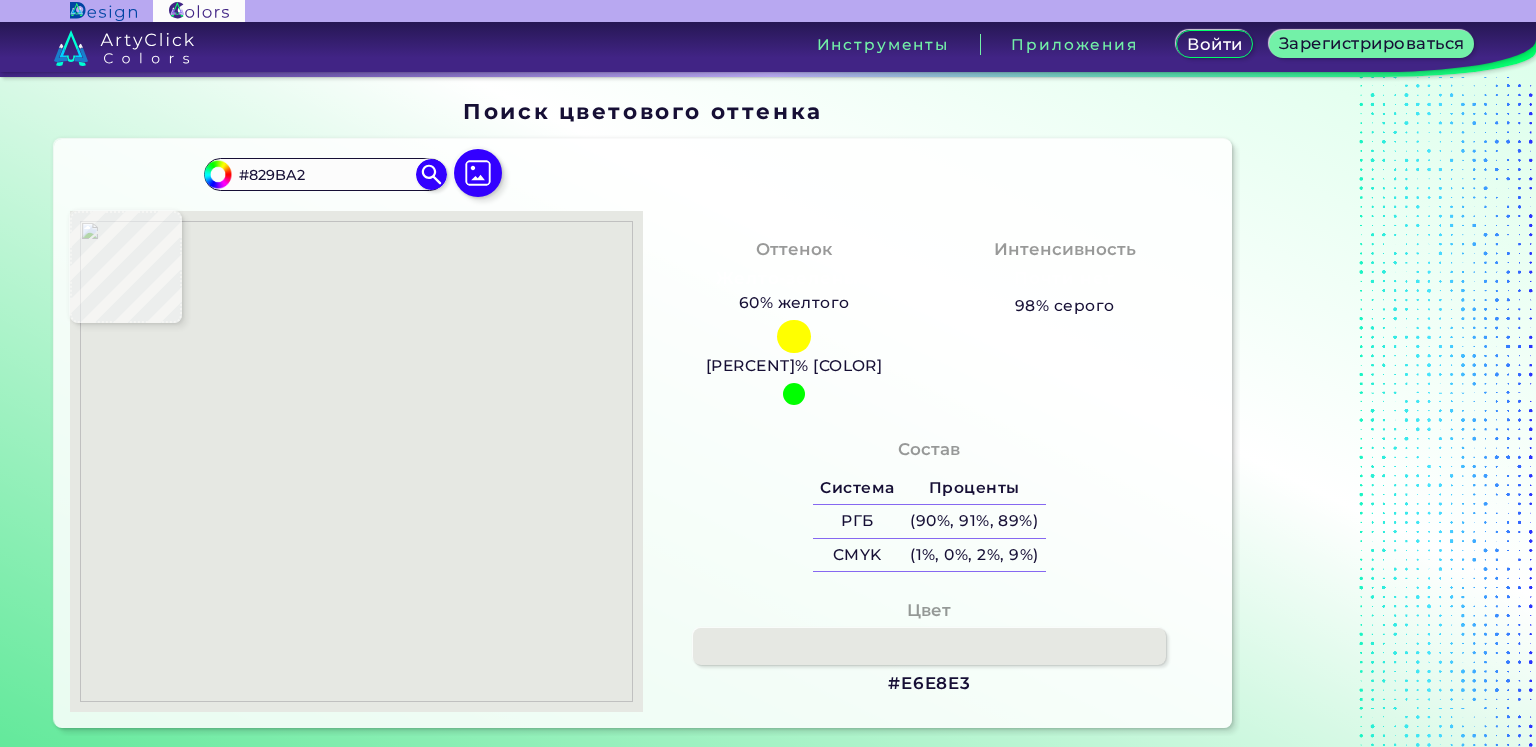 type on "#B5C0BB" 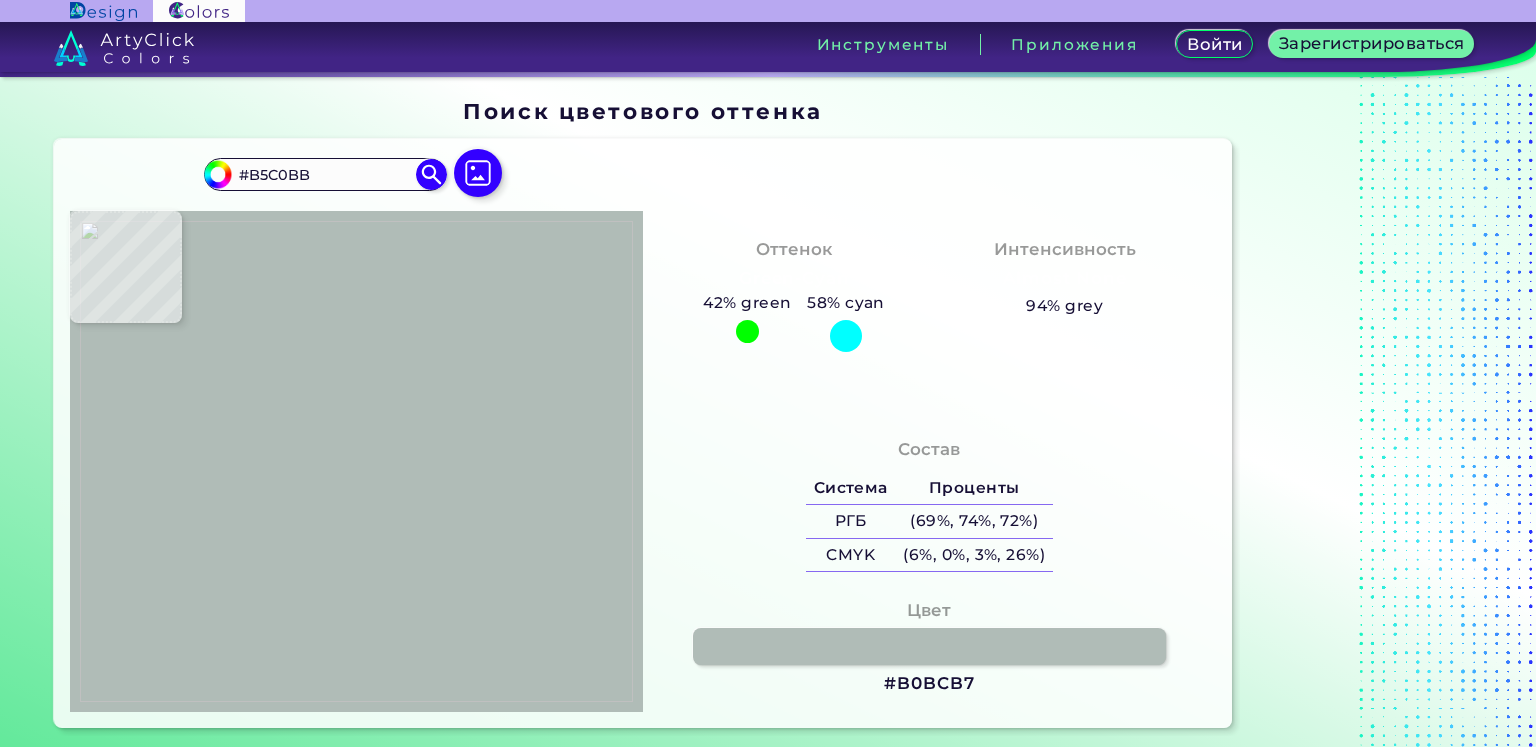 type on "#b0bcb7" 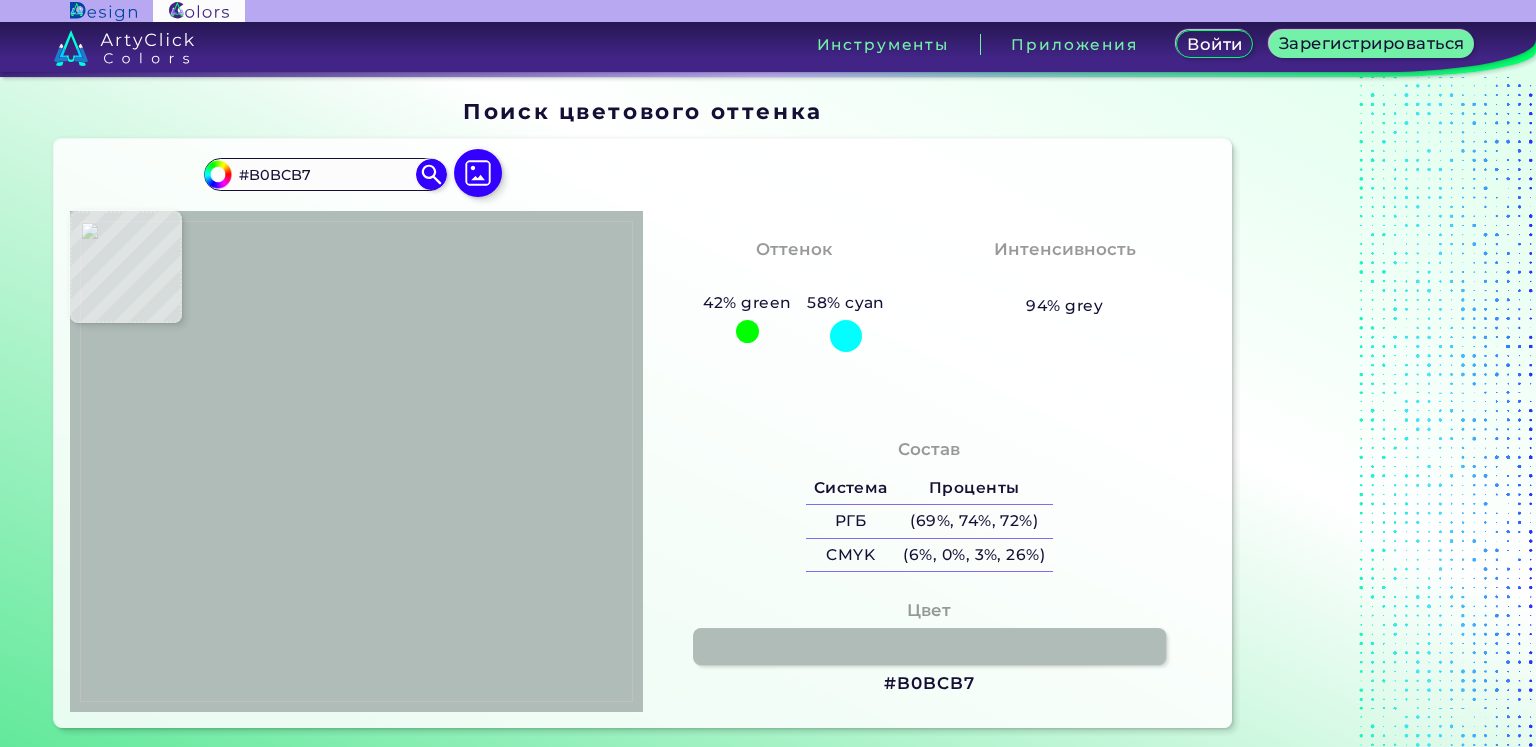 type on "#c9d3d4" 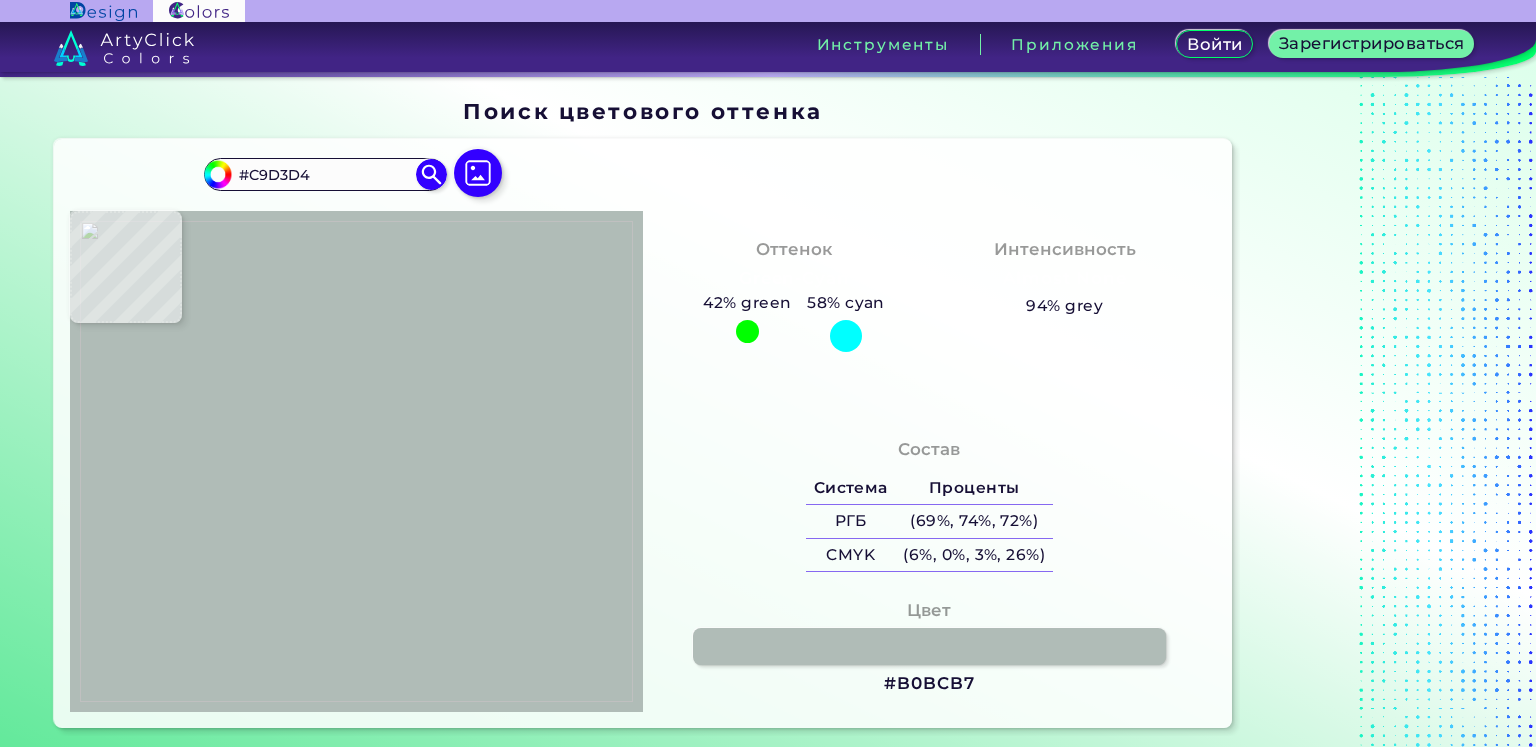 type on "#d5d7d3" 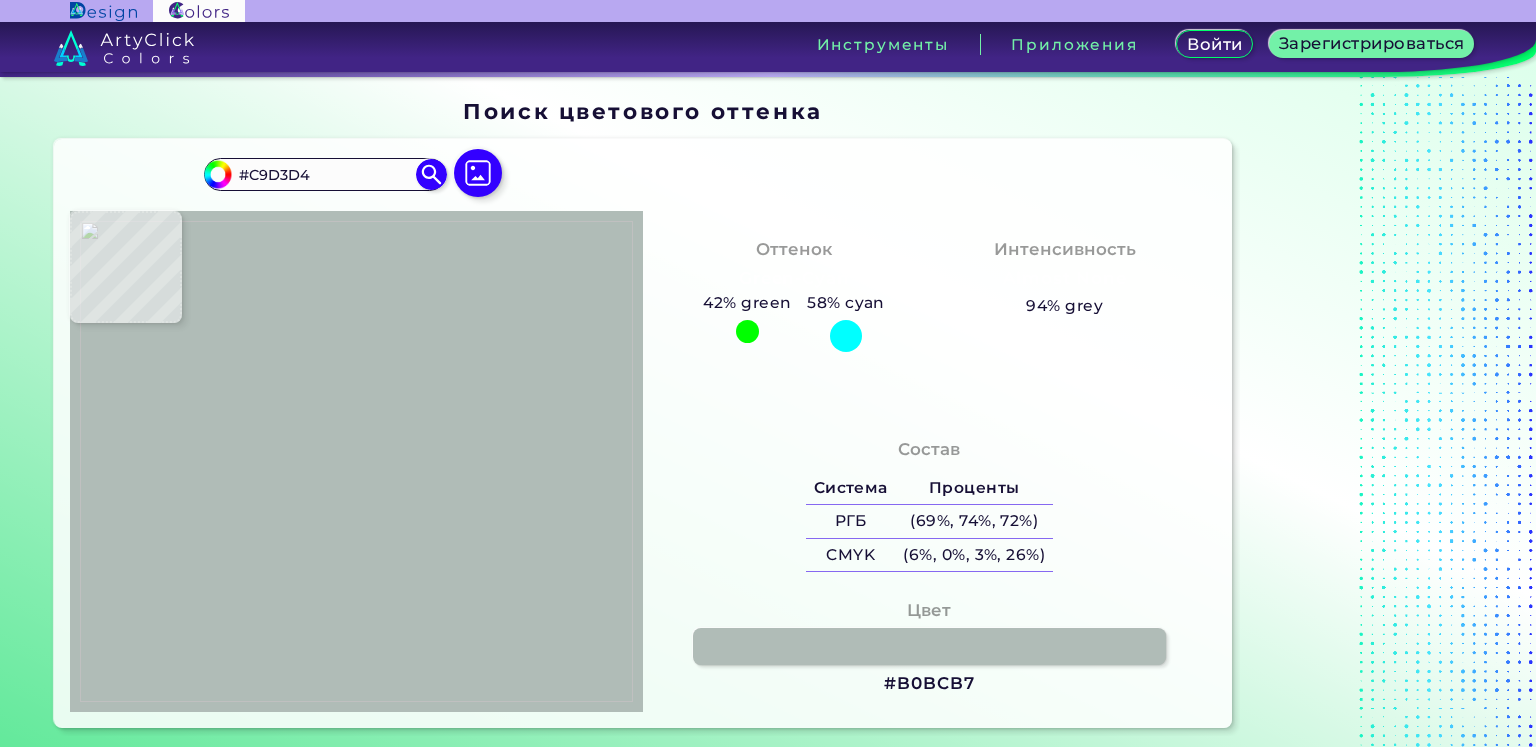 type on "#D5D7D3" 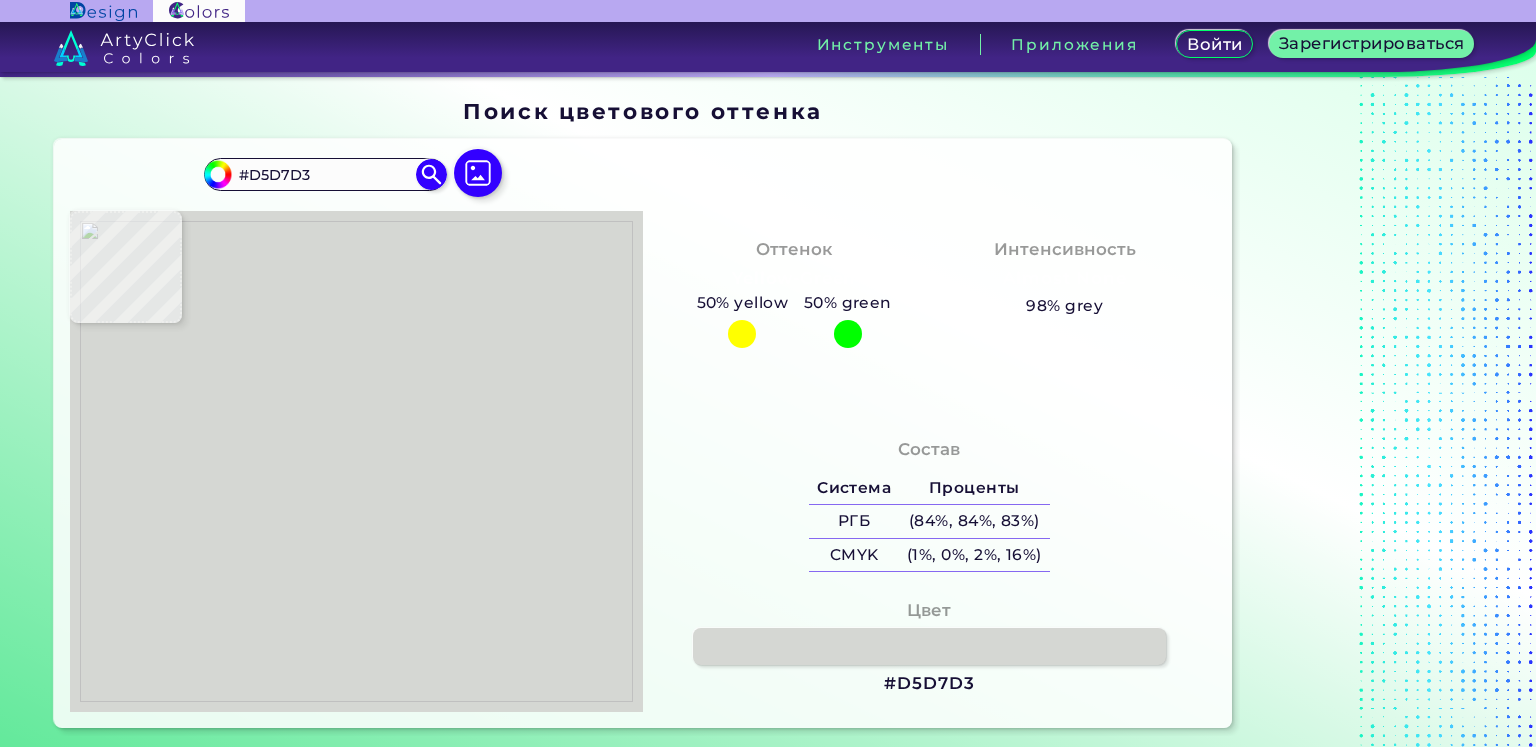 type on "#c2cfcb" 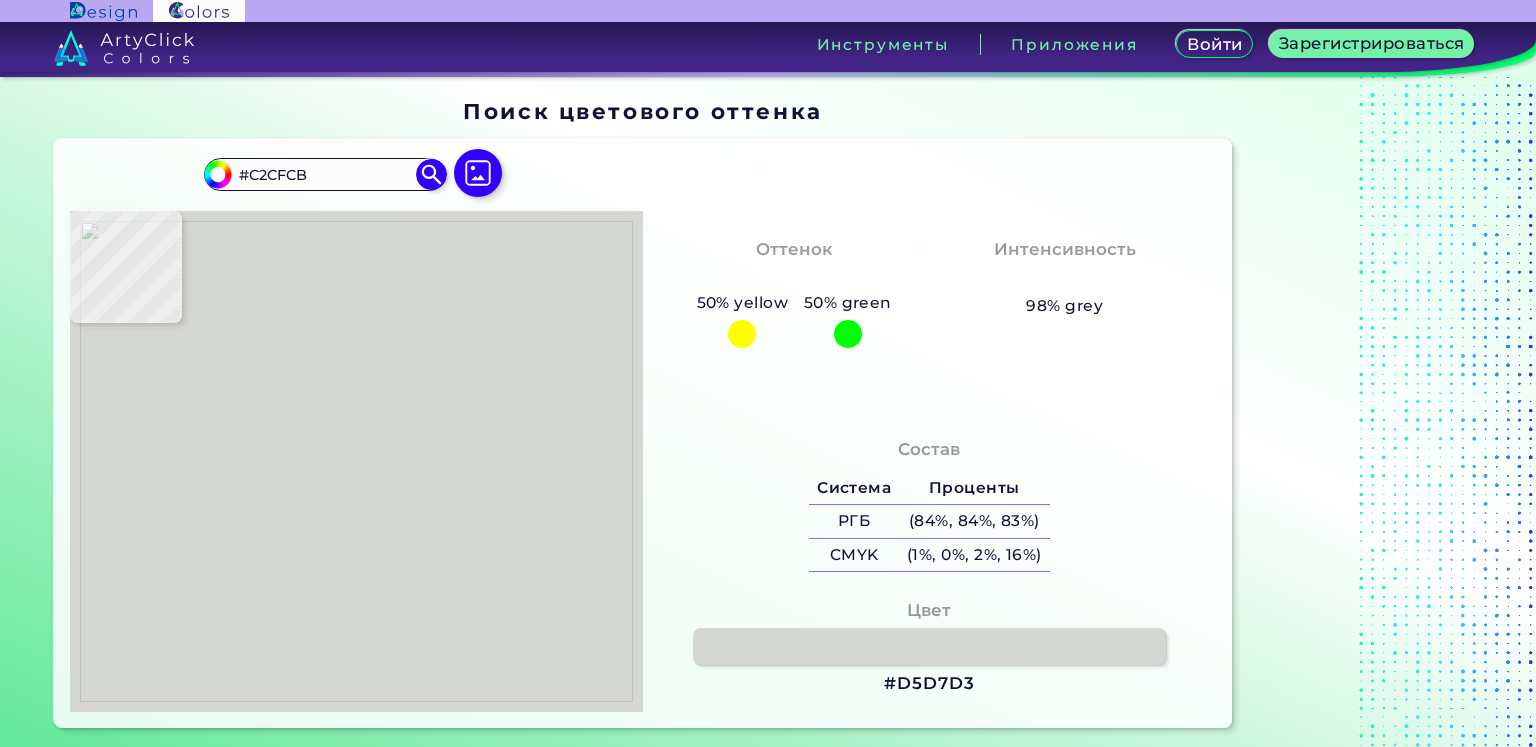 type on "#b2bfbc" 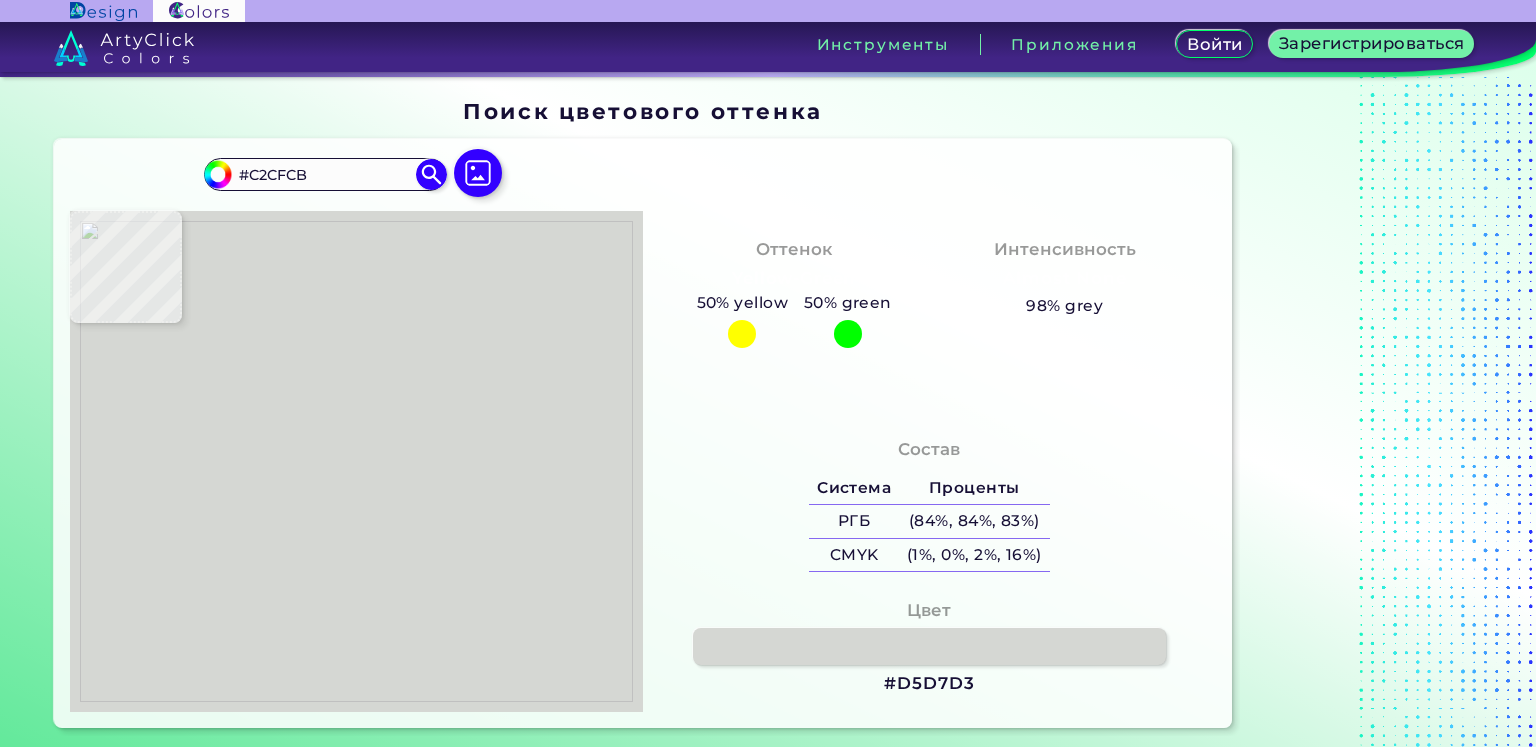 type on "#B2BFBC" 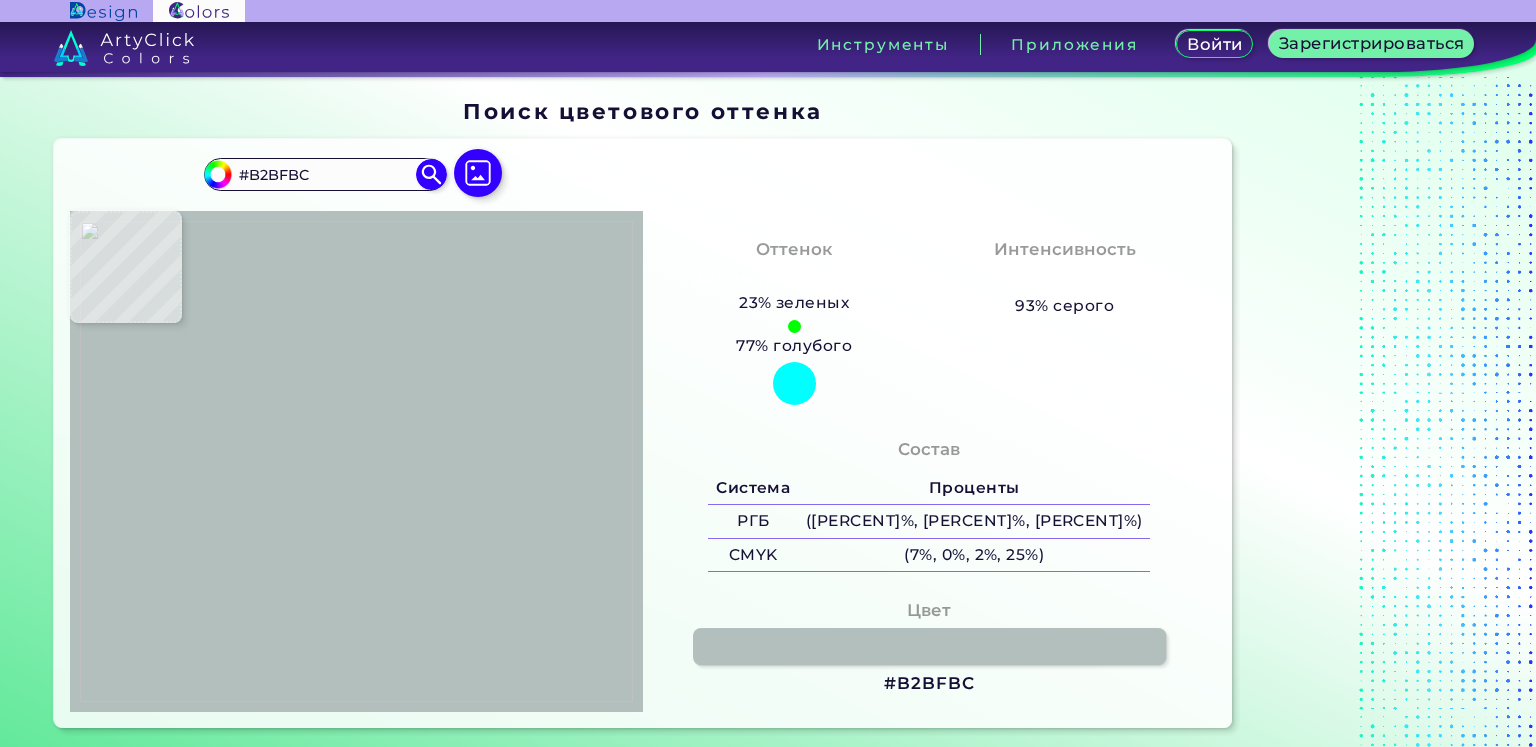 type on "#e1e5e4" 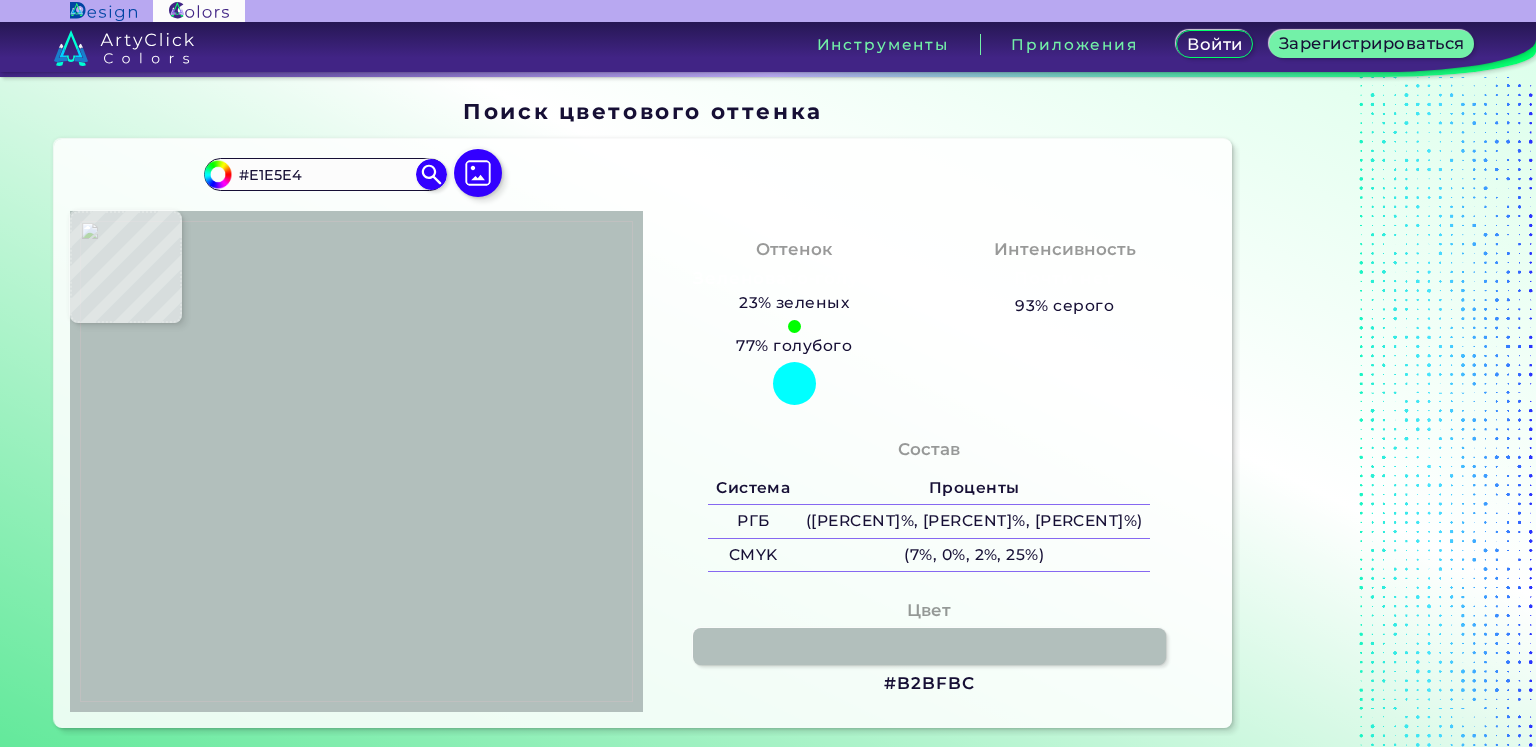 type on "#d9dfdd" 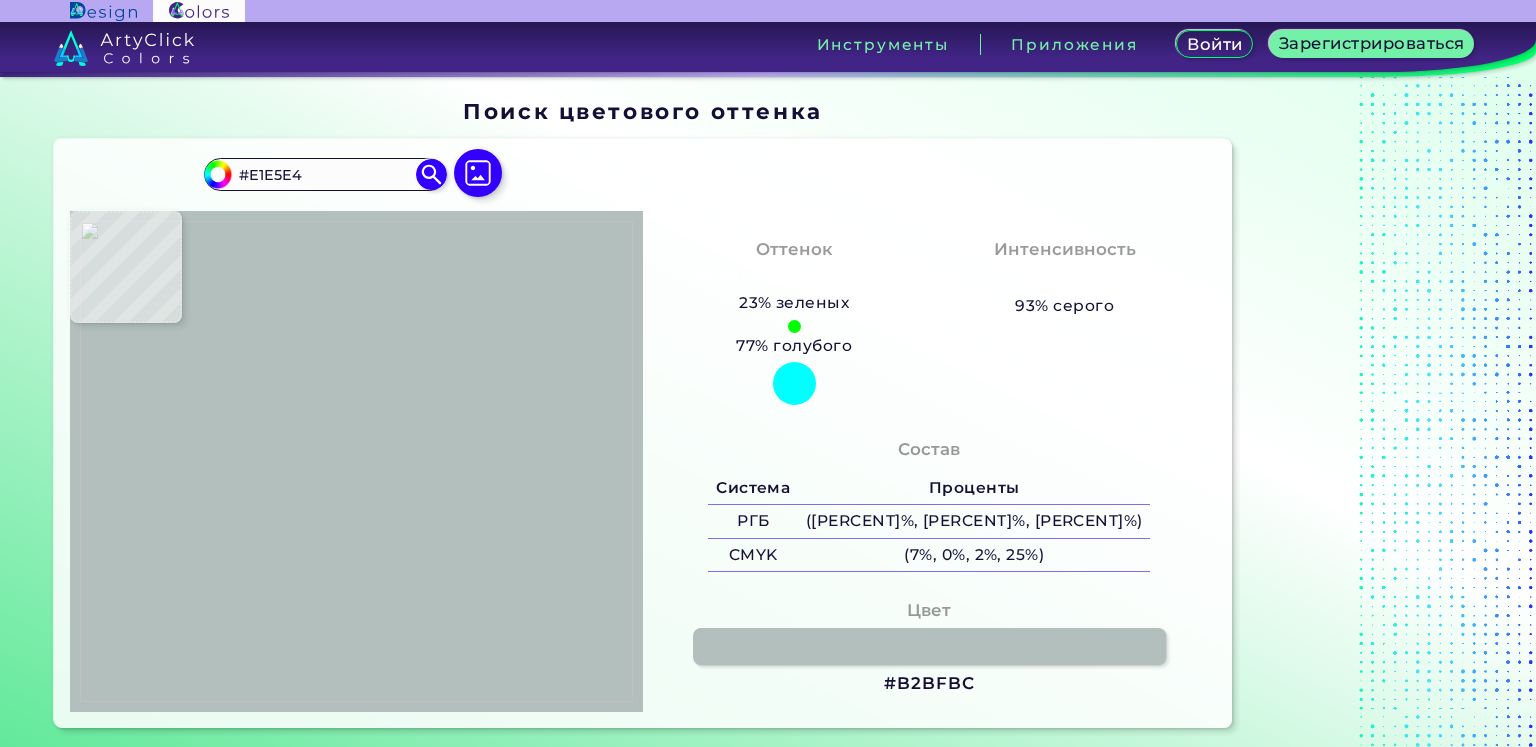 type on "#D9DFDD" 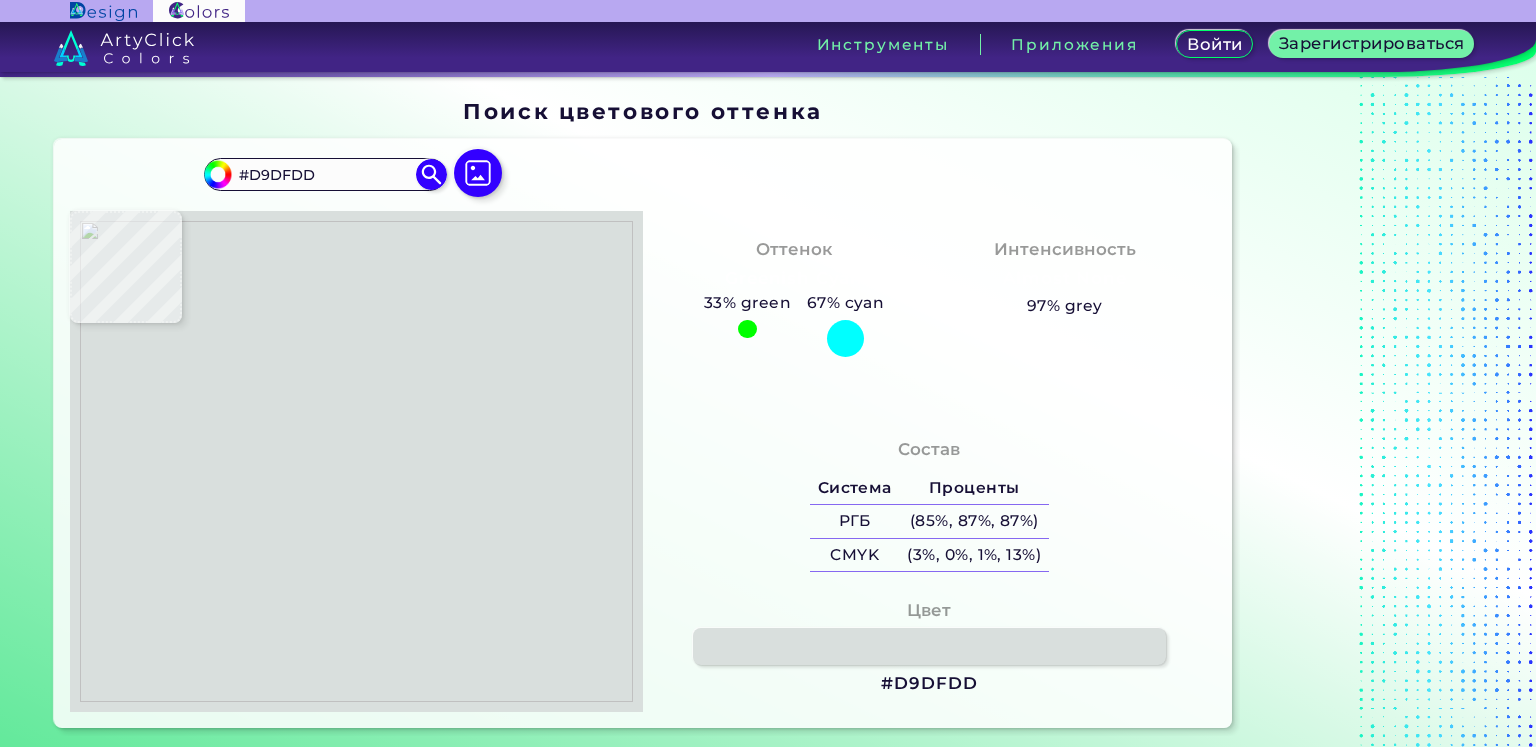 type on "#d7dddd" 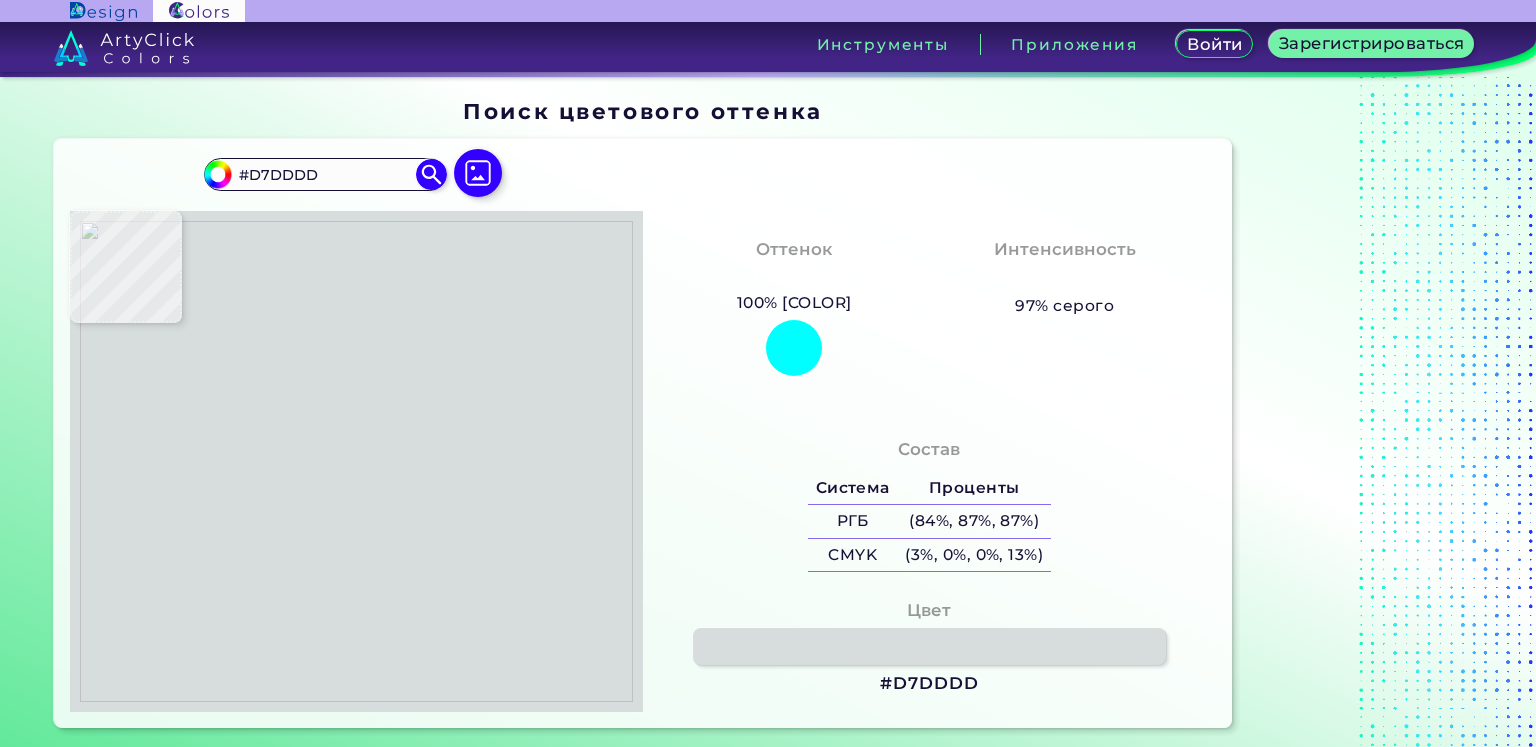 type on "#b6c0c1" 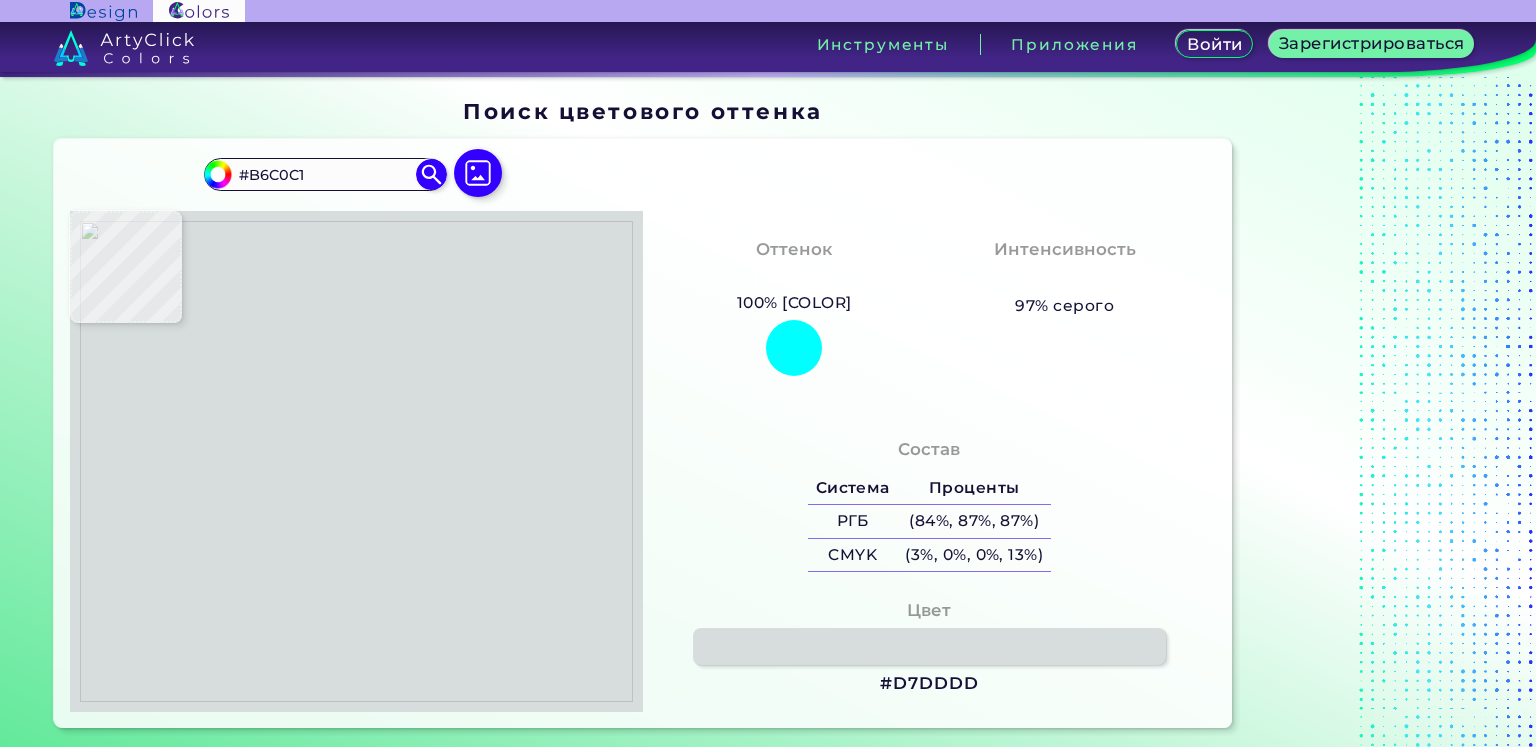 type on "#ffffff" 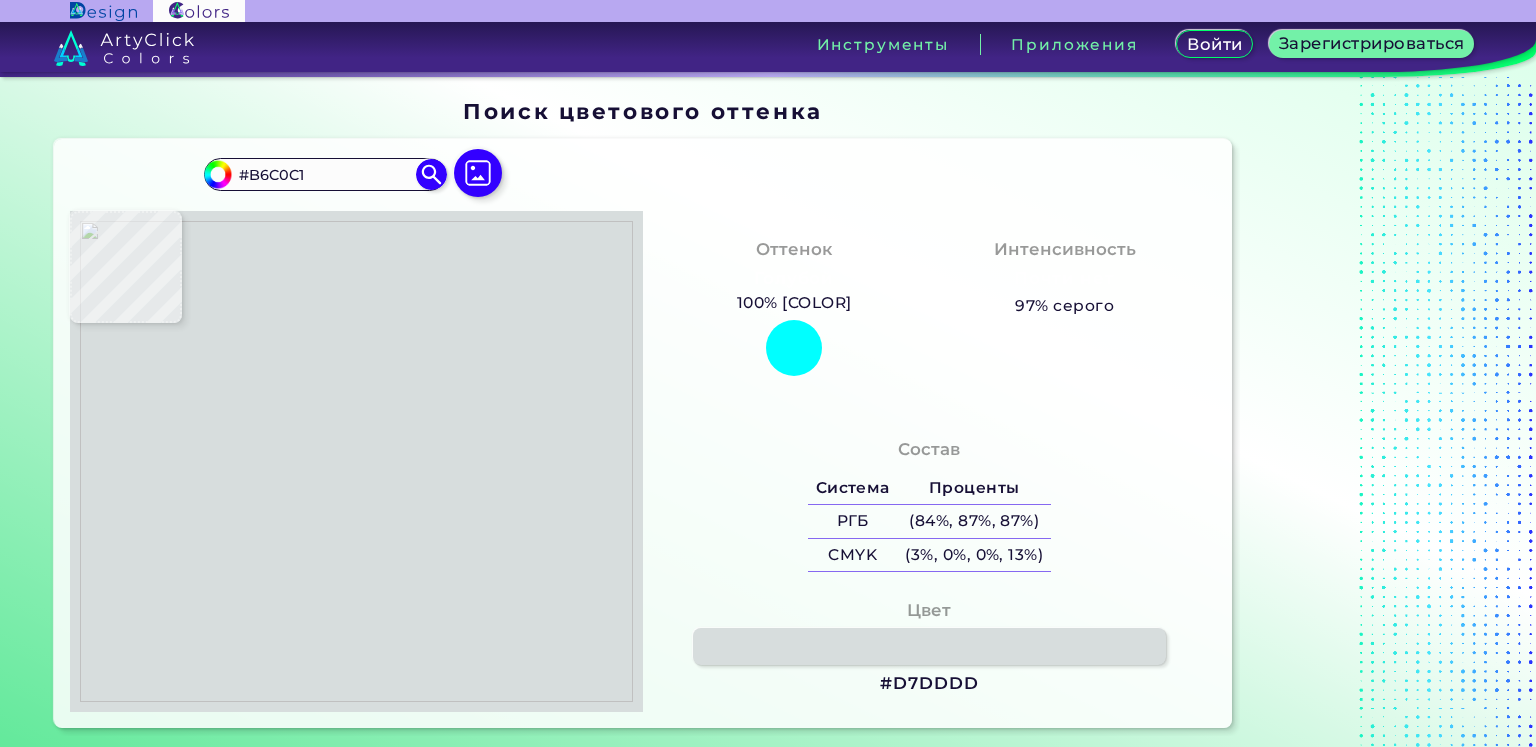 type on "#FFFFFF" 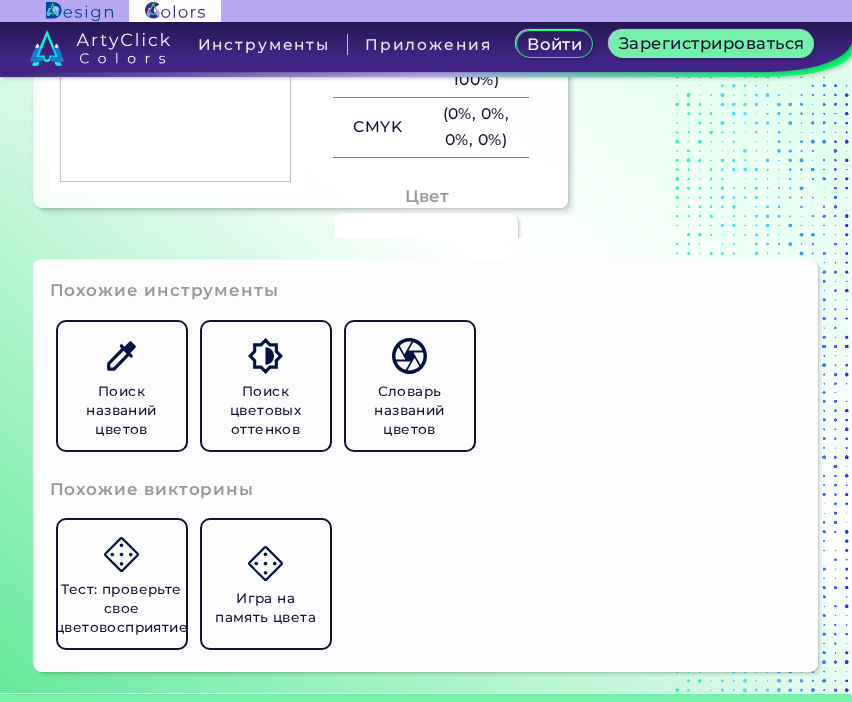 scroll, scrollTop: 500, scrollLeft: 0, axis: vertical 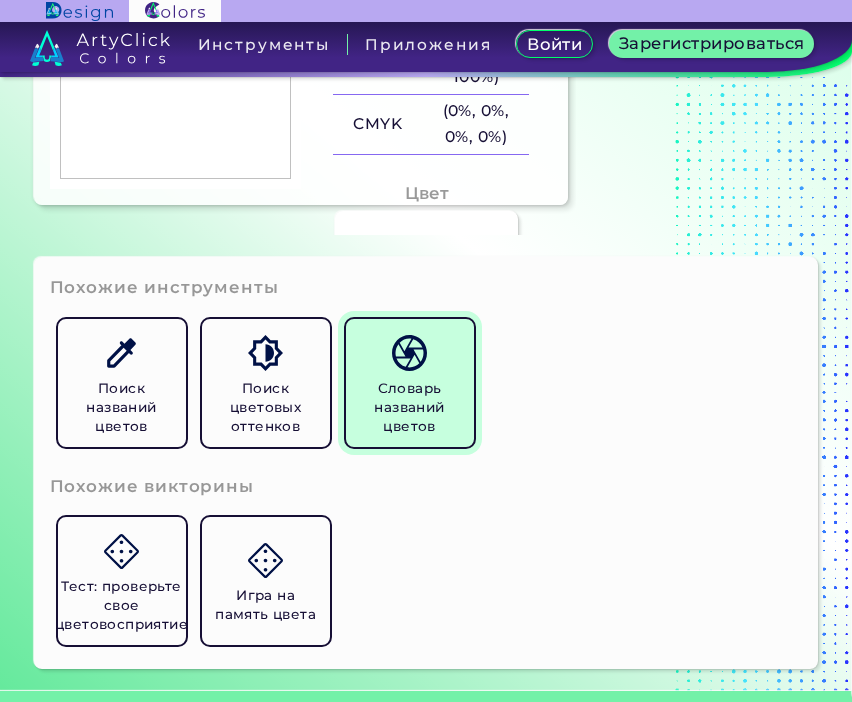 click on "Словарь названий цветов" at bounding box center [409, 407] 